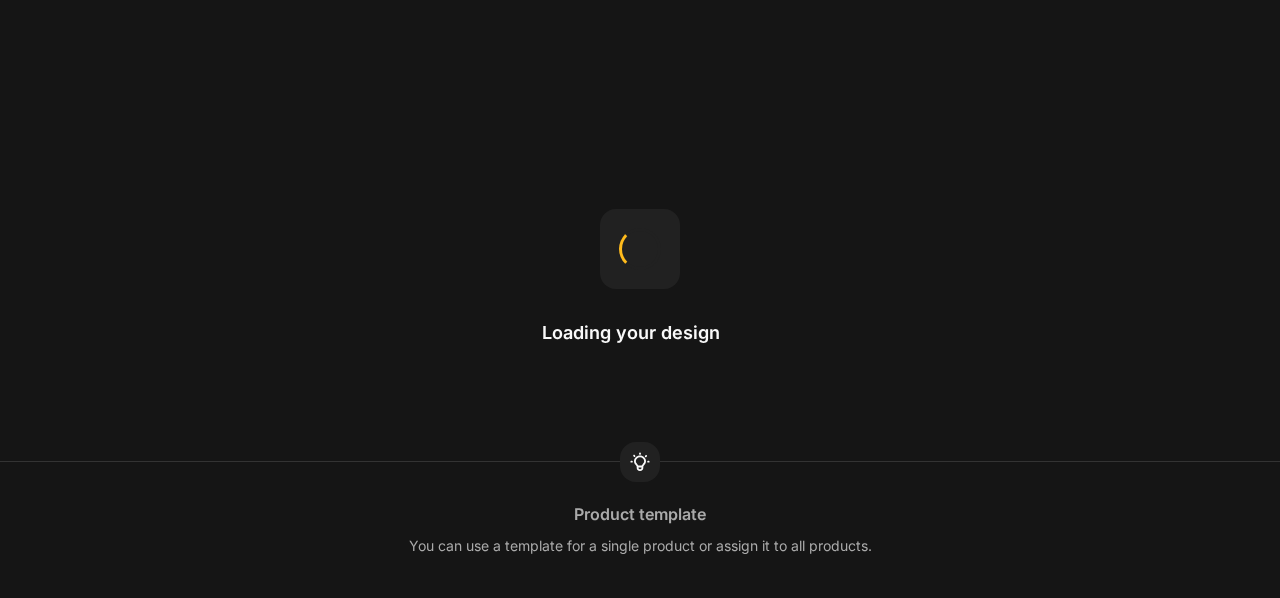 scroll, scrollTop: 0, scrollLeft: 0, axis: both 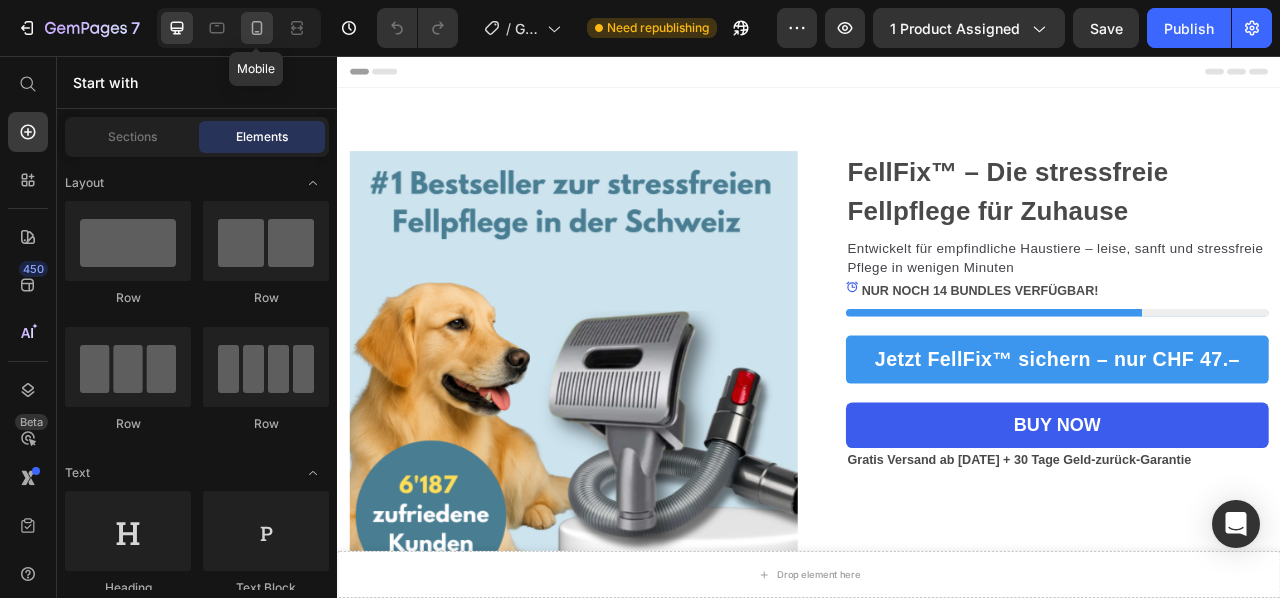 click 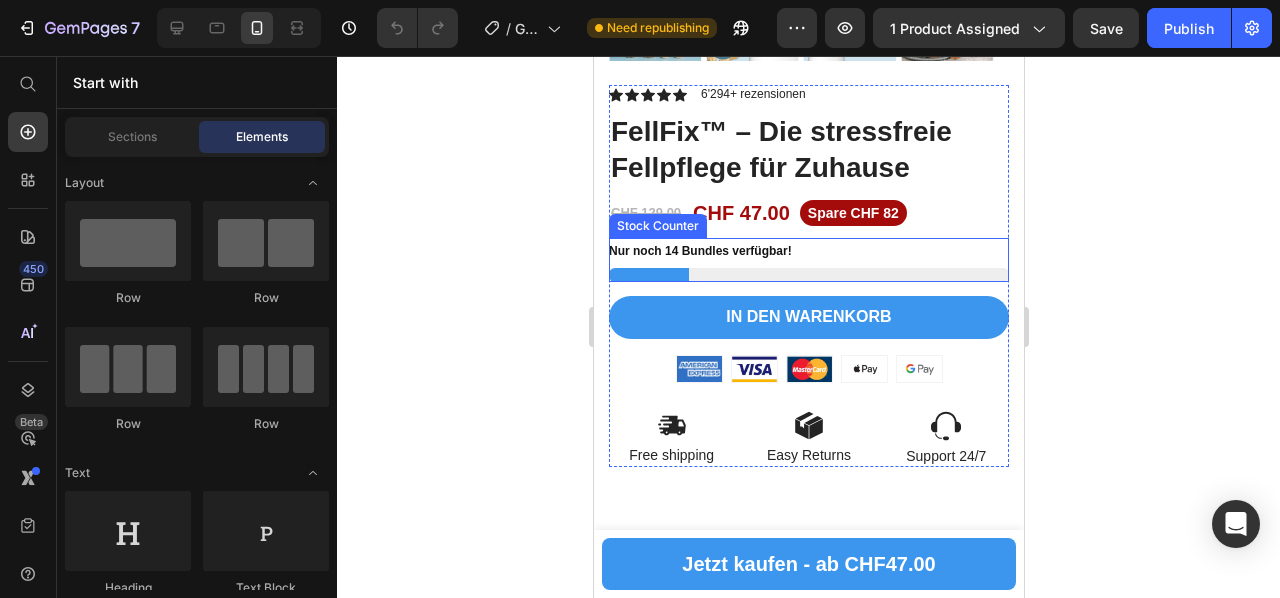 scroll, scrollTop: 5971, scrollLeft: 0, axis: vertical 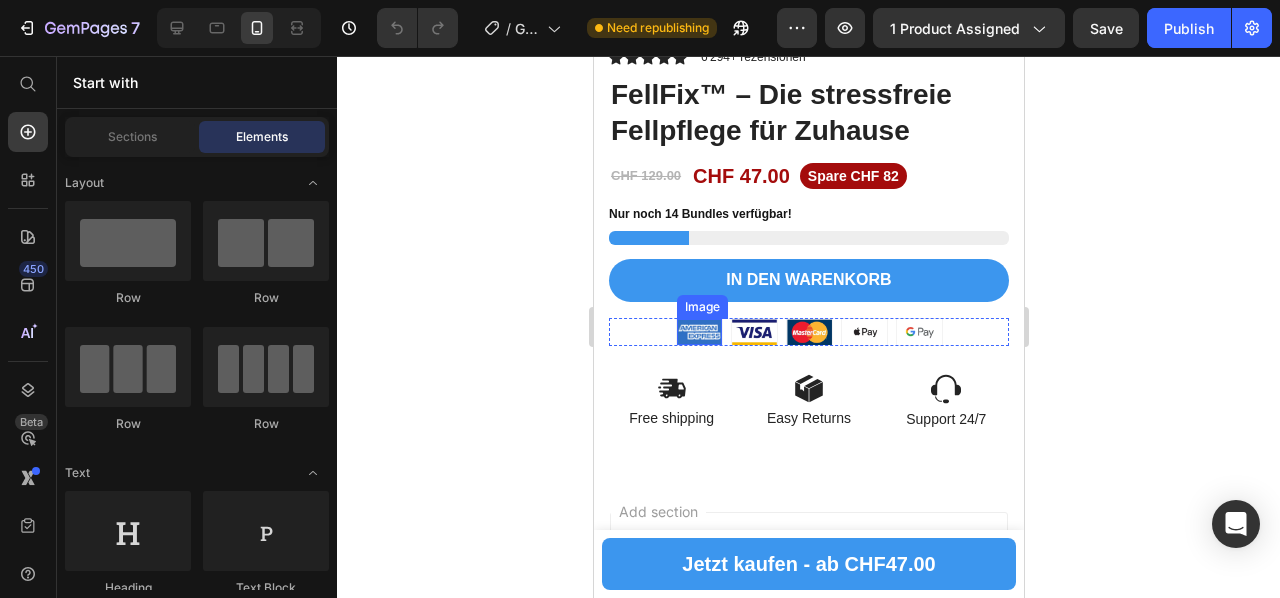 click at bounding box center [698, 332] 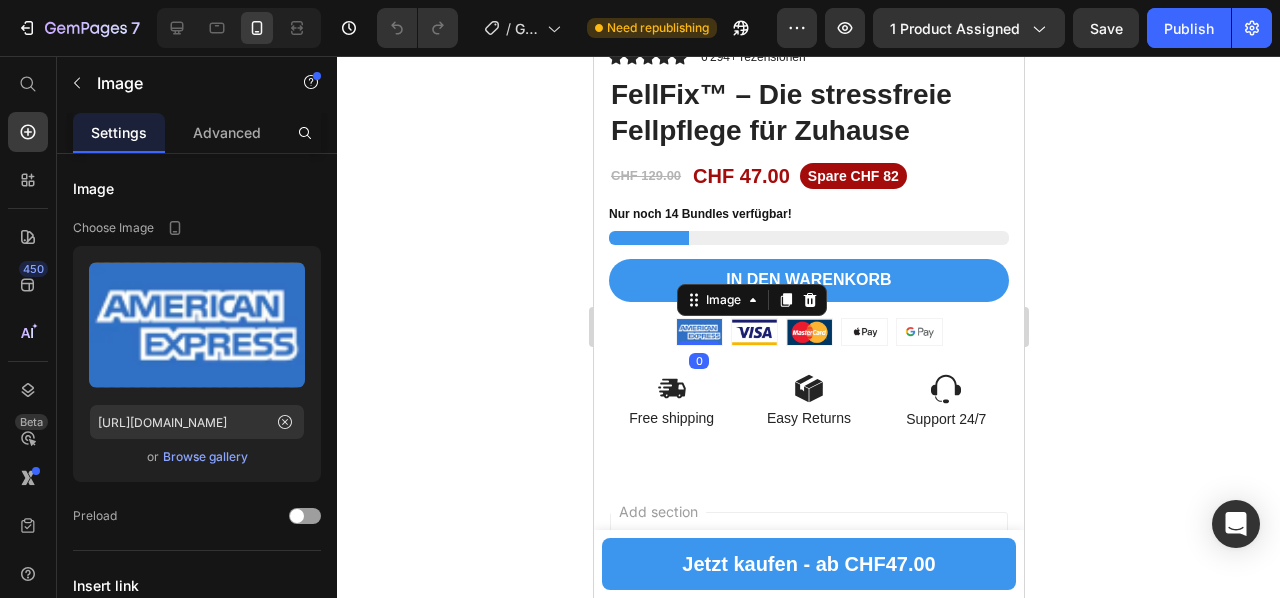 click at bounding box center (698, 332) 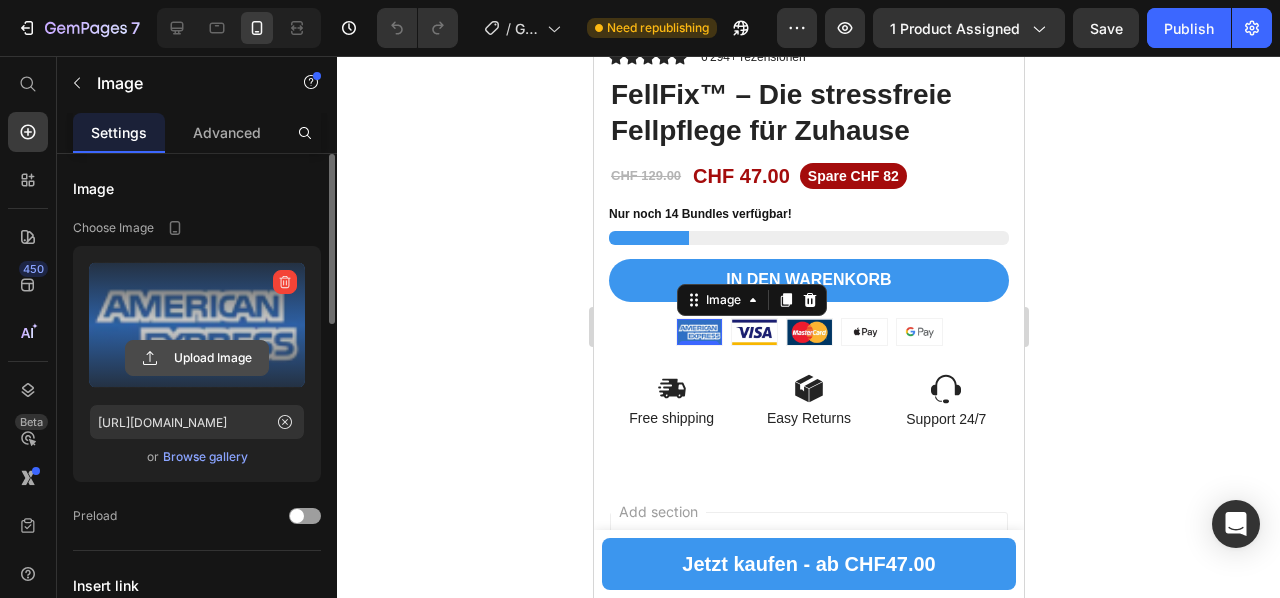 click 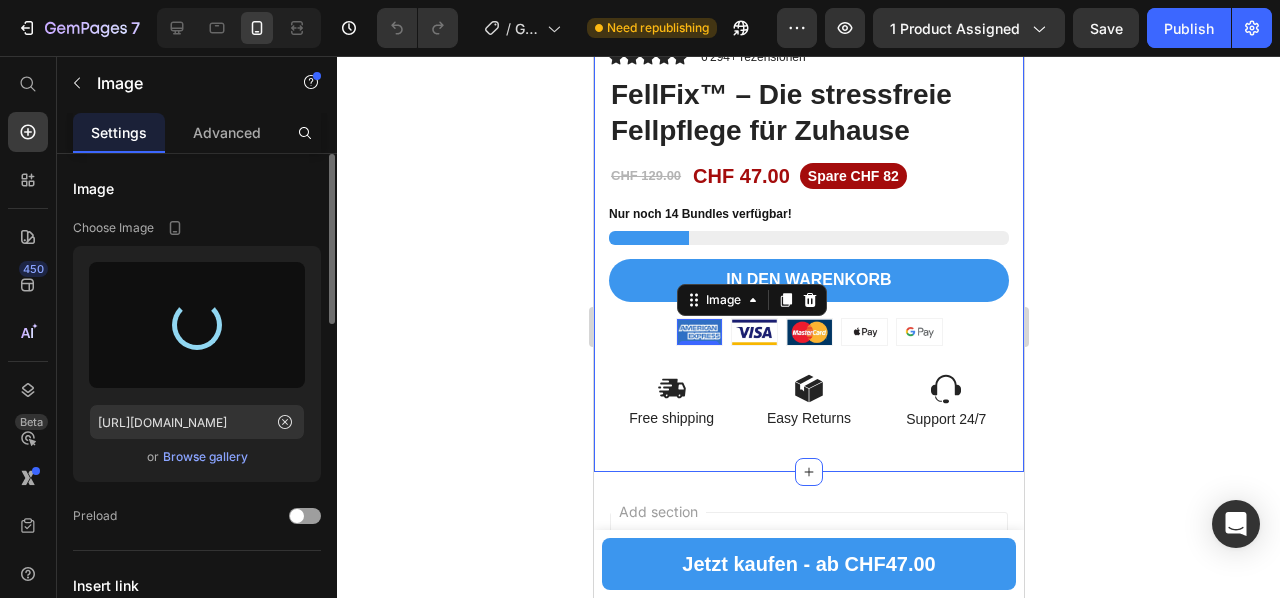 type on "[URL][DOMAIN_NAME]" 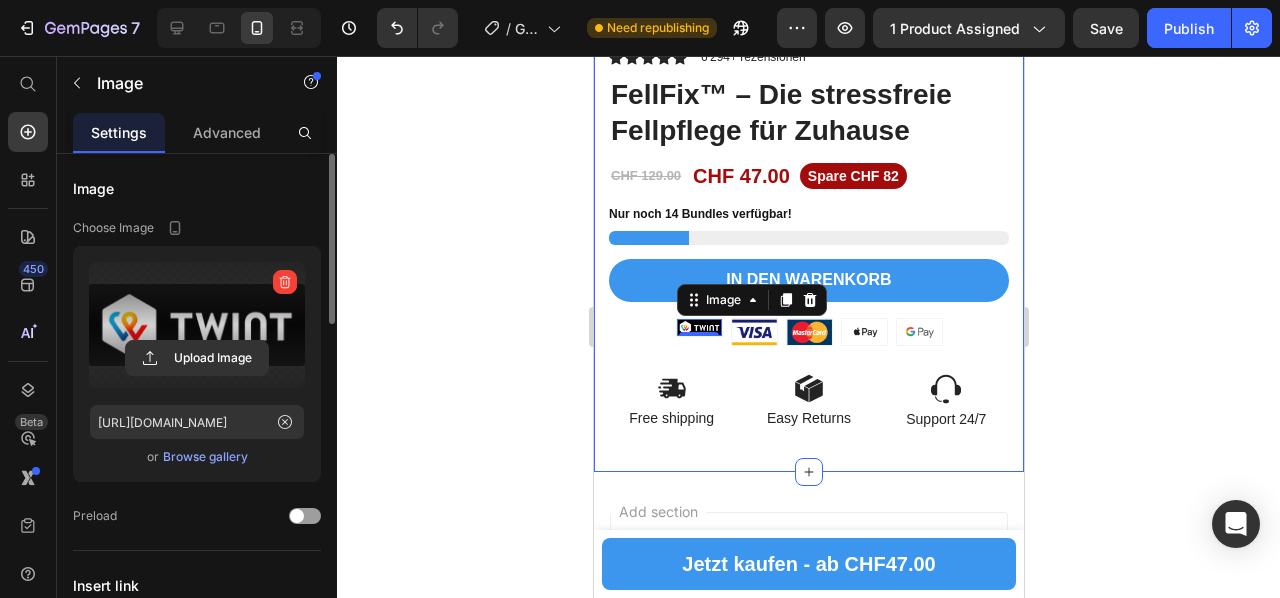 click 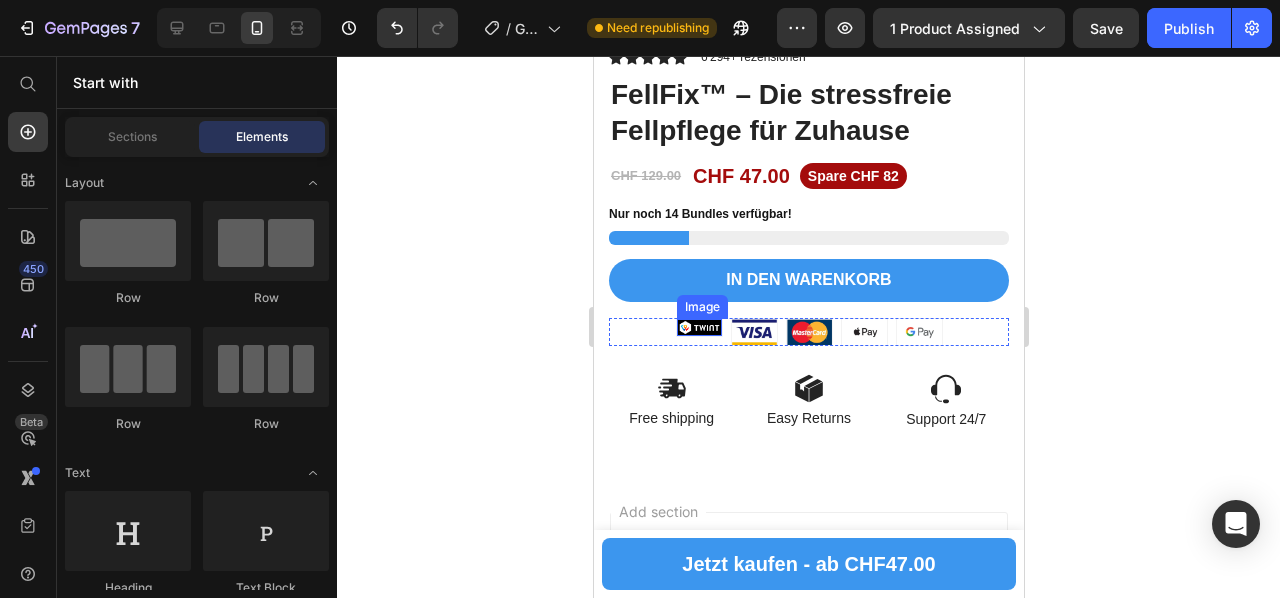 click at bounding box center [698, 327] 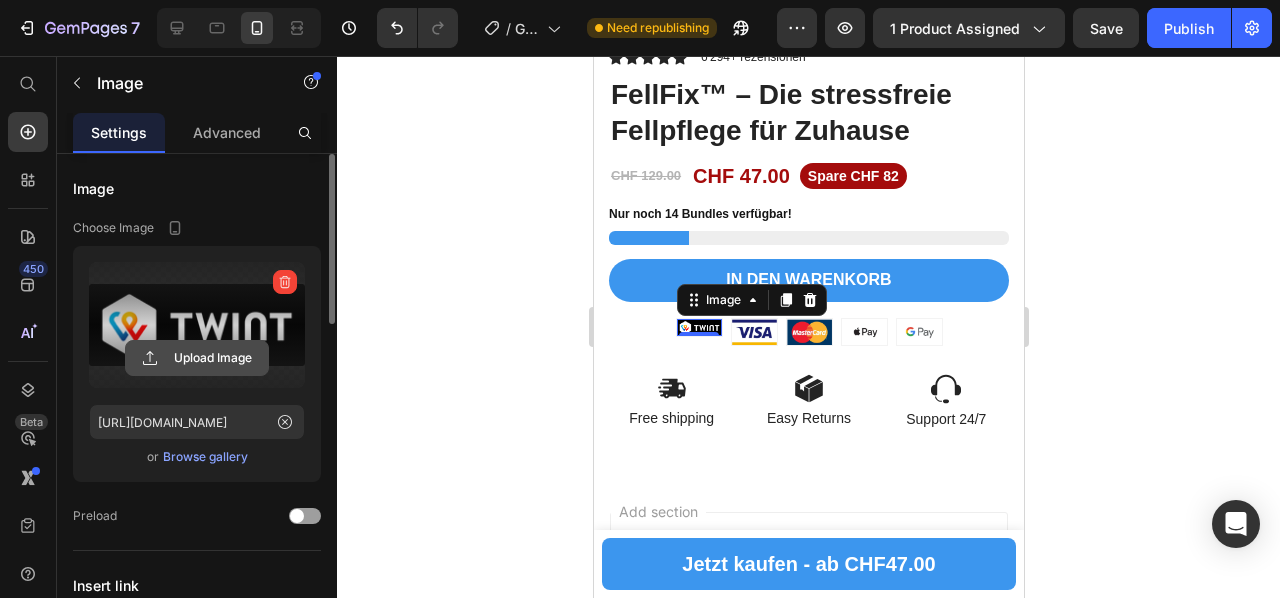 click 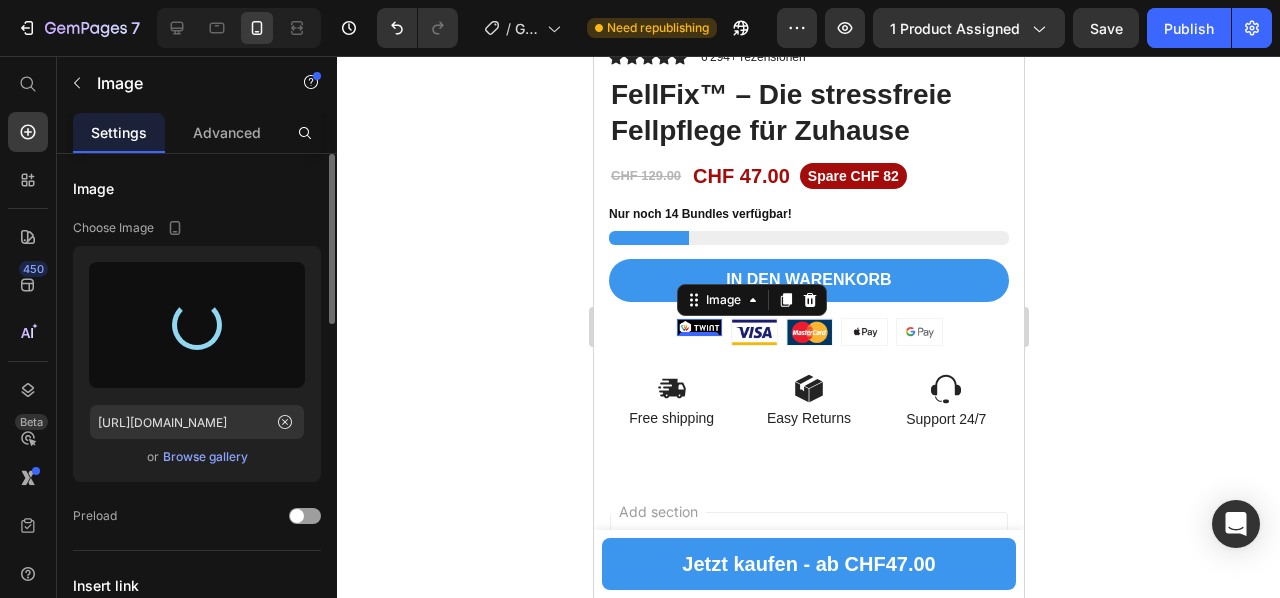 type on "[URL][DOMAIN_NAME]" 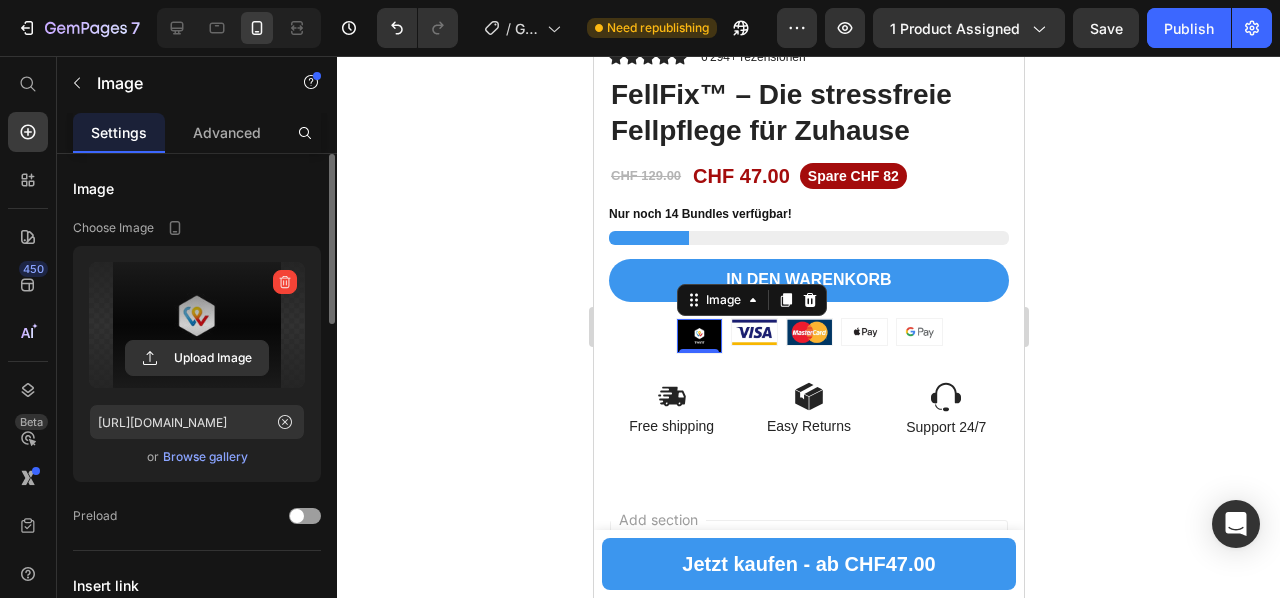 click 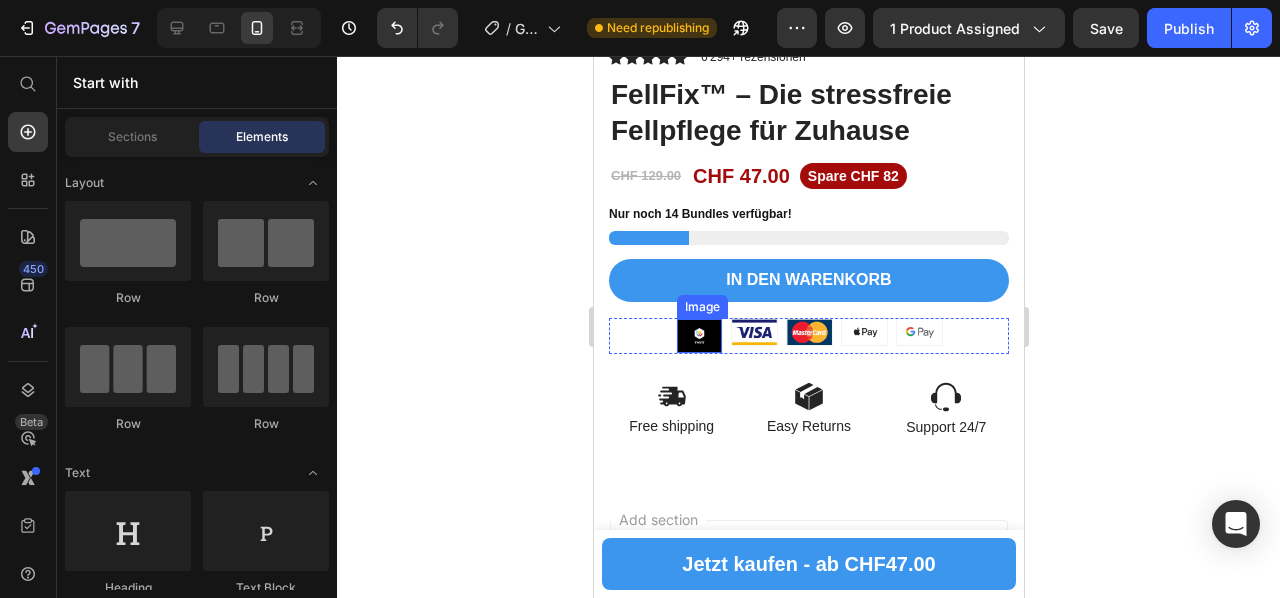 click at bounding box center [698, 336] 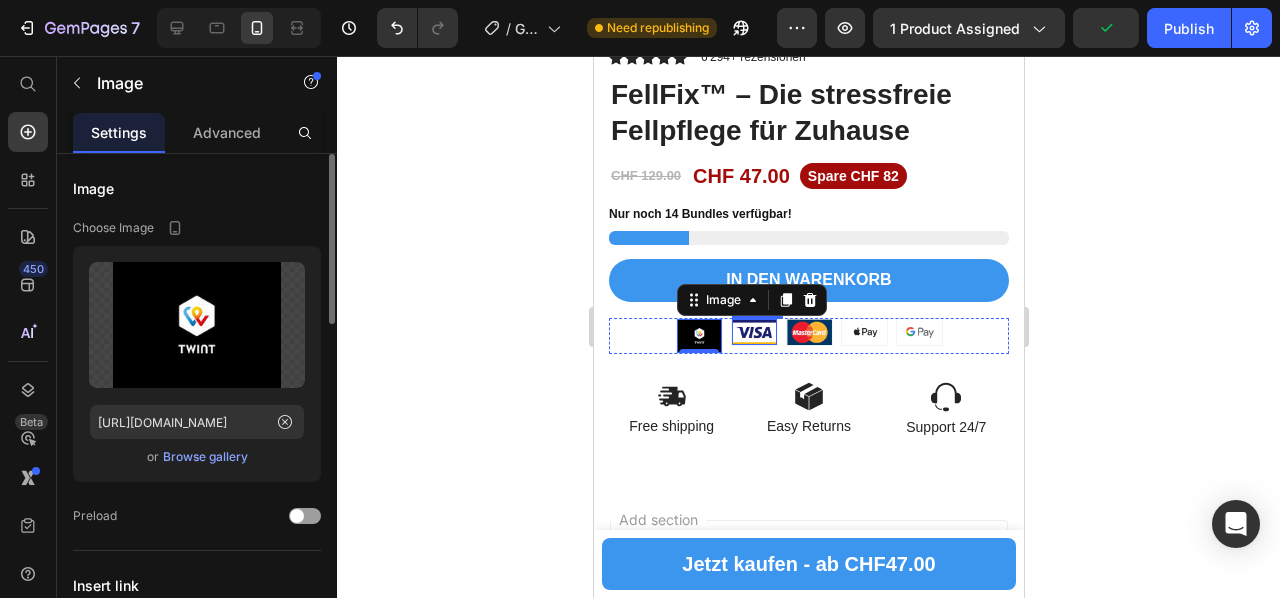 click at bounding box center (753, 332) 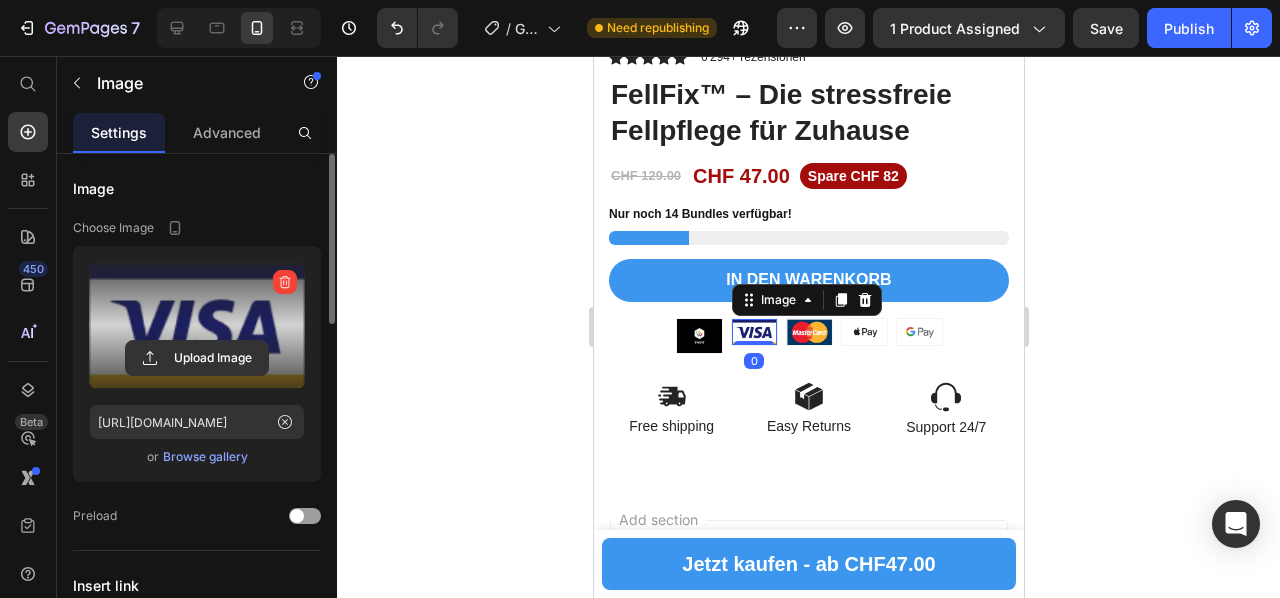 click at bounding box center (197, 325) 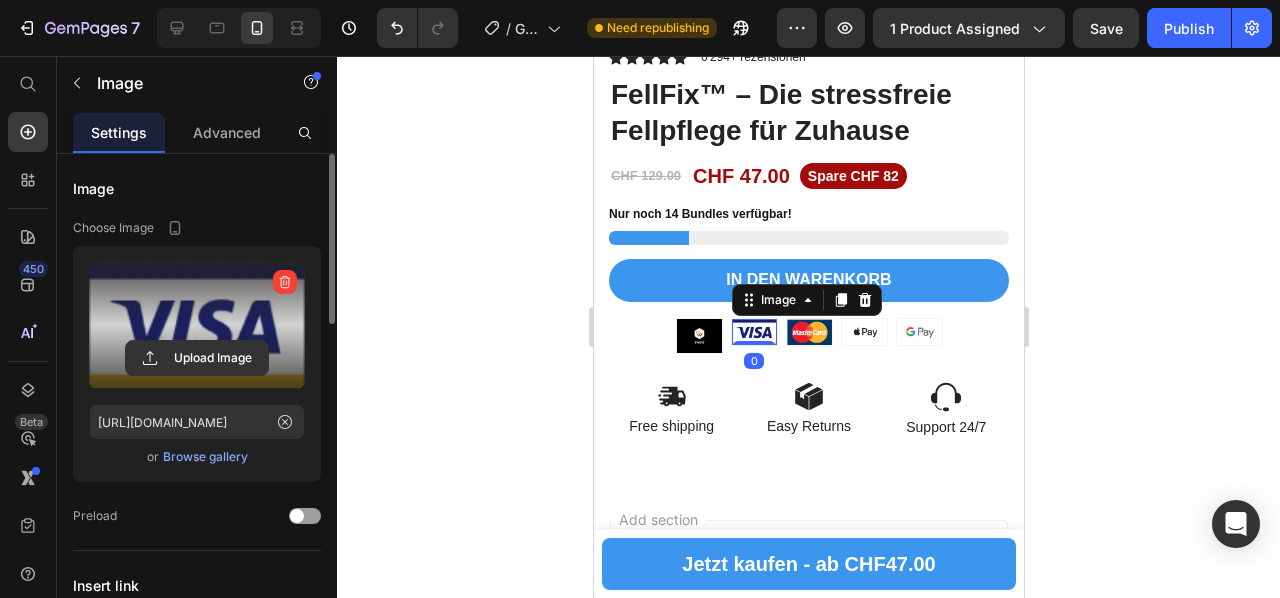 click 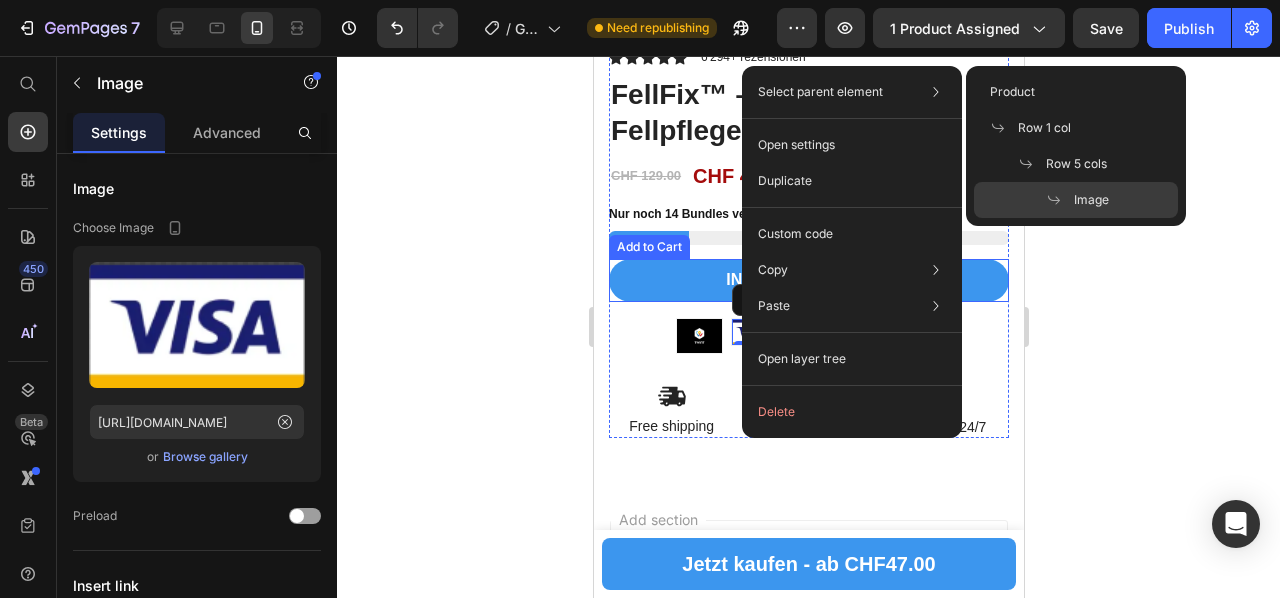 click 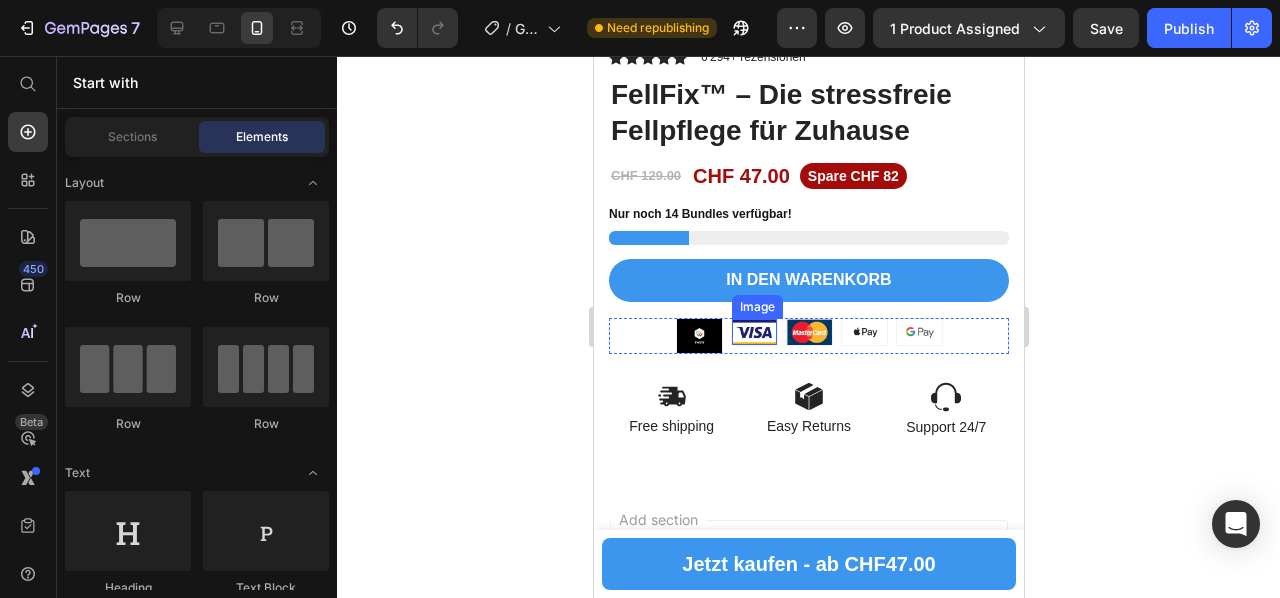 click at bounding box center (753, 332) 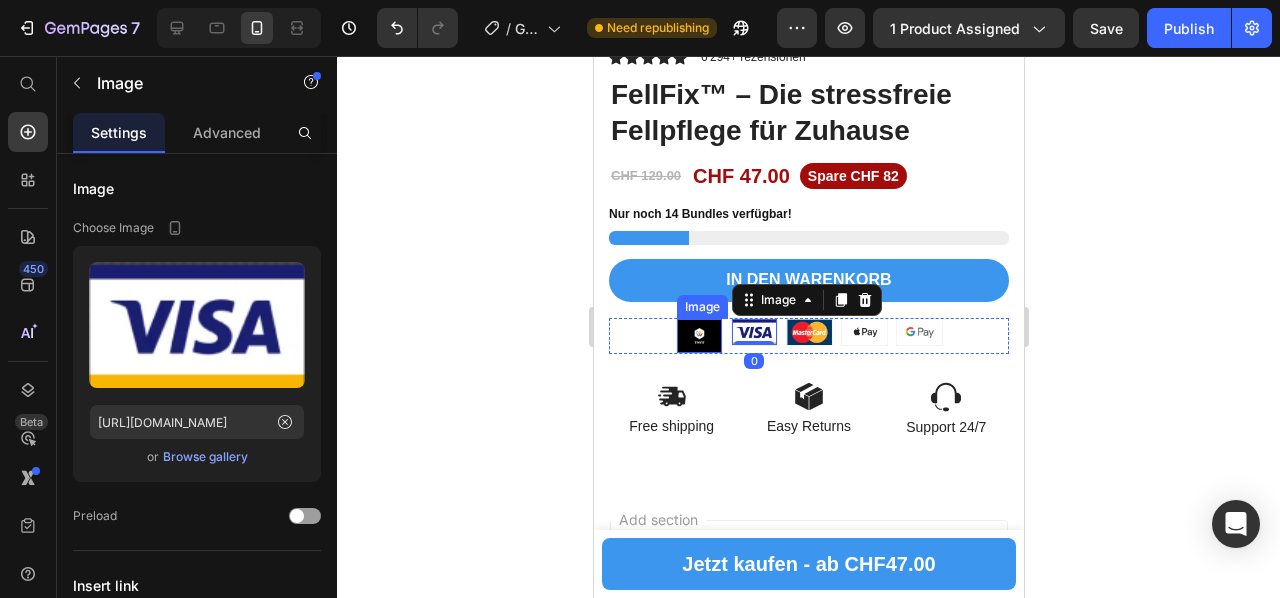 click at bounding box center [698, 336] 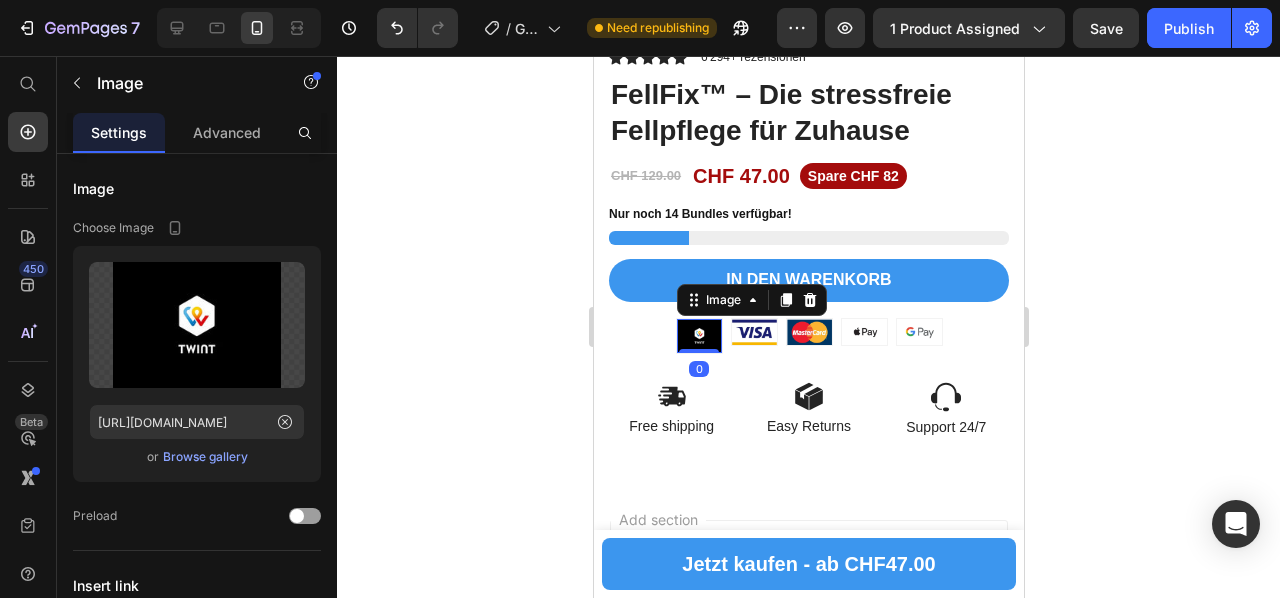 drag, startPoint x: 690, startPoint y: 335, endPoint x: 691, endPoint y: 319, distance: 16.03122 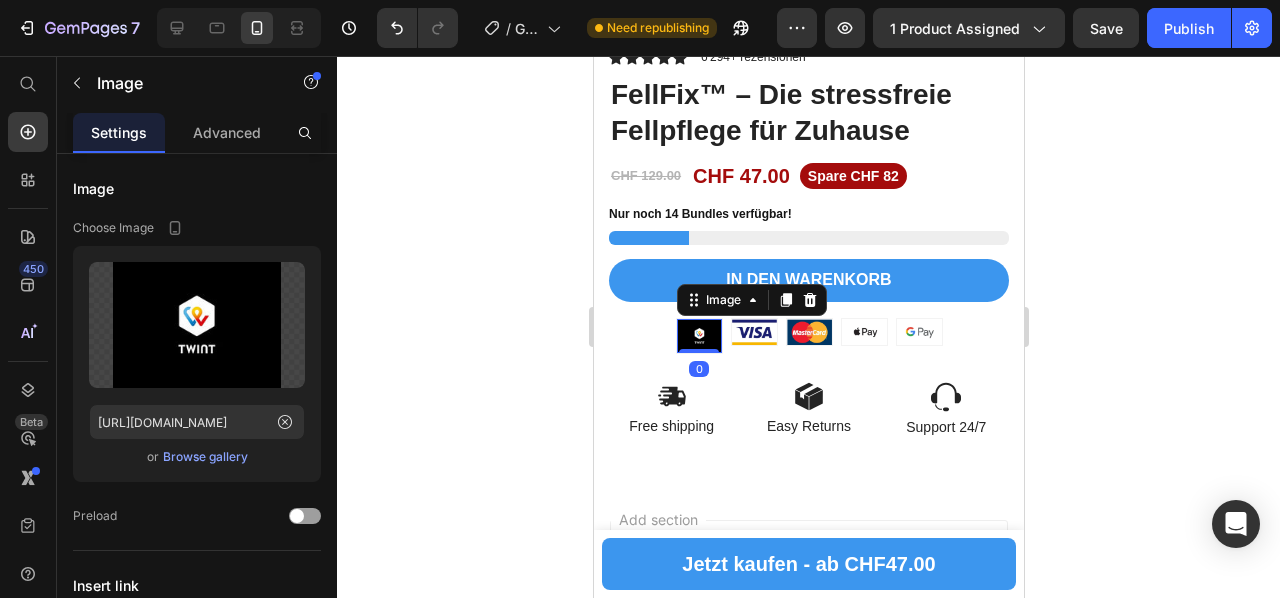 click at bounding box center [698, 336] 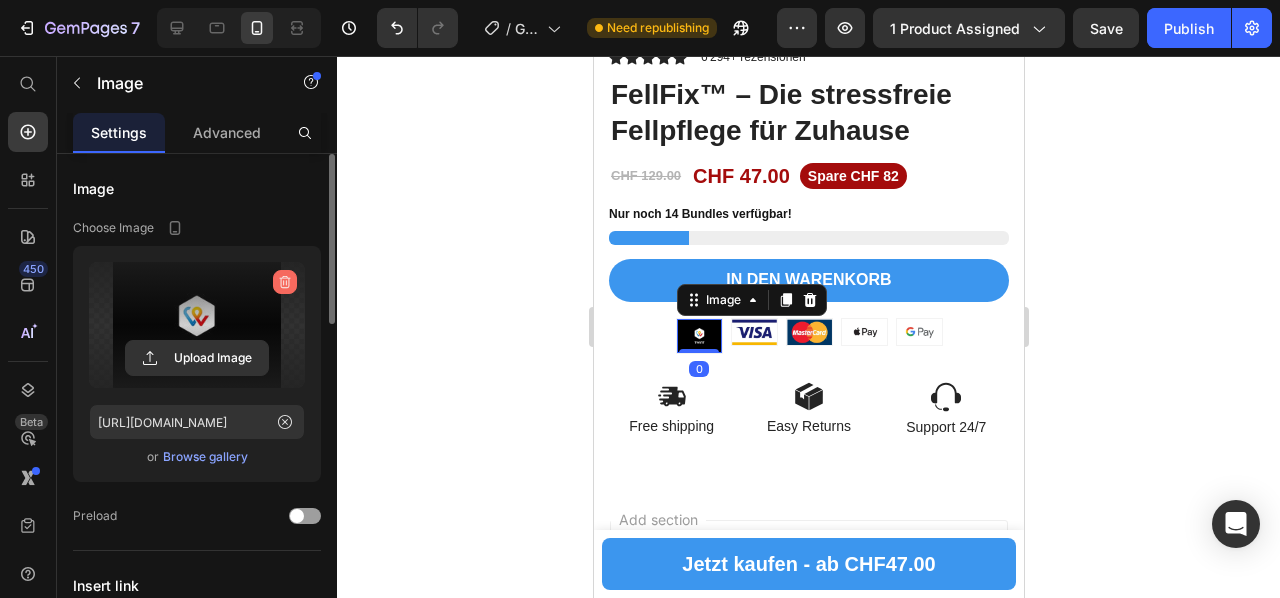 click 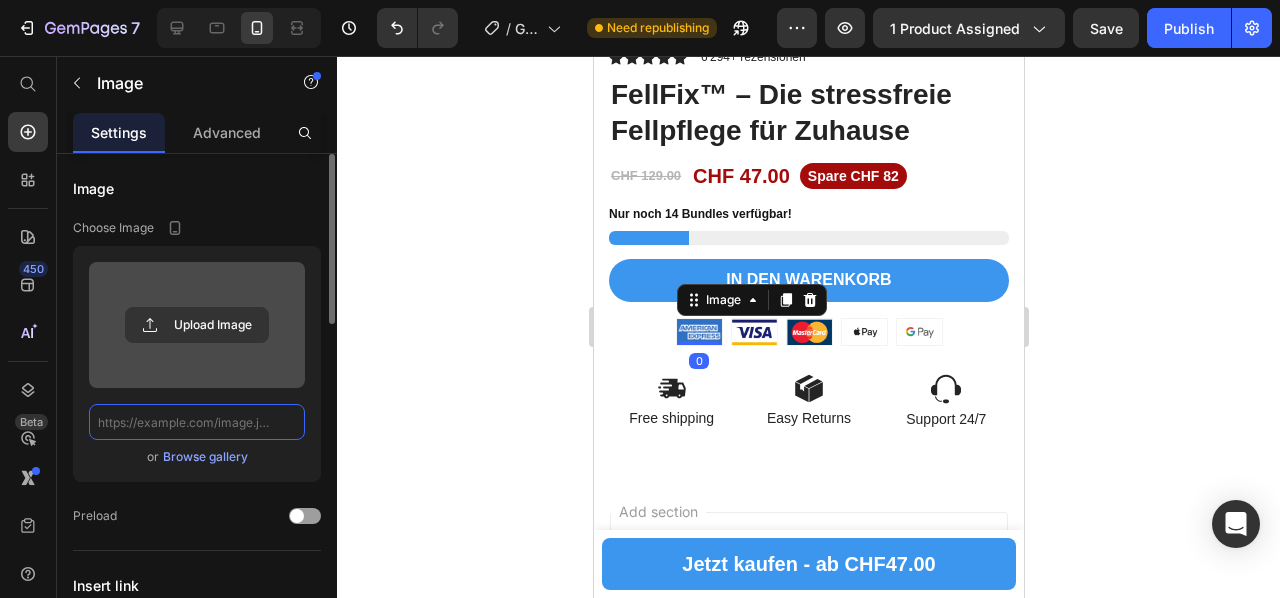 scroll, scrollTop: 0, scrollLeft: 0, axis: both 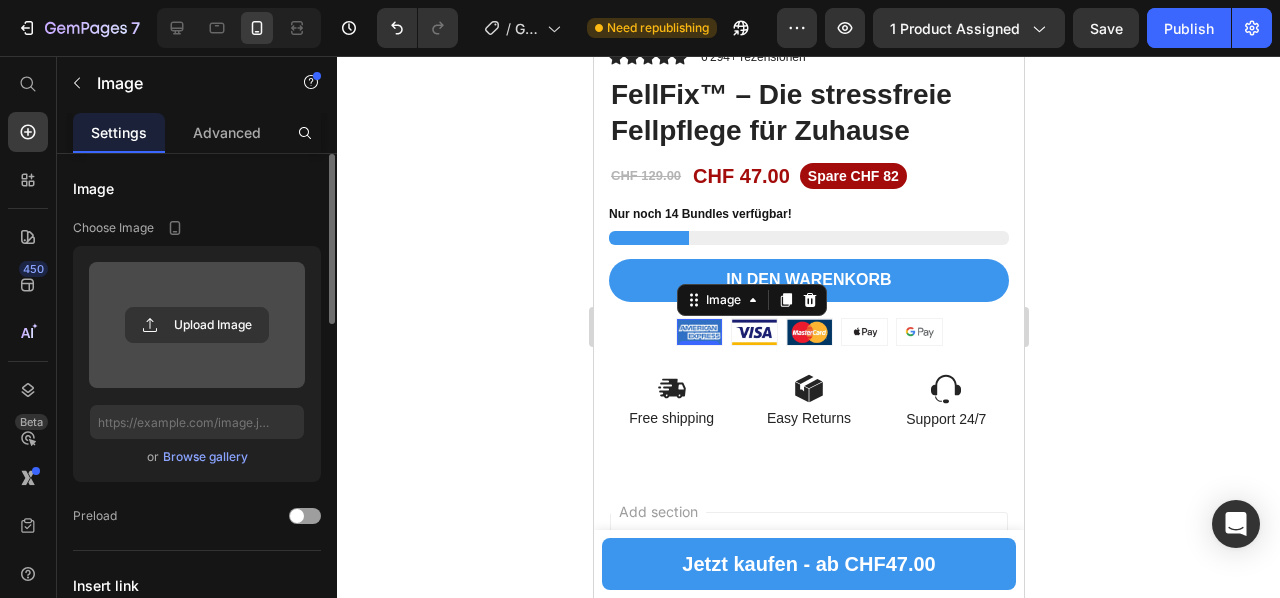 click at bounding box center (698, 332) 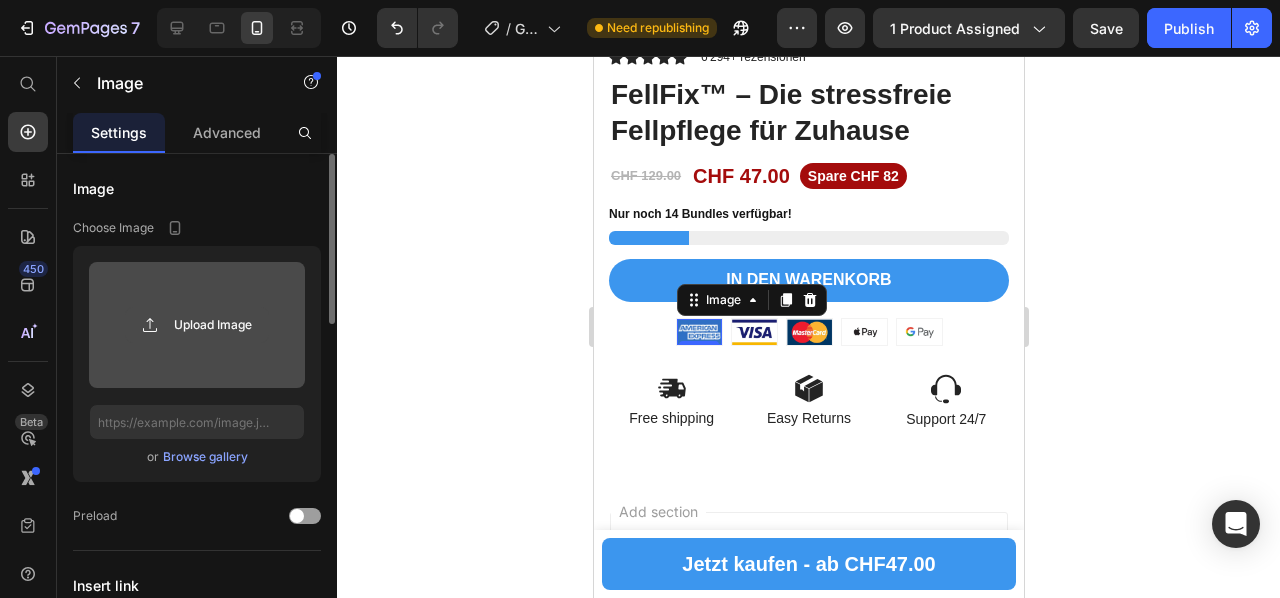 click 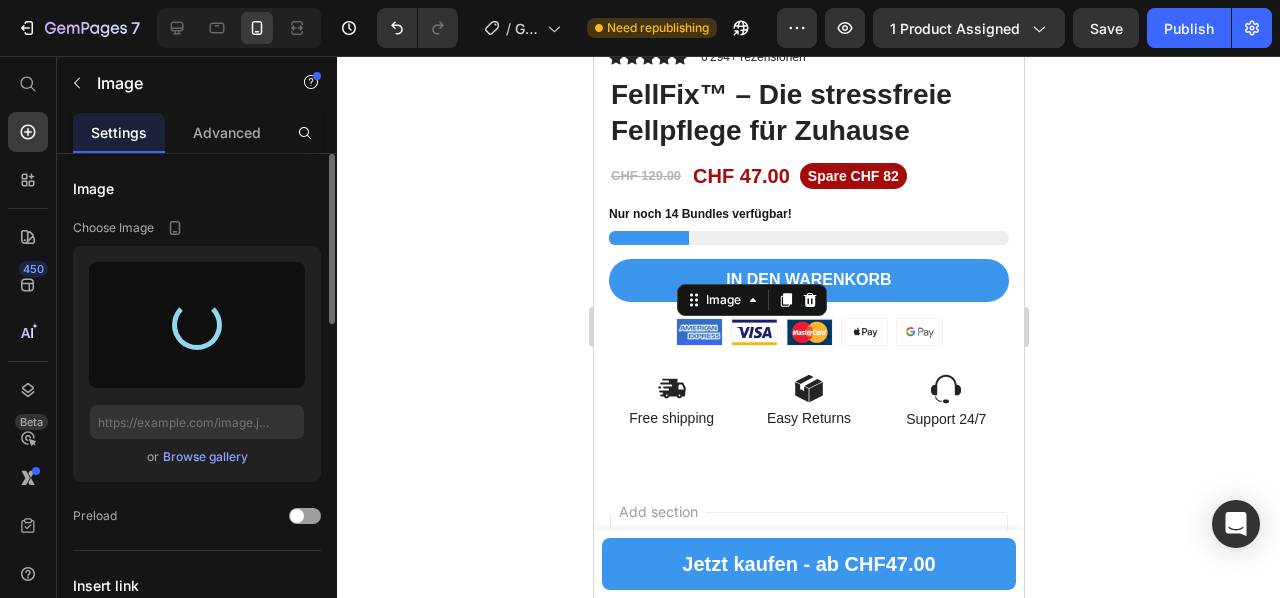 type on "[URL][DOMAIN_NAME]" 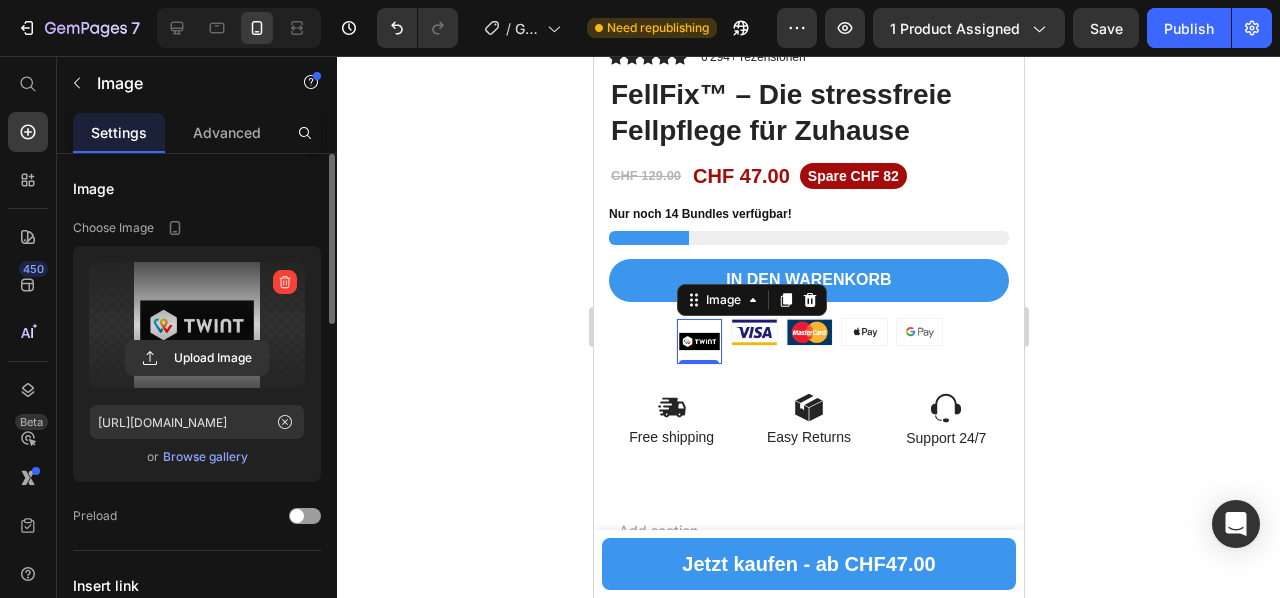 click 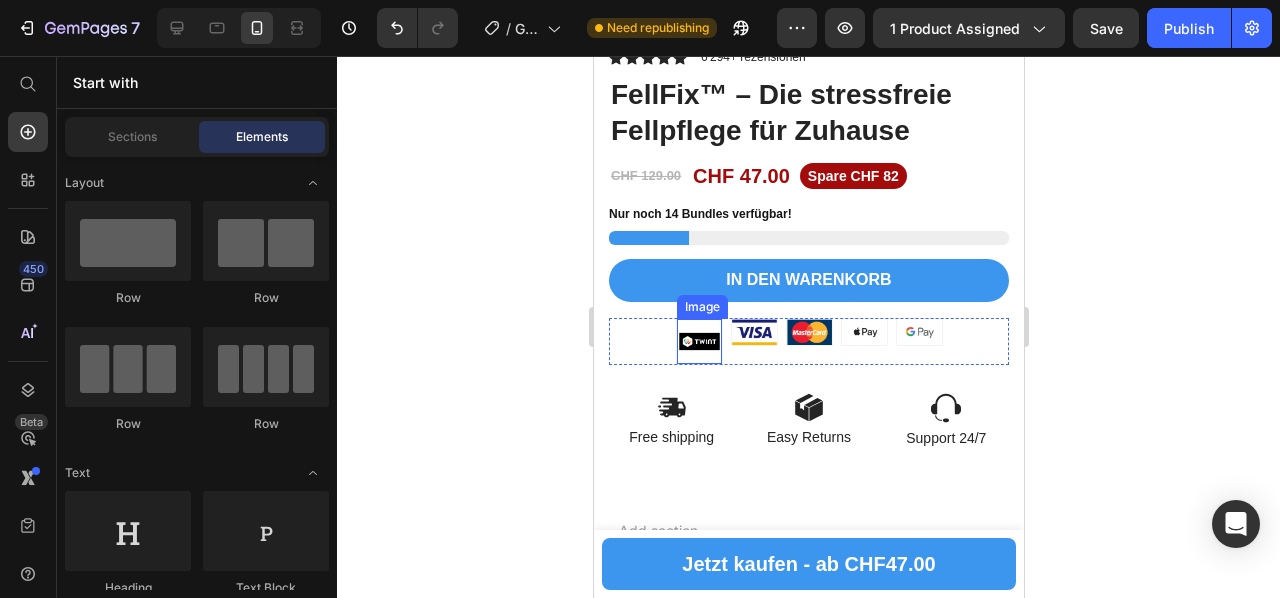 click at bounding box center (698, 341) 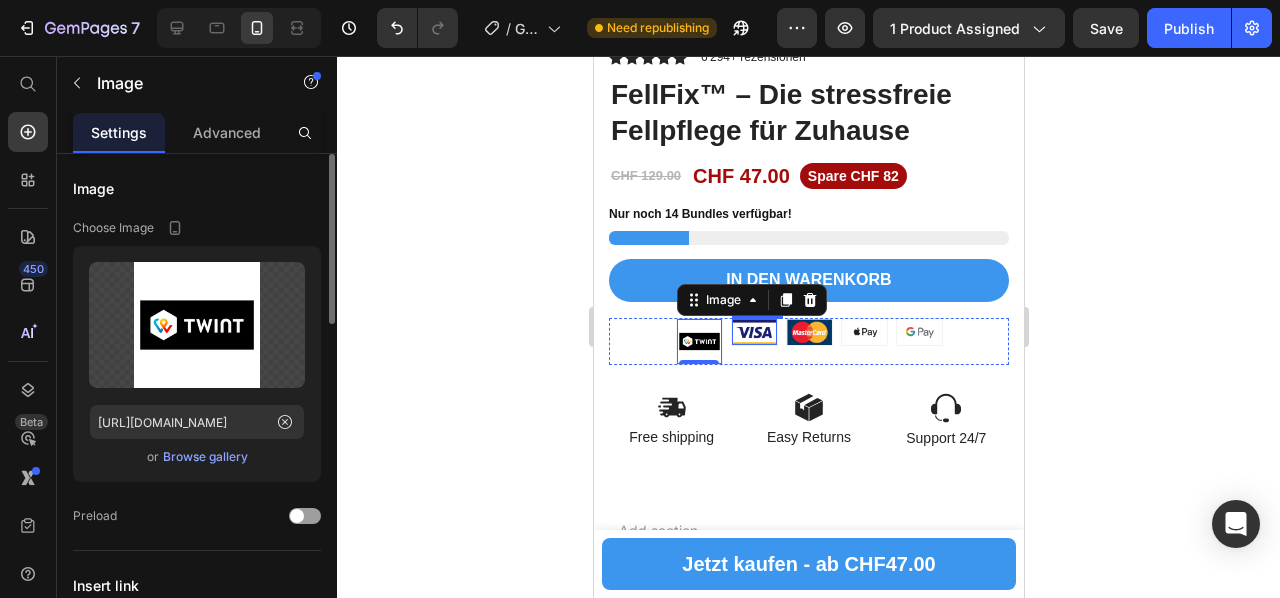 click at bounding box center [753, 332] 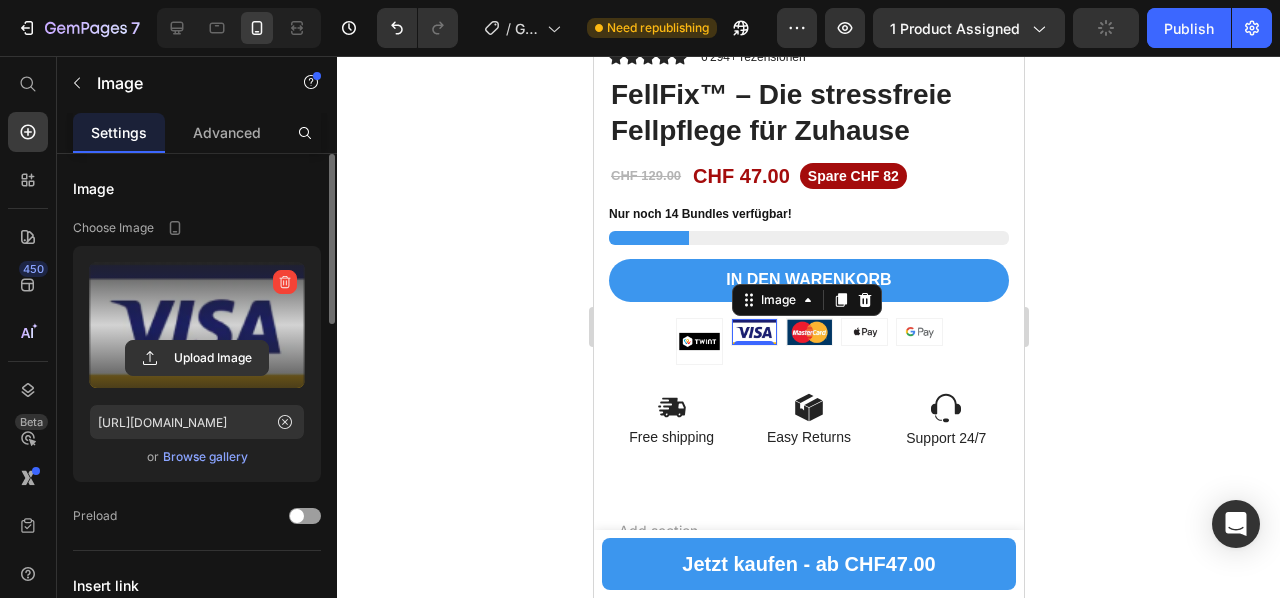 click at bounding box center [197, 325] 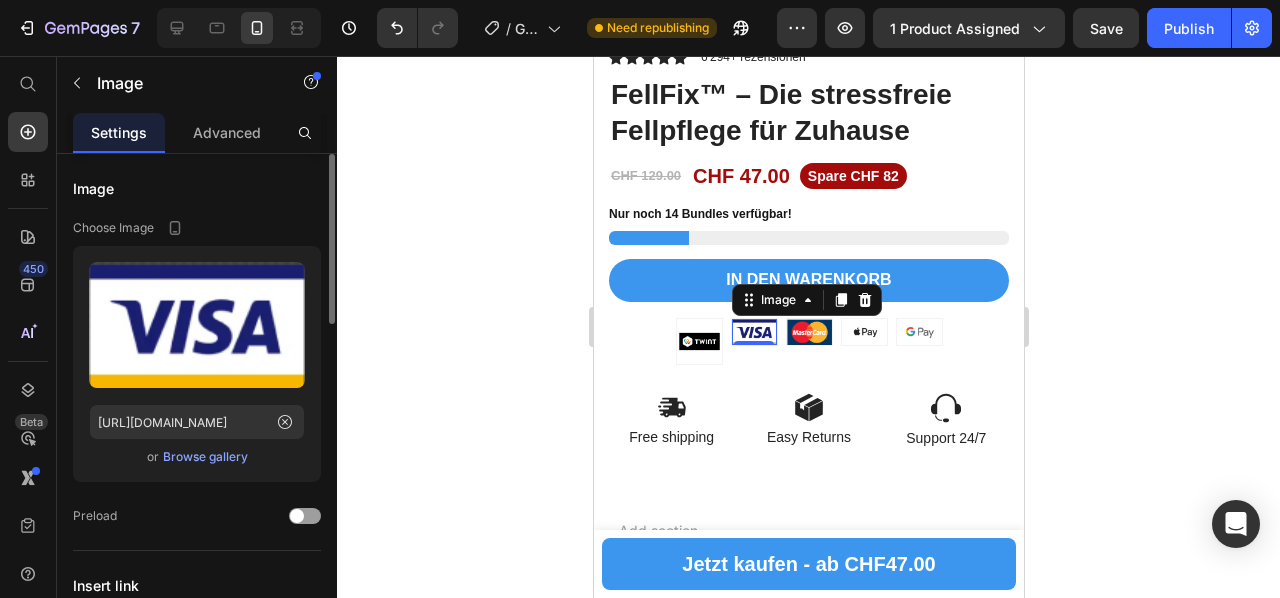click on "Browse gallery" at bounding box center [205, 457] 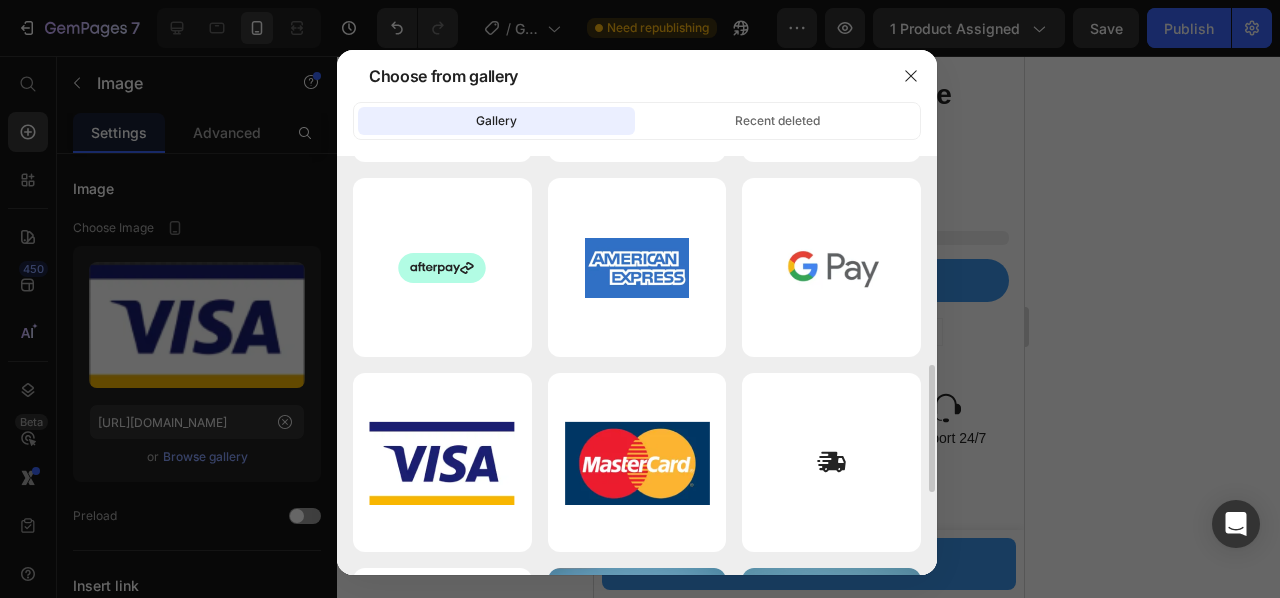 scroll, scrollTop: 478, scrollLeft: 0, axis: vertical 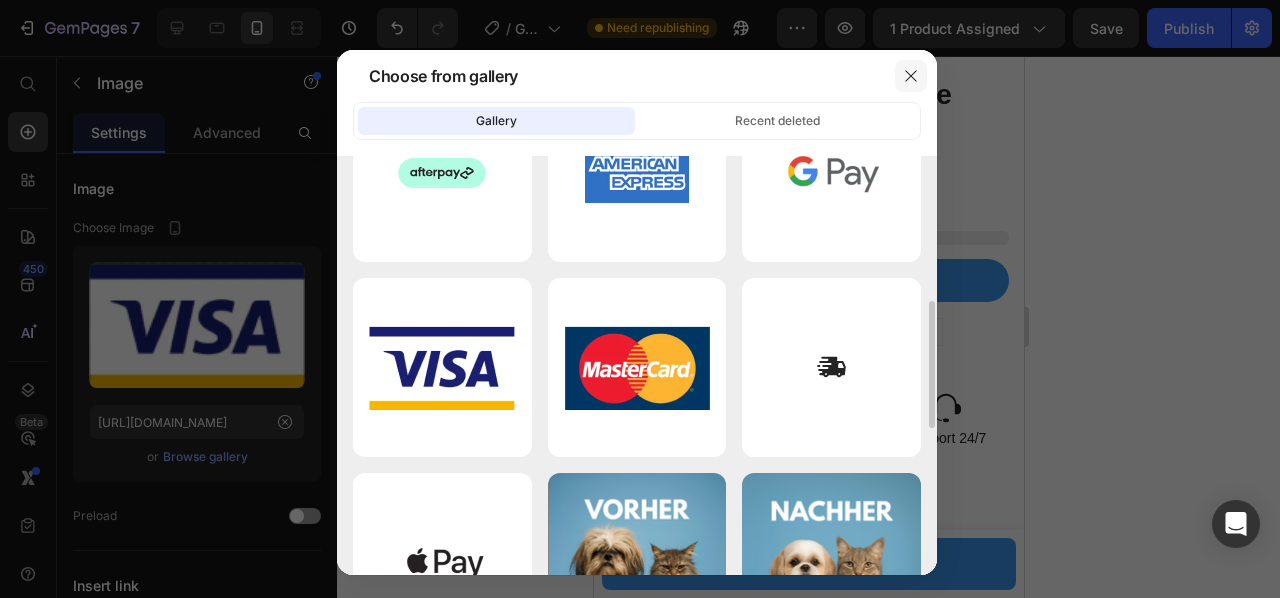 click 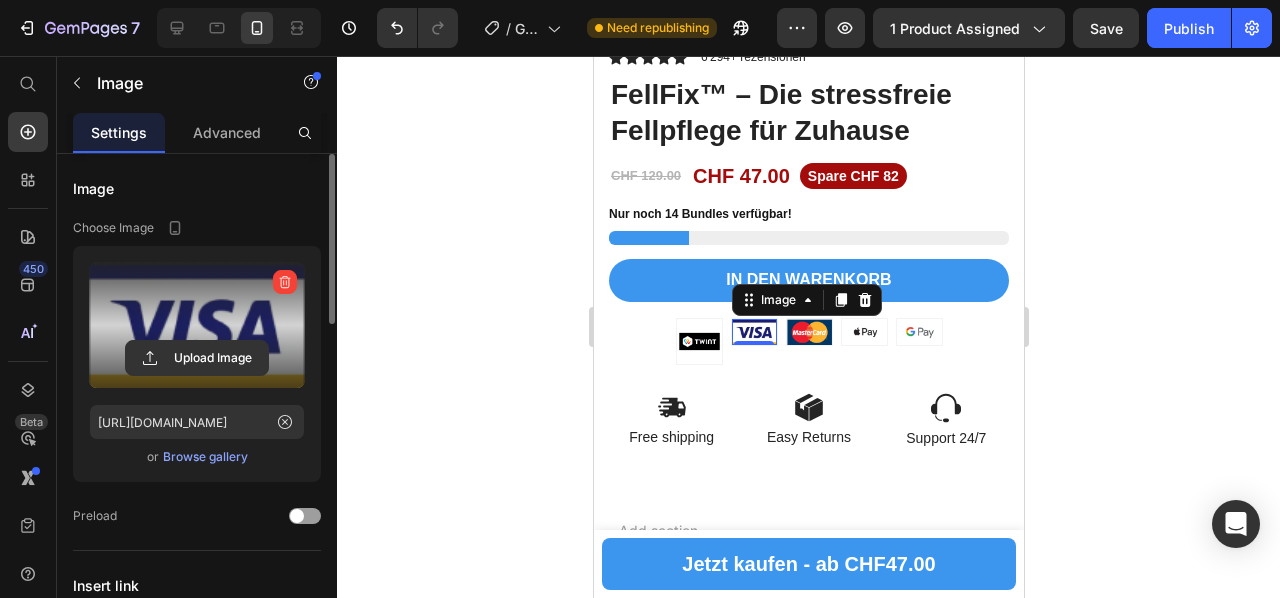 click at bounding box center [197, 325] 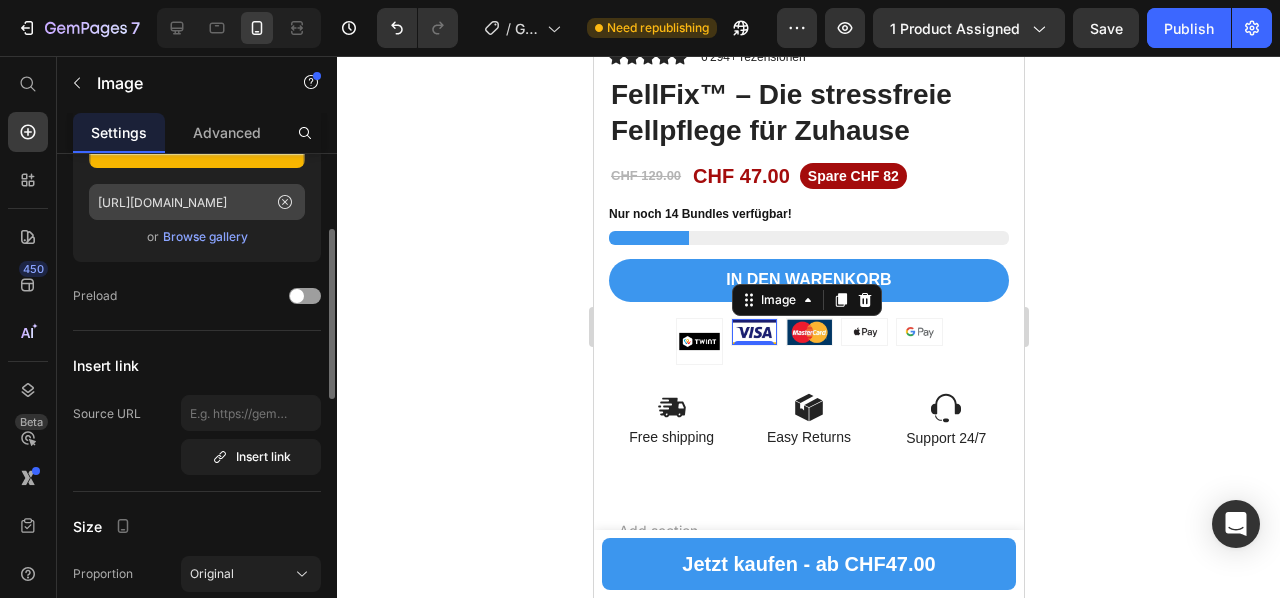 scroll, scrollTop: 221, scrollLeft: 0, axis: vertical 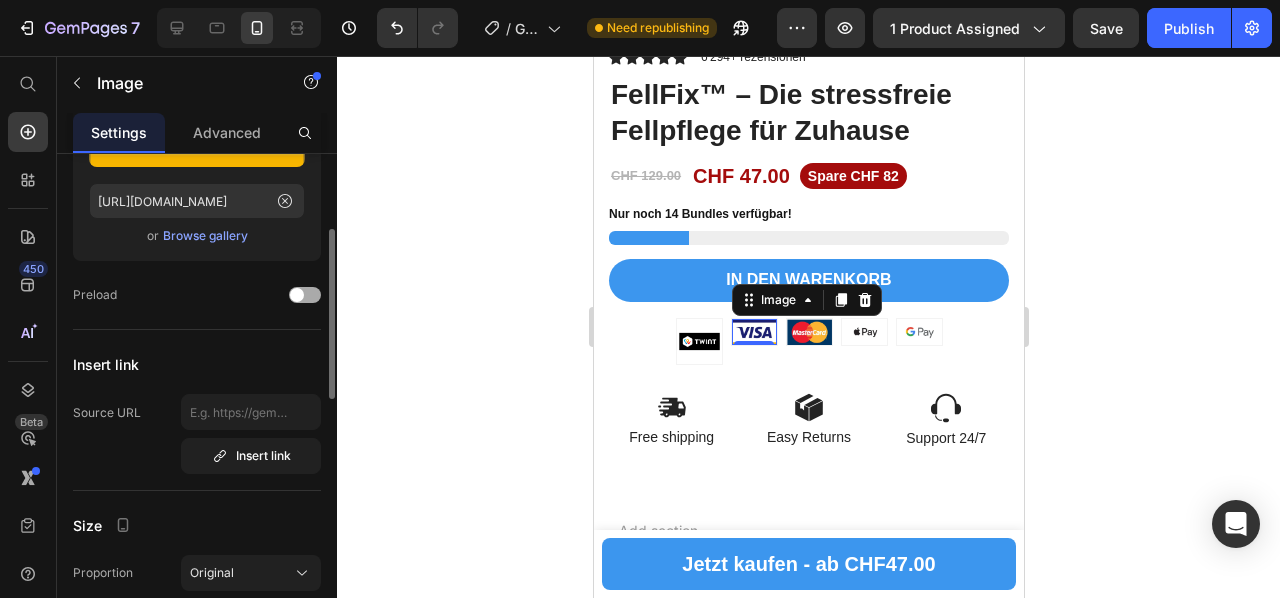 click at bounding box center (305, 295) 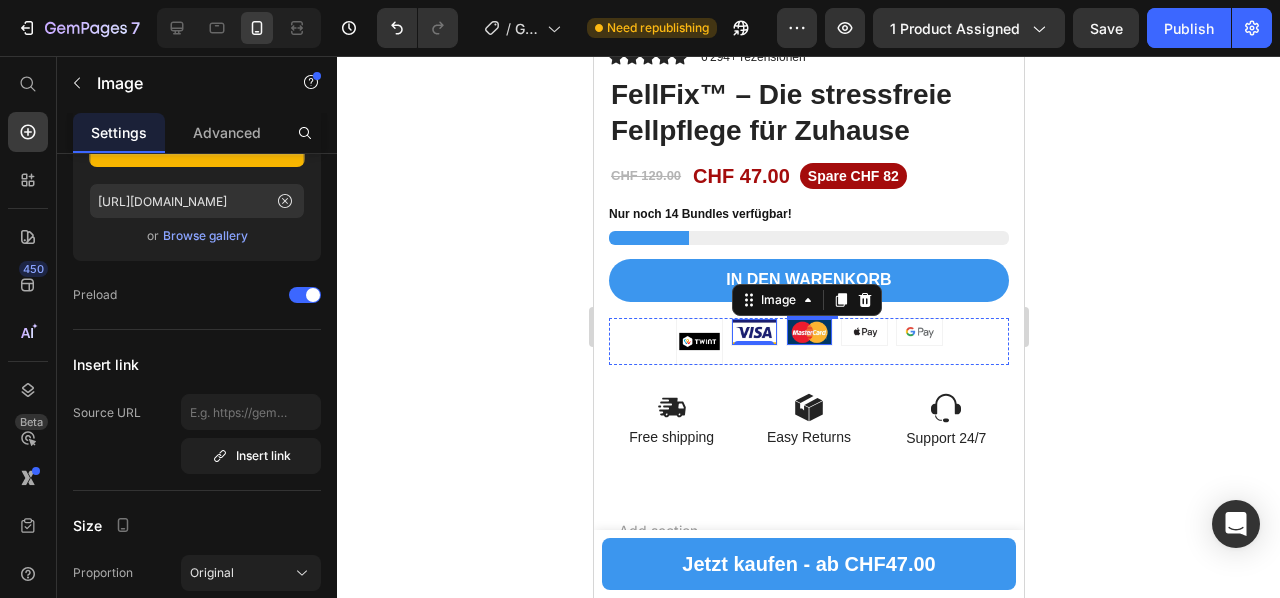 click at bounding box center (808, 332) 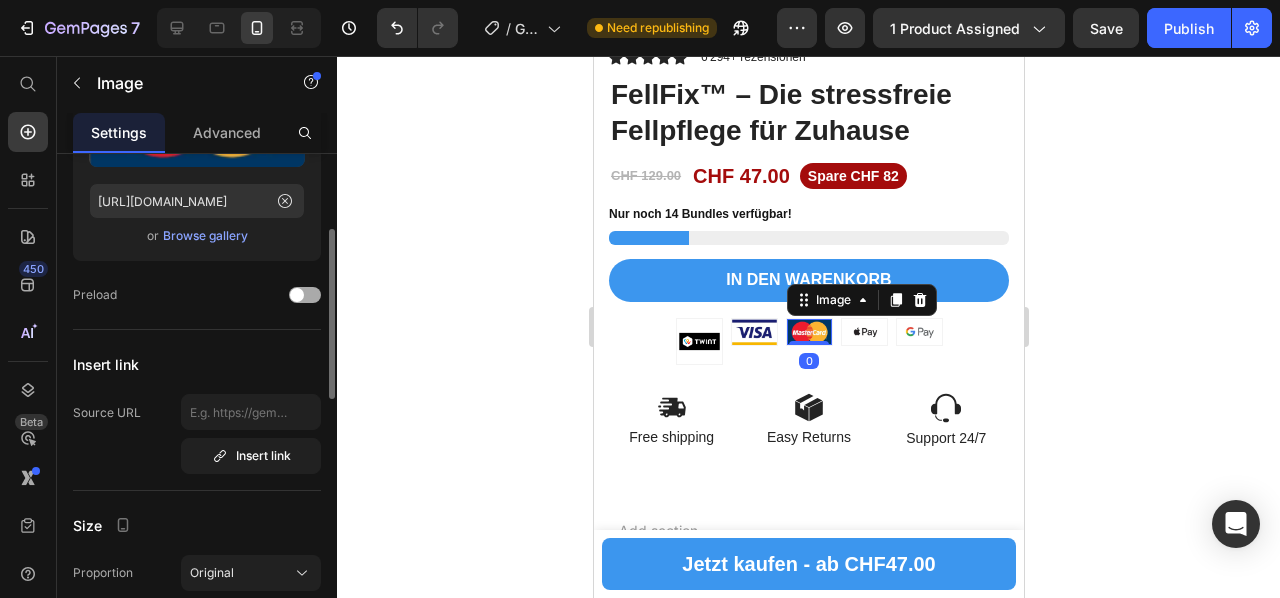 click on "Preload" 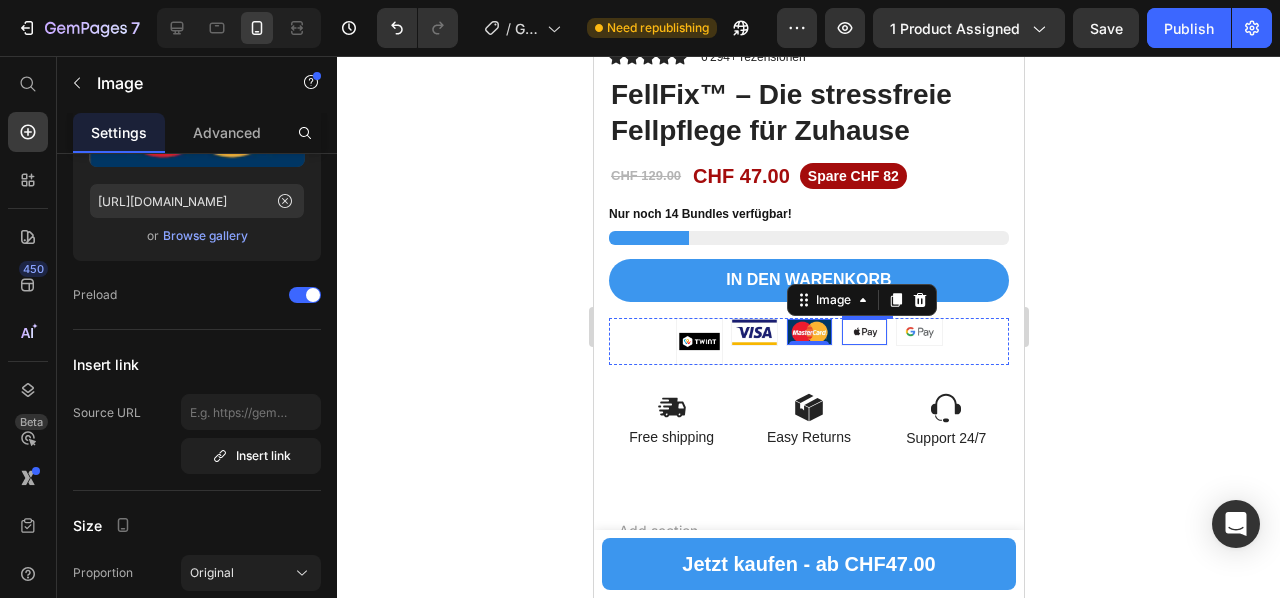 click at bounding box center [863, 332] 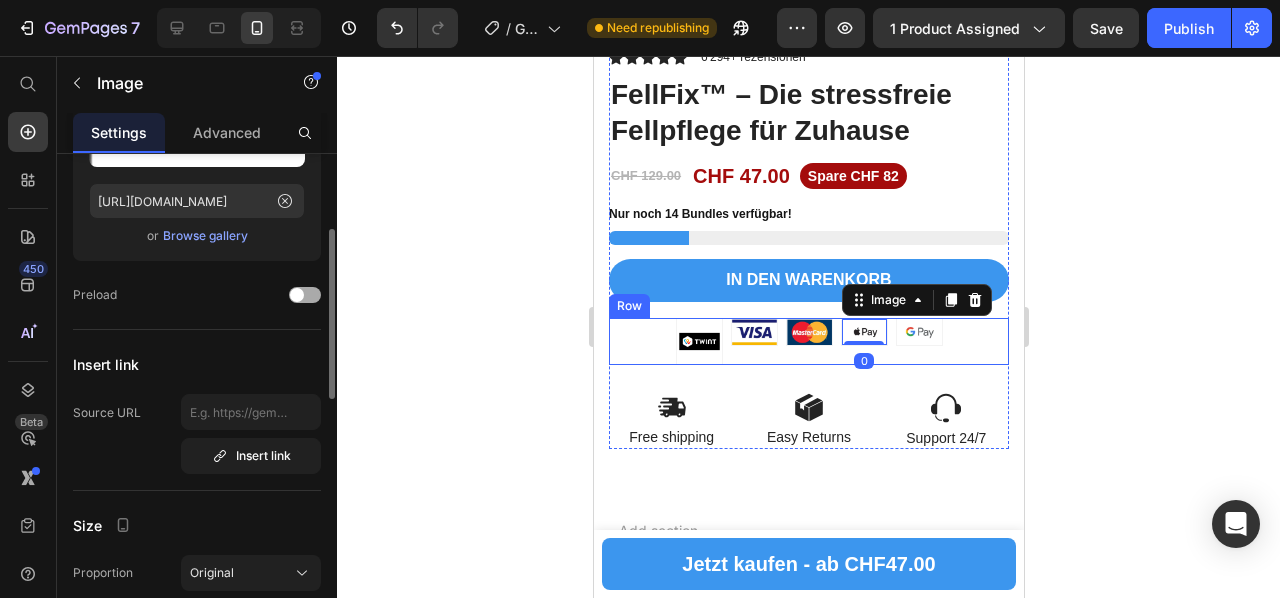 click on "Preload" 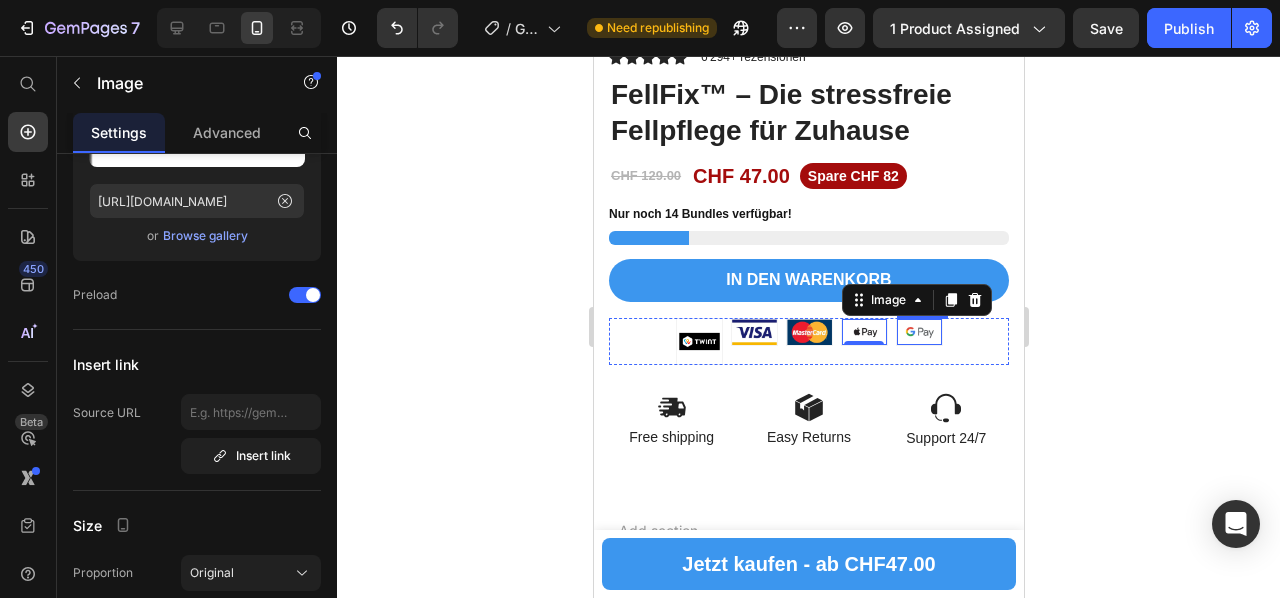 click at bounding box center (918, 332) 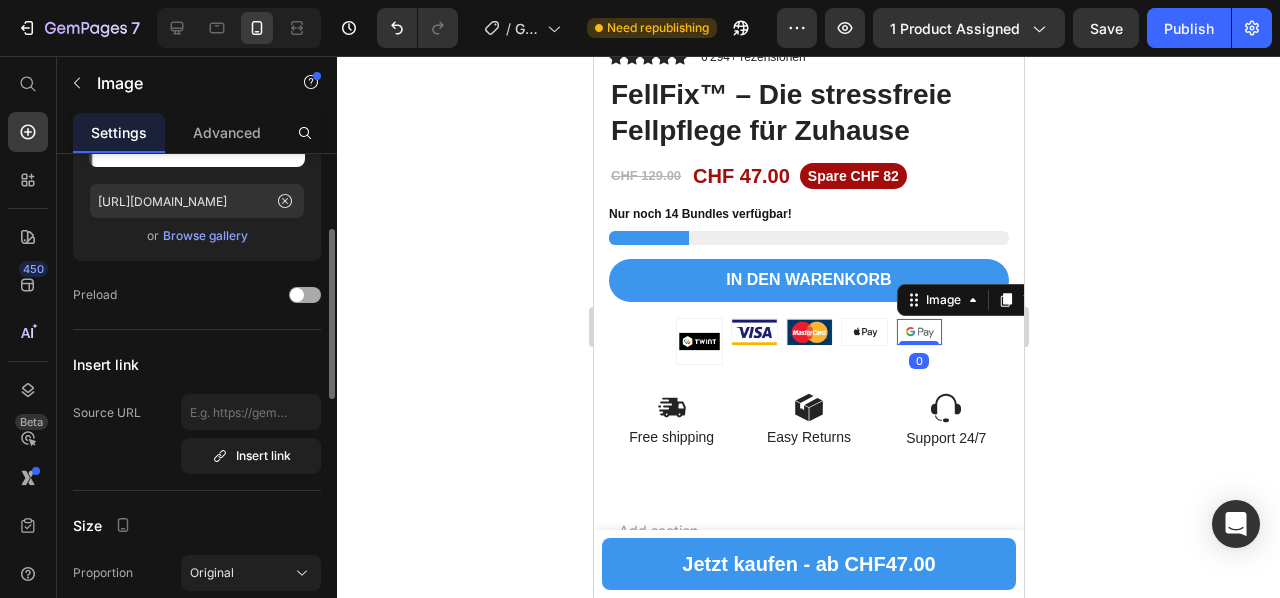 click at bounding box center (305, 295) 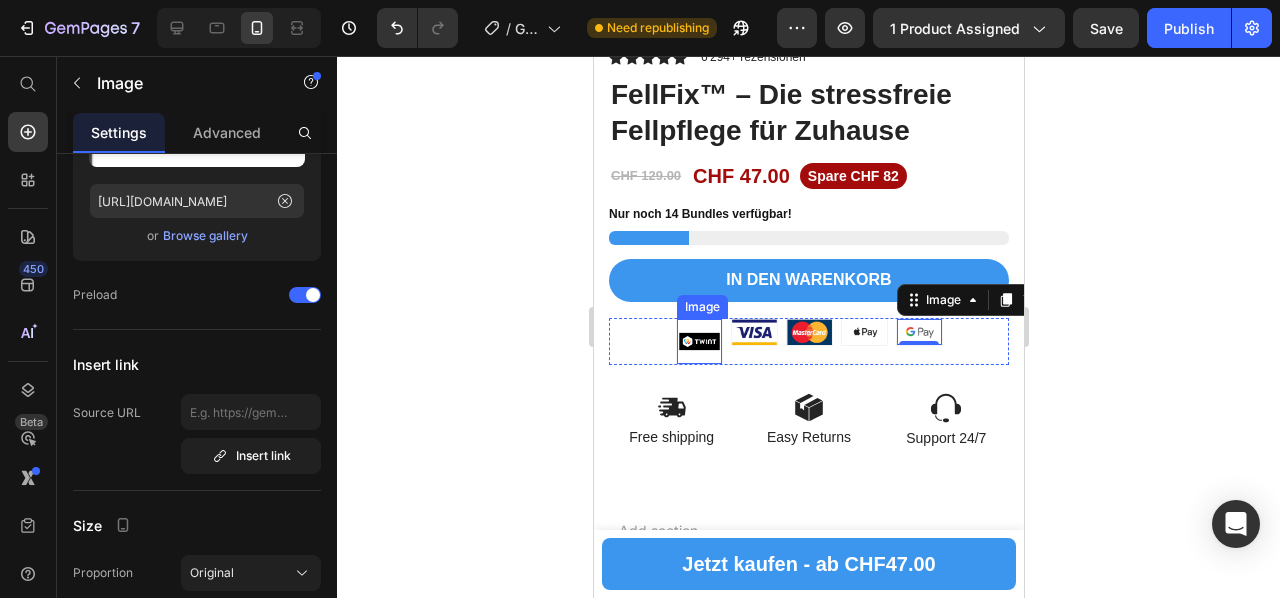 click at bounding box center [698, 341] 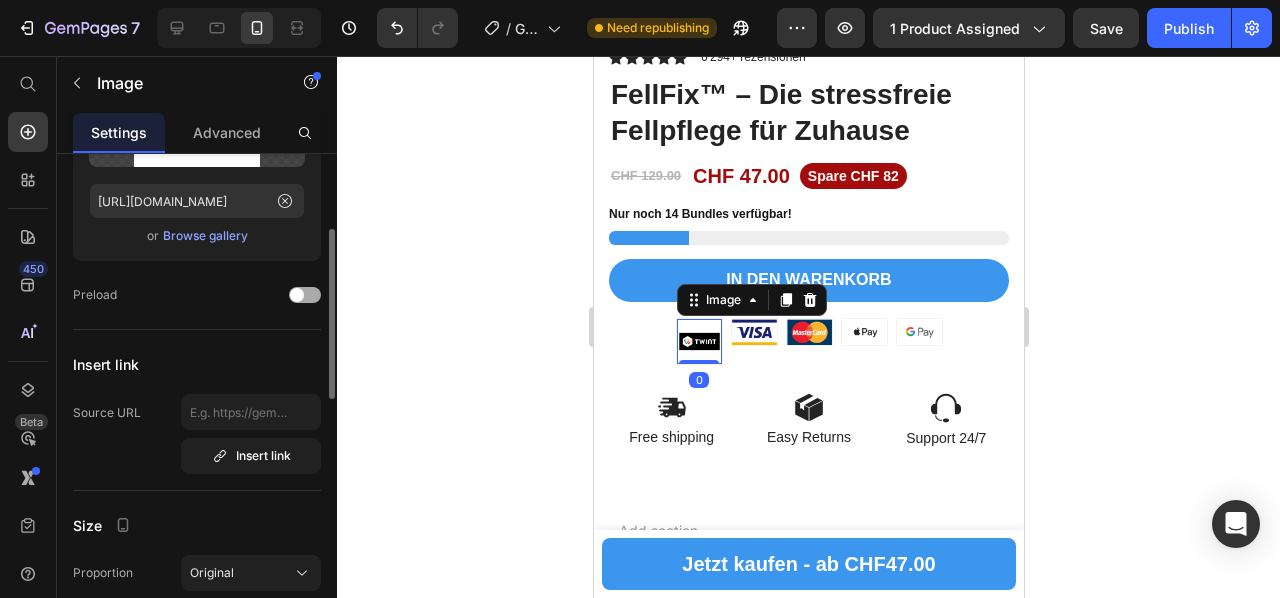 scroll, scrollTop: 0, scrollLeft: 0, axis: both 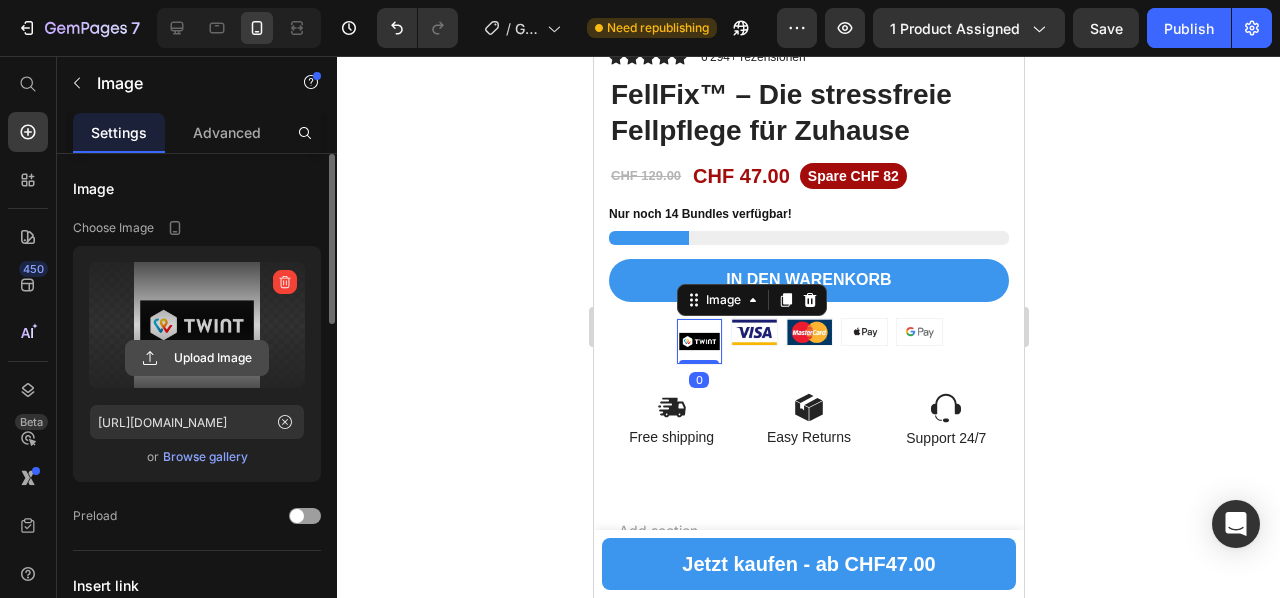 click 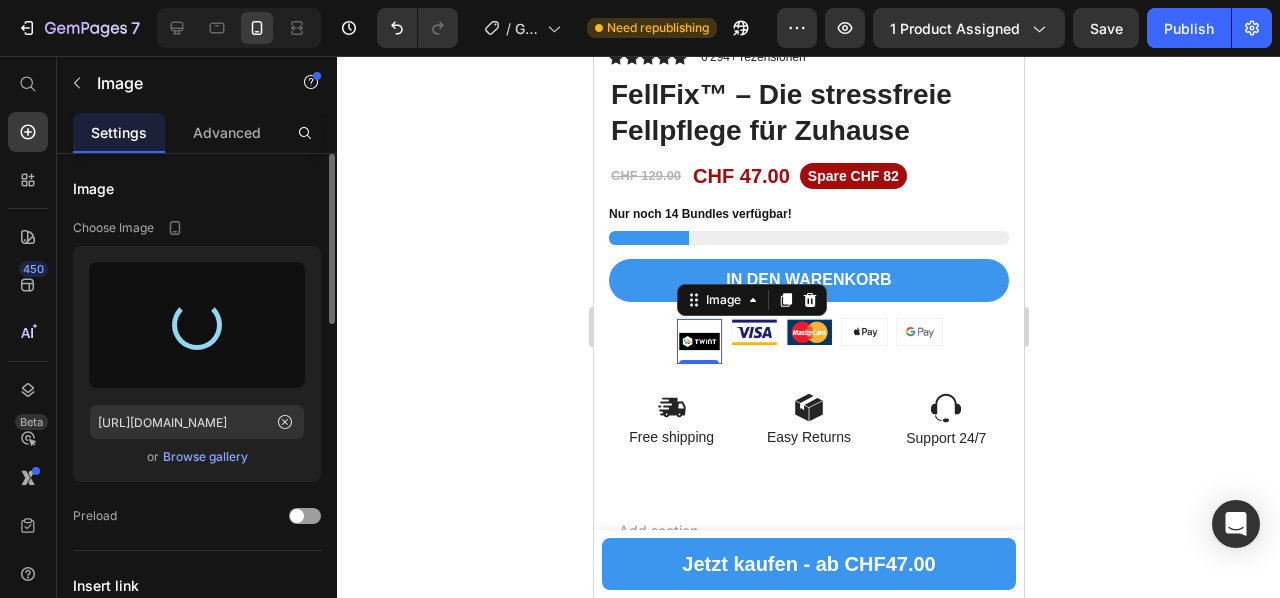 type on "[URL][DOMAIN_NAME]" 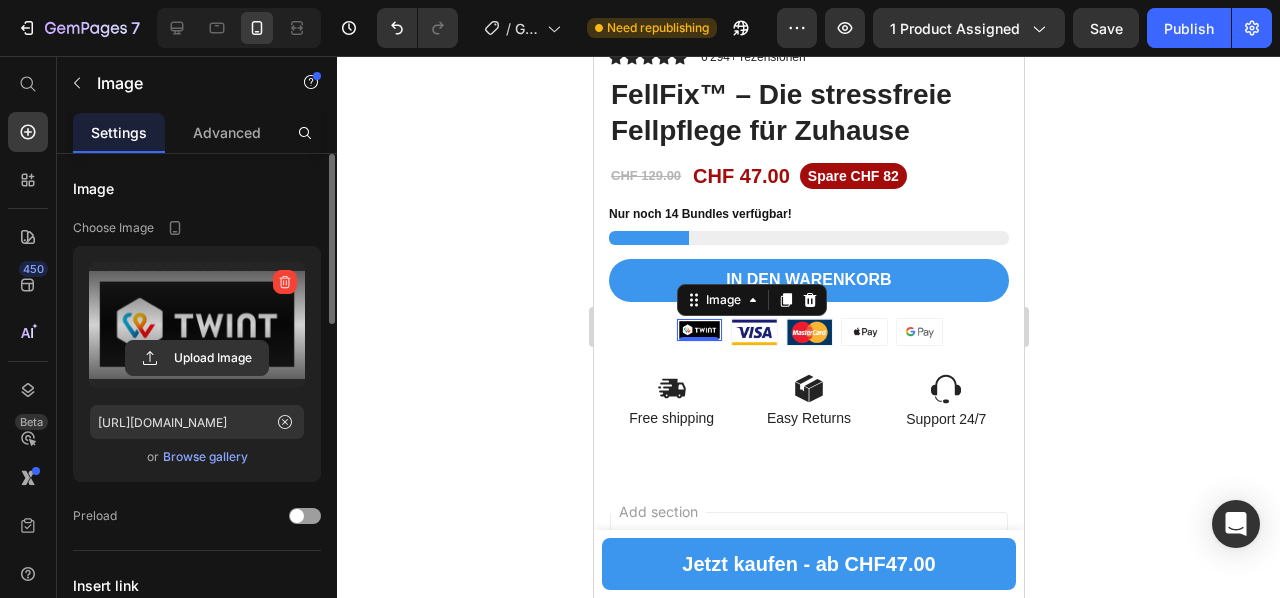 click 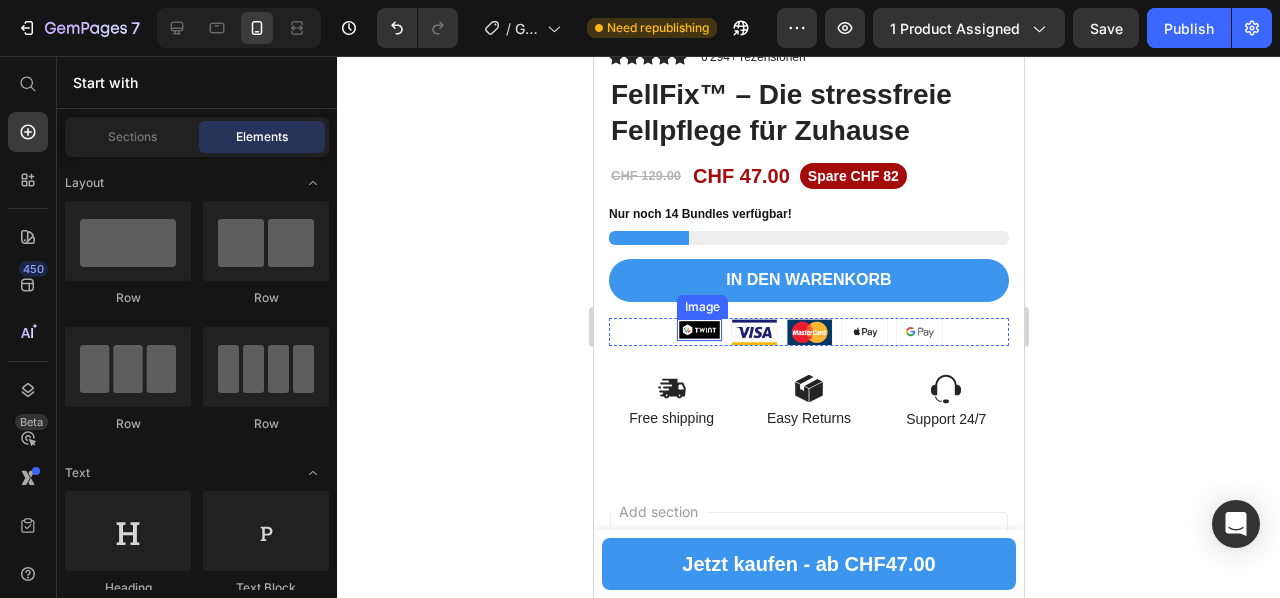 click at bounding box center [698, 330] 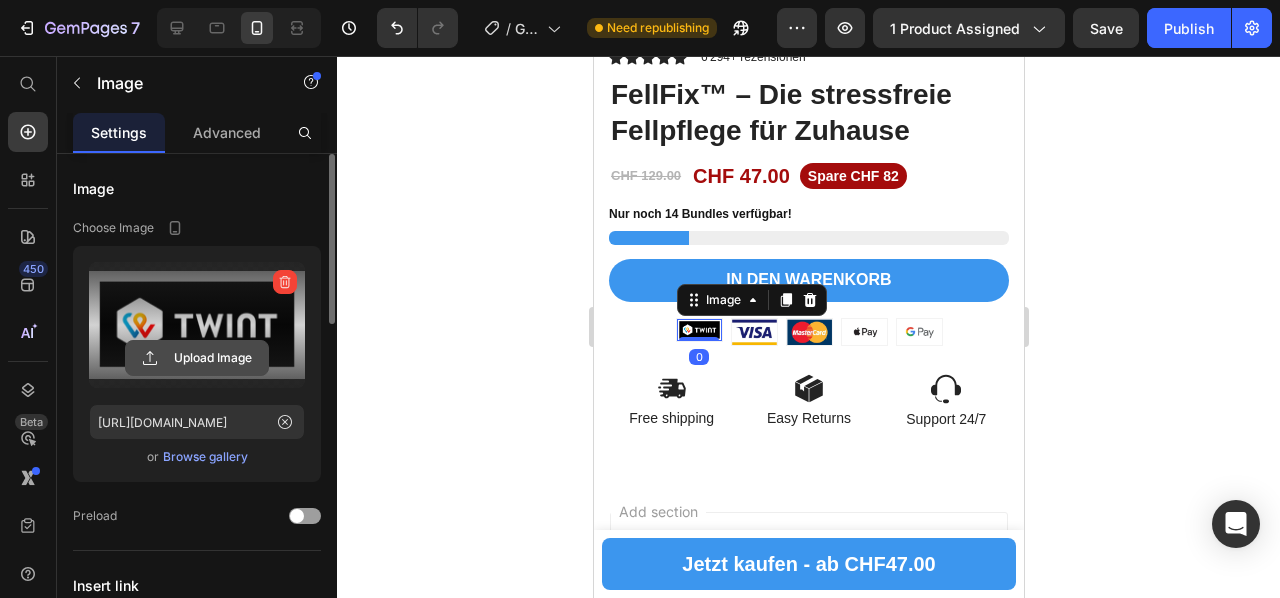 click 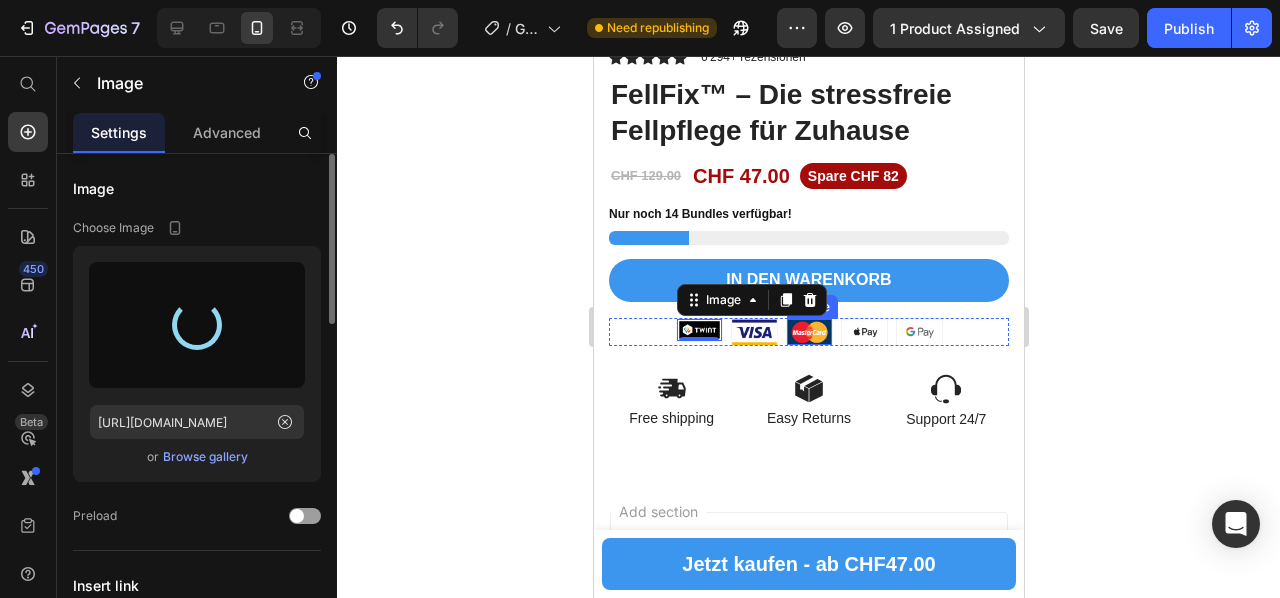 type on "[URL][DOMAIN_NAME]" 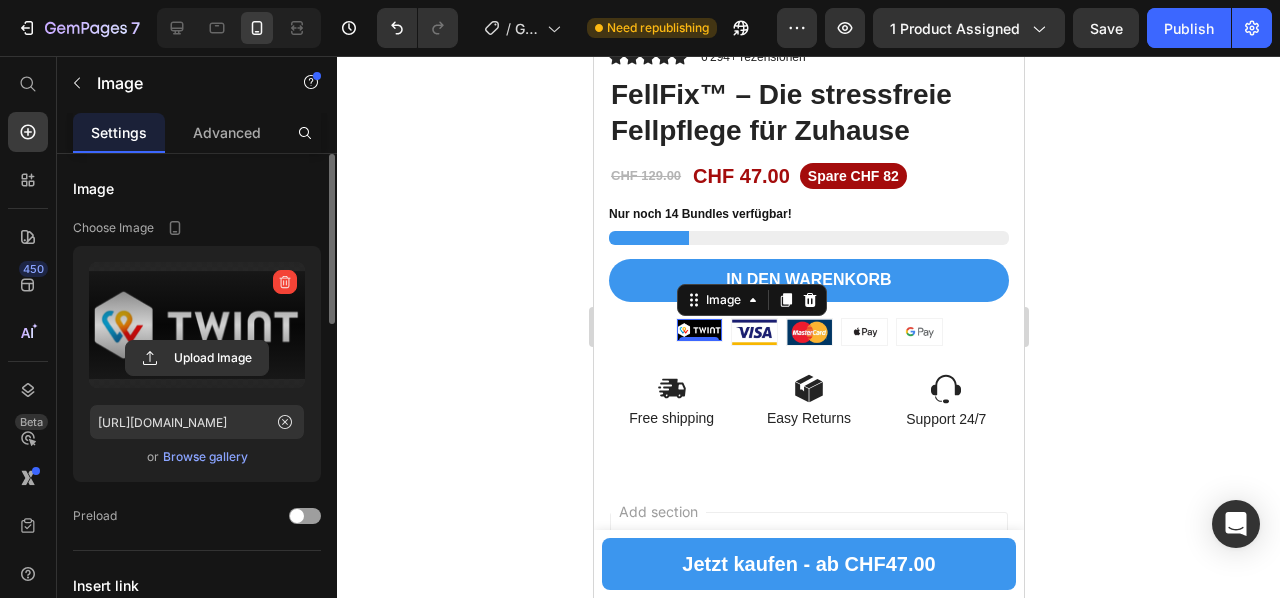 click 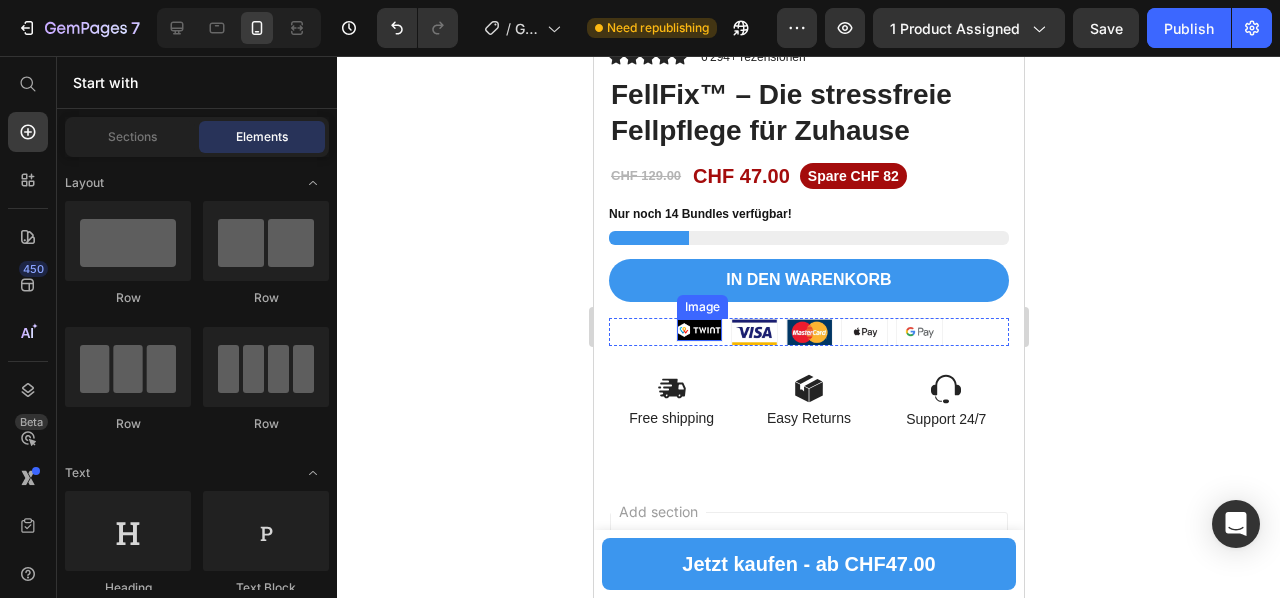 click at bounding box center (698, 330) 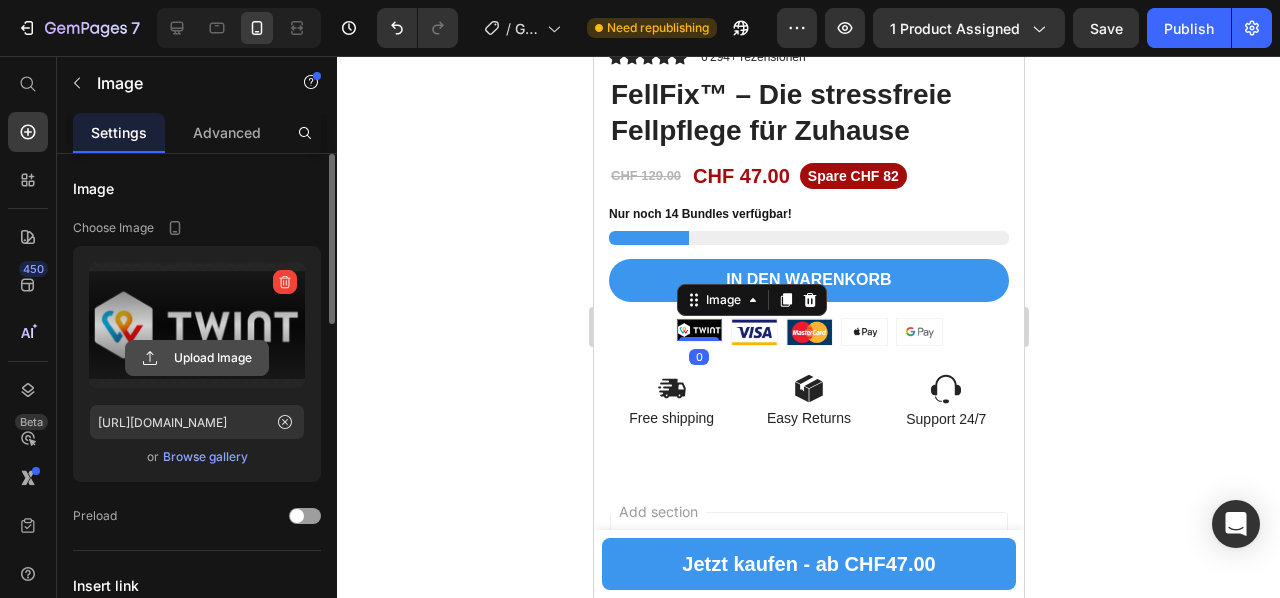 click 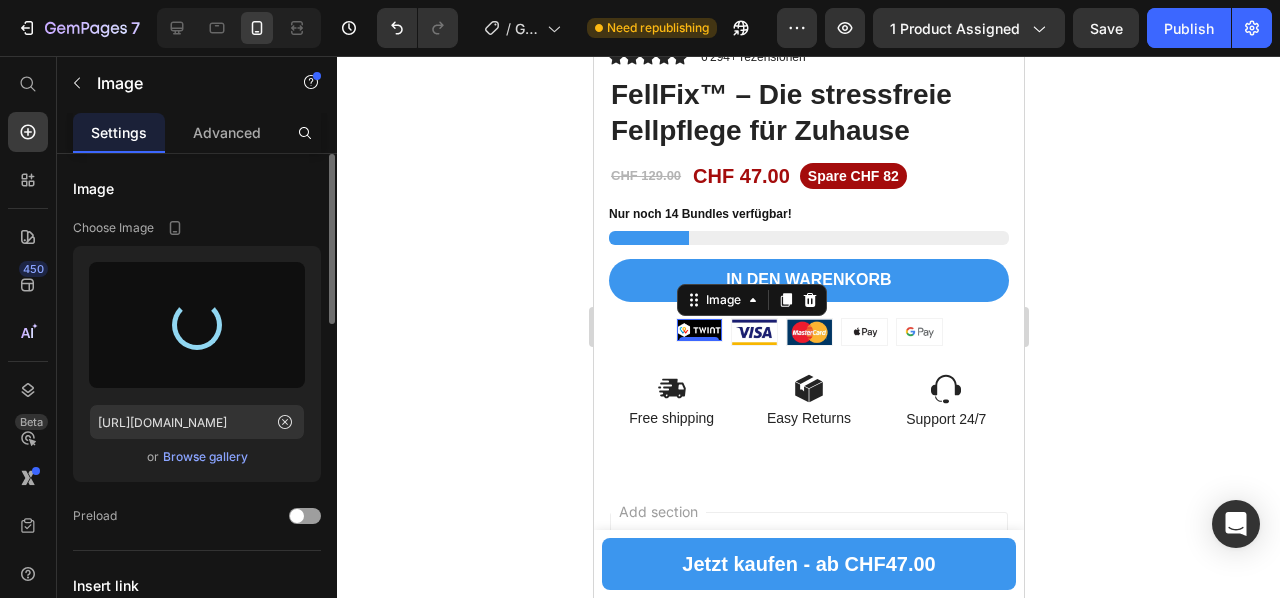 type on "[URL][DOMAIN_NAME]" 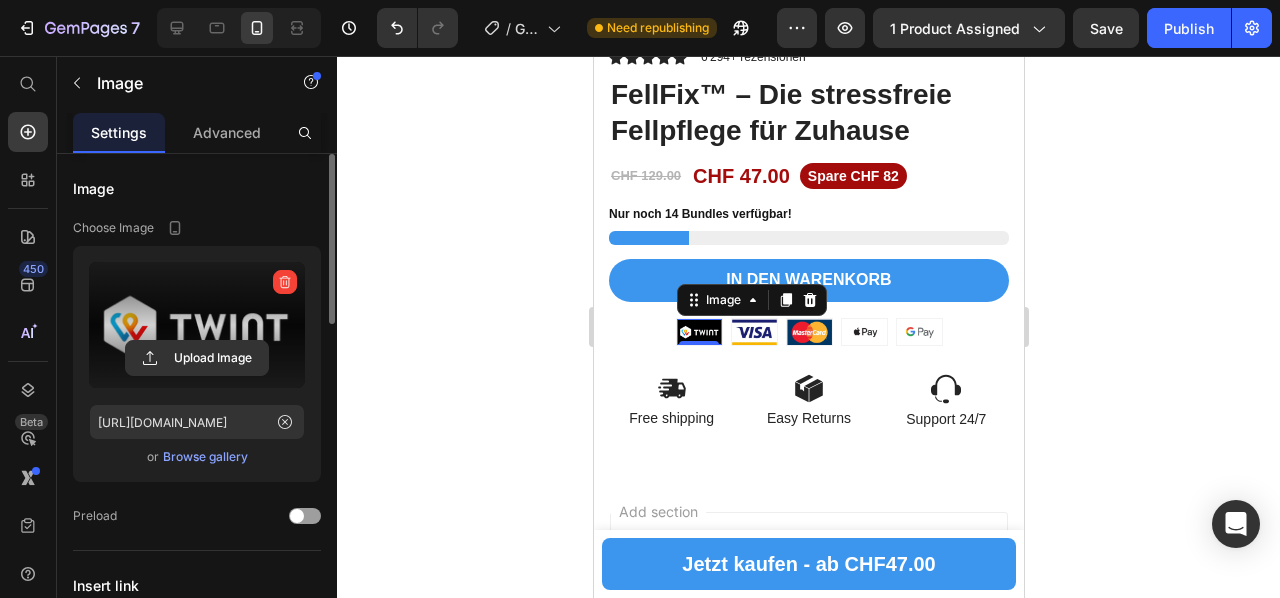 click 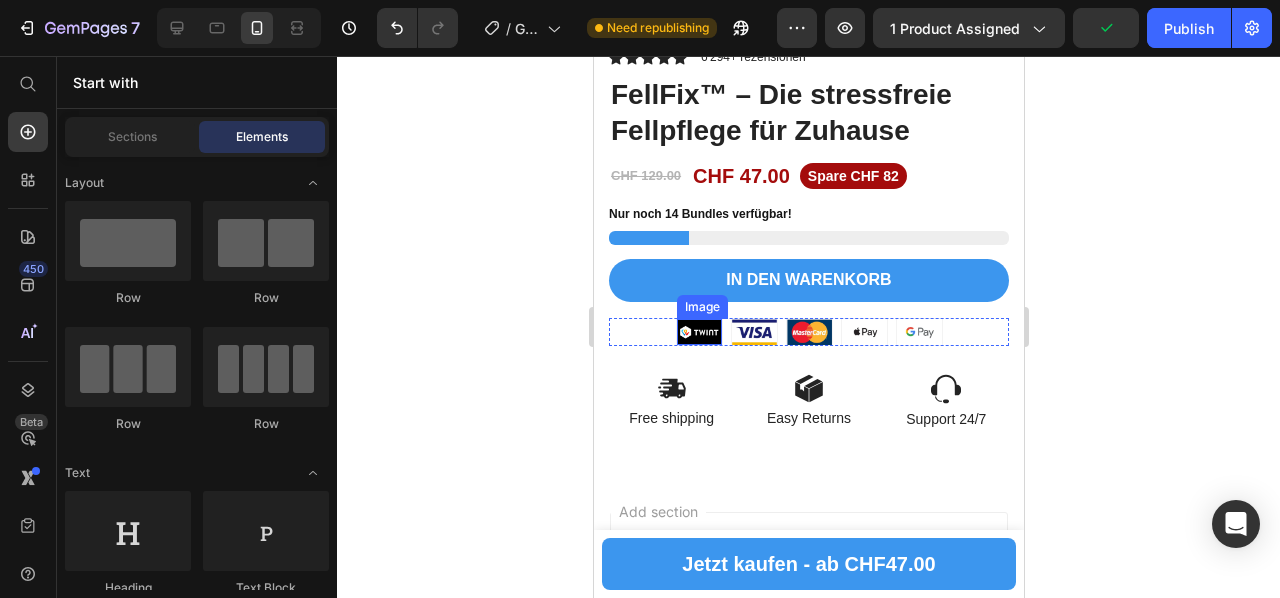 click at bounding box center (698, 332) 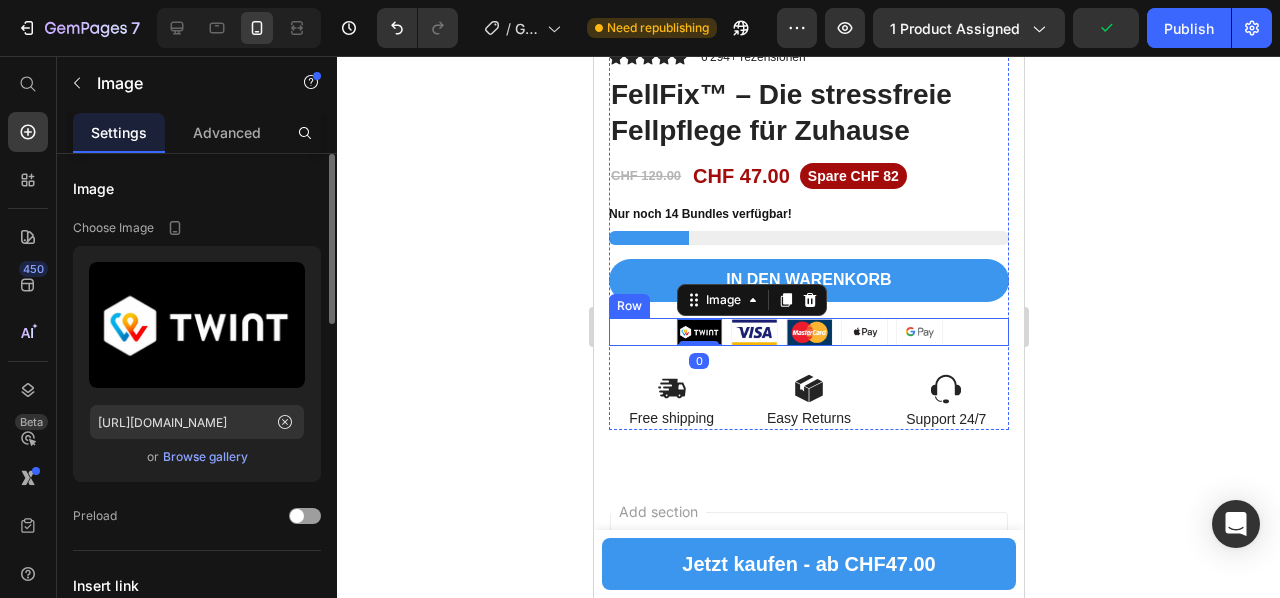 click on "Image   0 Image Image Image Image Row" at bounding box center (808, 332) 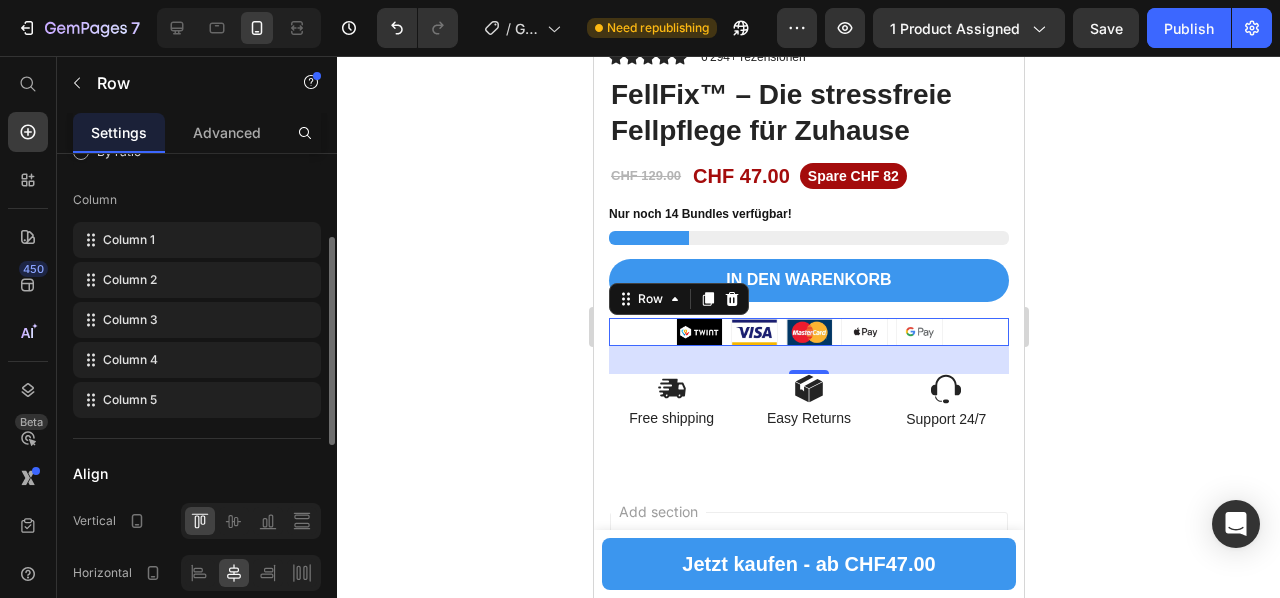 scroll, scrollTop: 100, scrollLeft: 0, axis: vertical 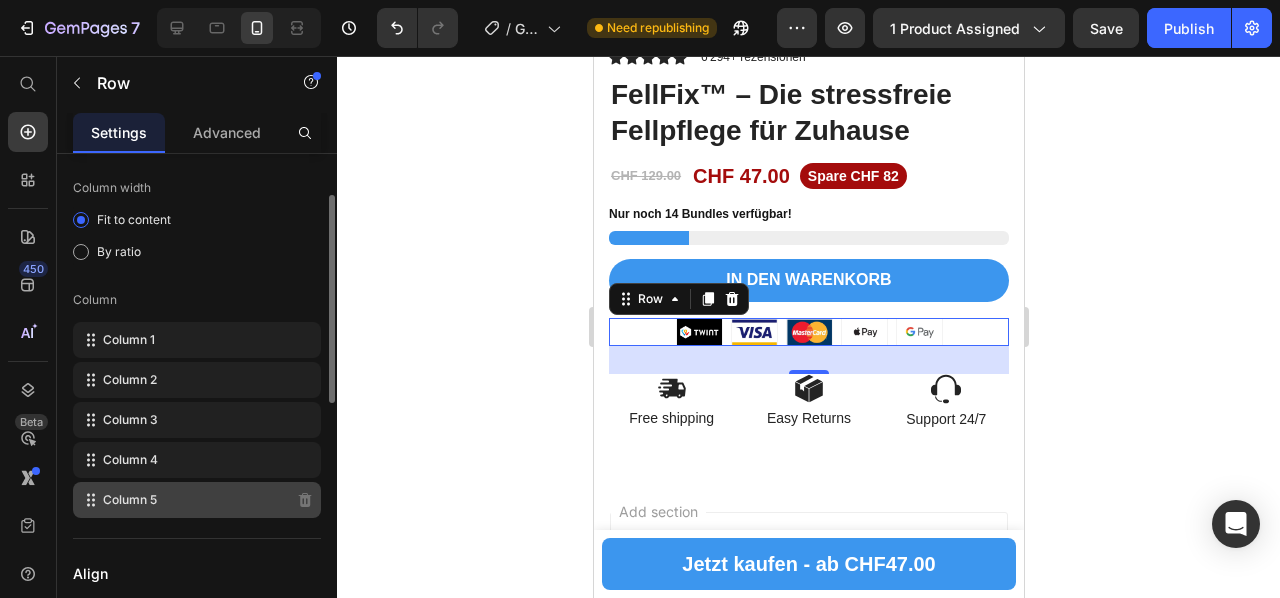 click on "Column 5" 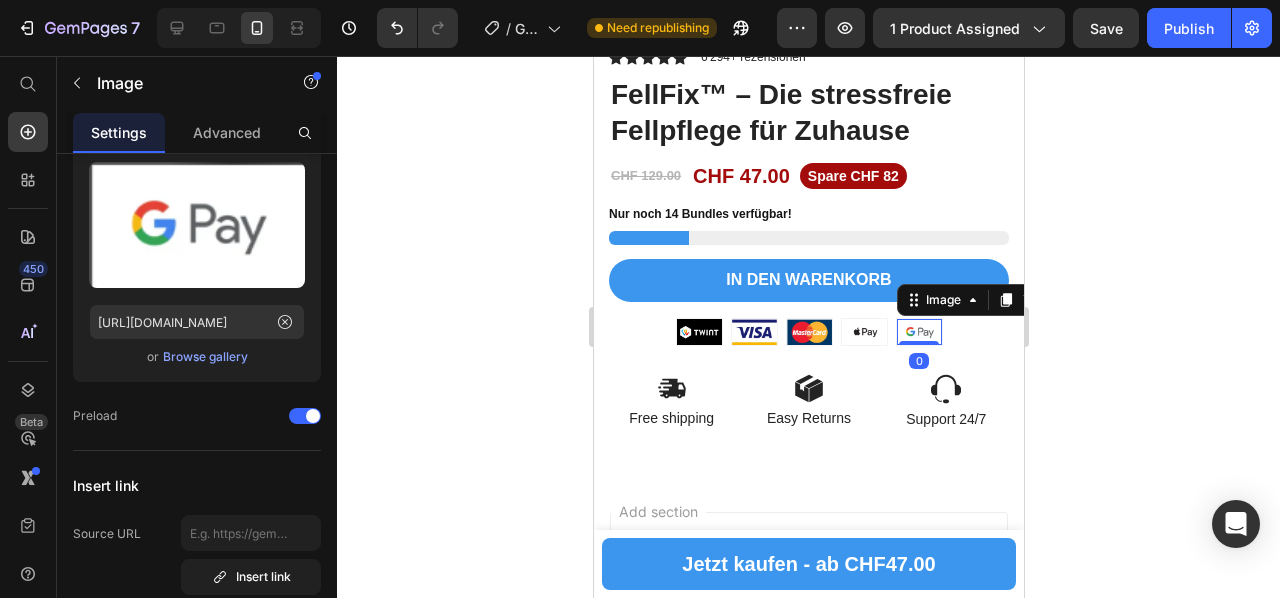scroll, scrollTop: 0, scrollLeft: 0, axis: both 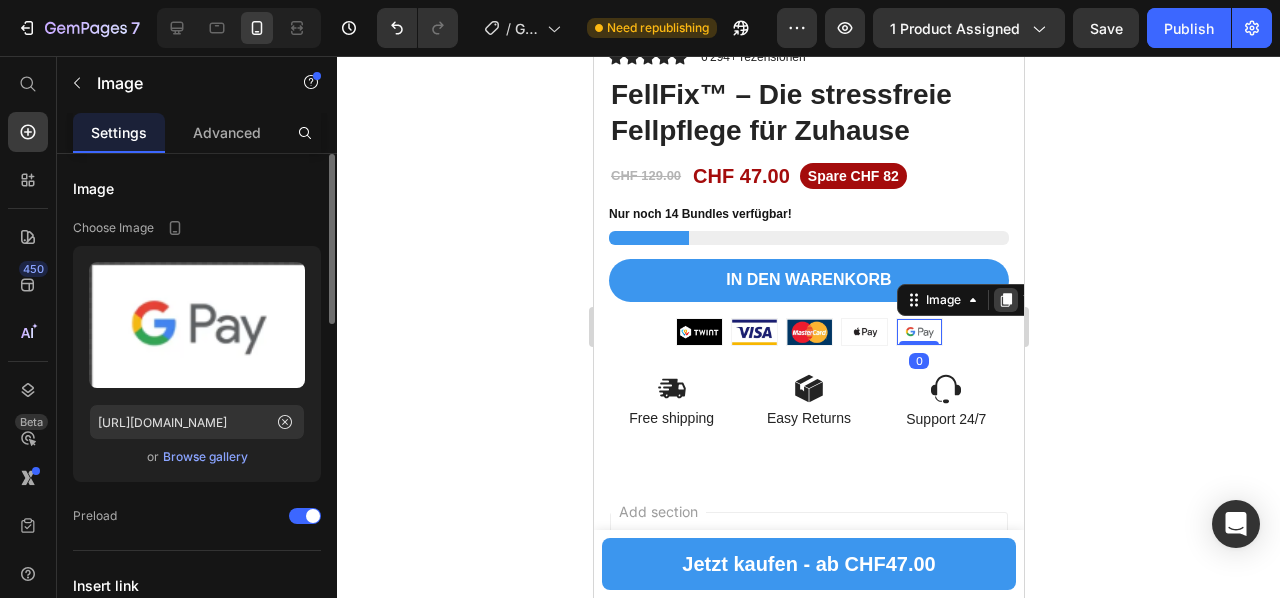 click 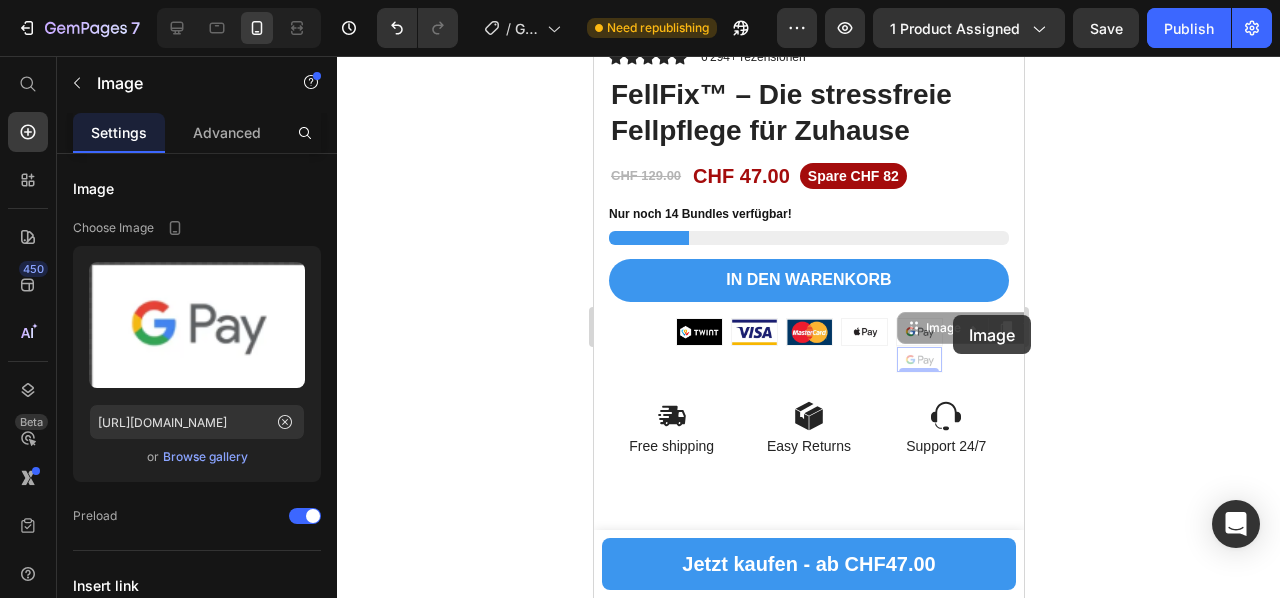 drag, startPoint x: 902, startPoint y: 320, endPoint x: 924, endPoint y: 345, distance: 33.30165 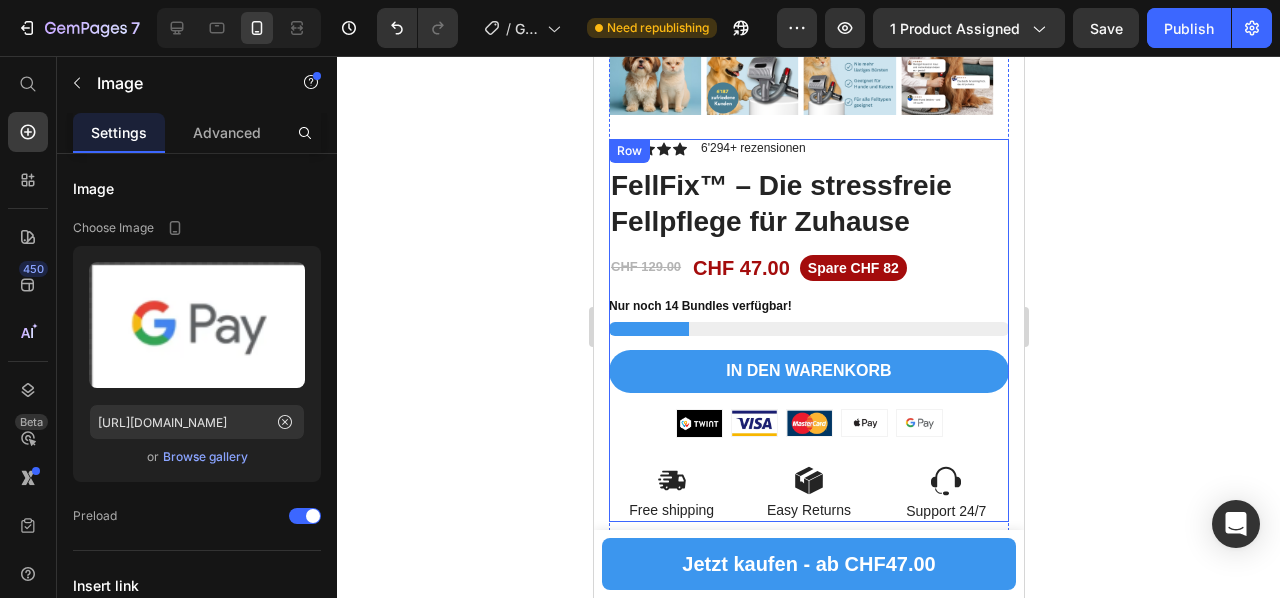 scroll, scrollTop: 6062, scrollLeft: 0, axis: vertical 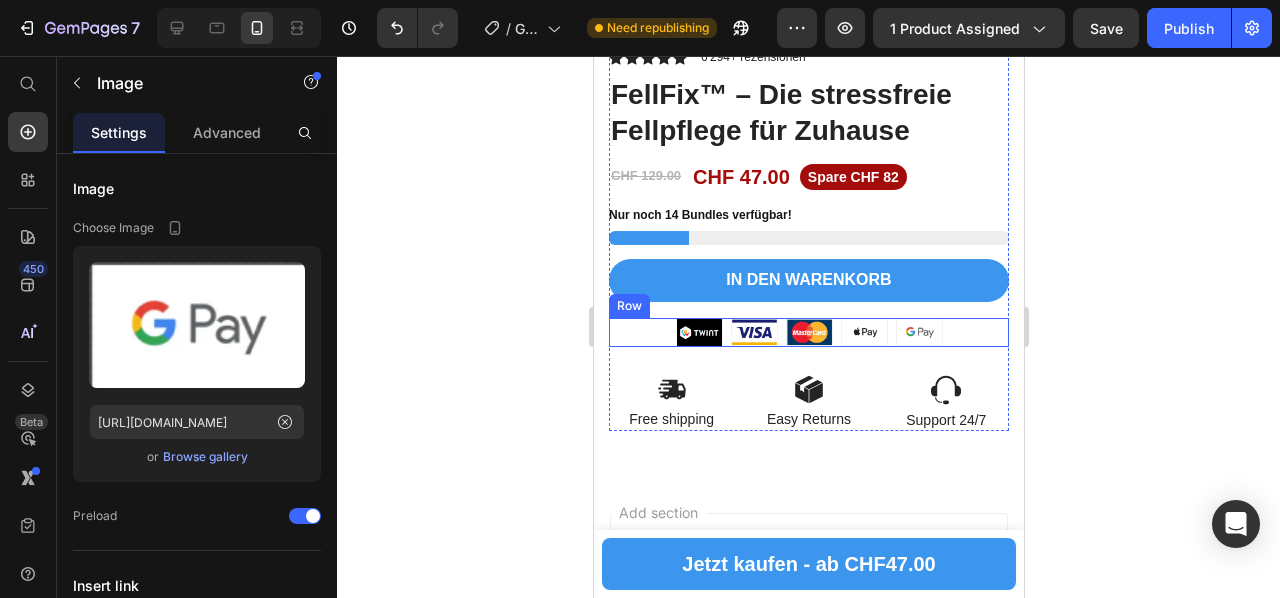 click on "Image Image Image Image Image Row" at bounding box center [808, 332] 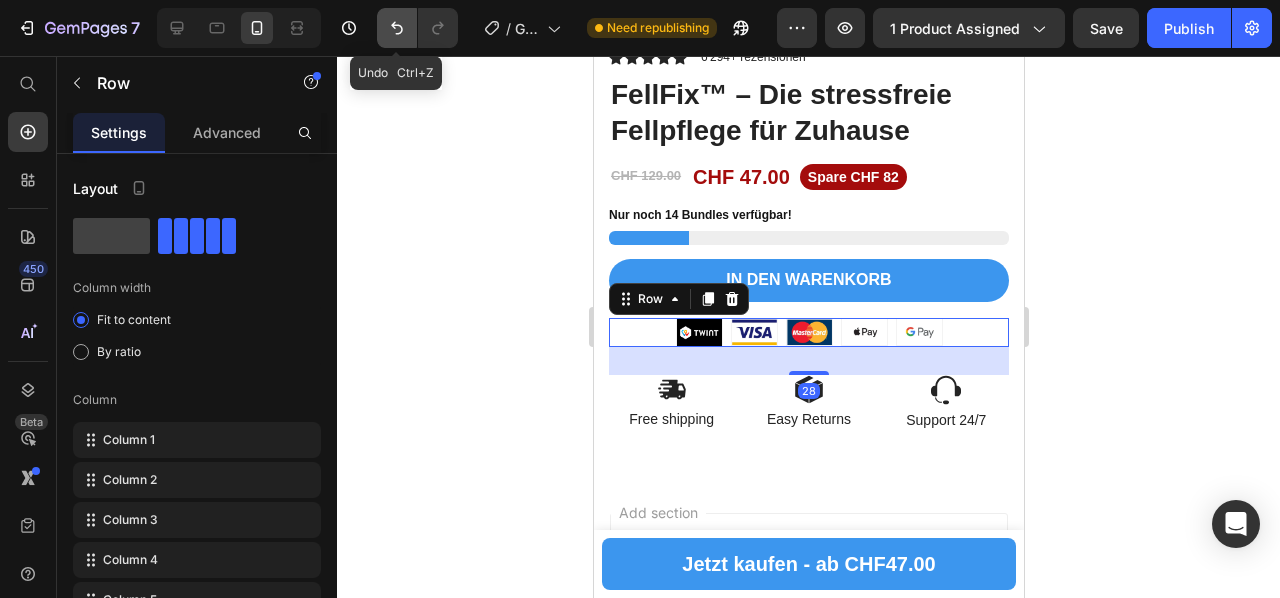 click 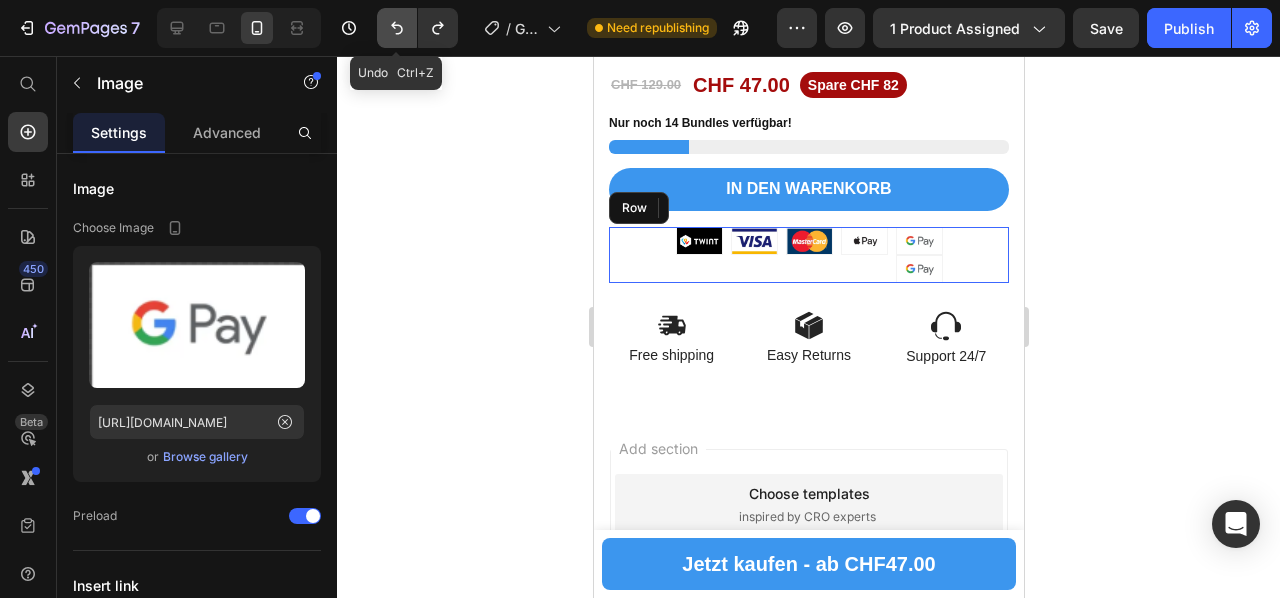 scroll, scrollTop: 5971, scrollLeft: 0, axis: vertical 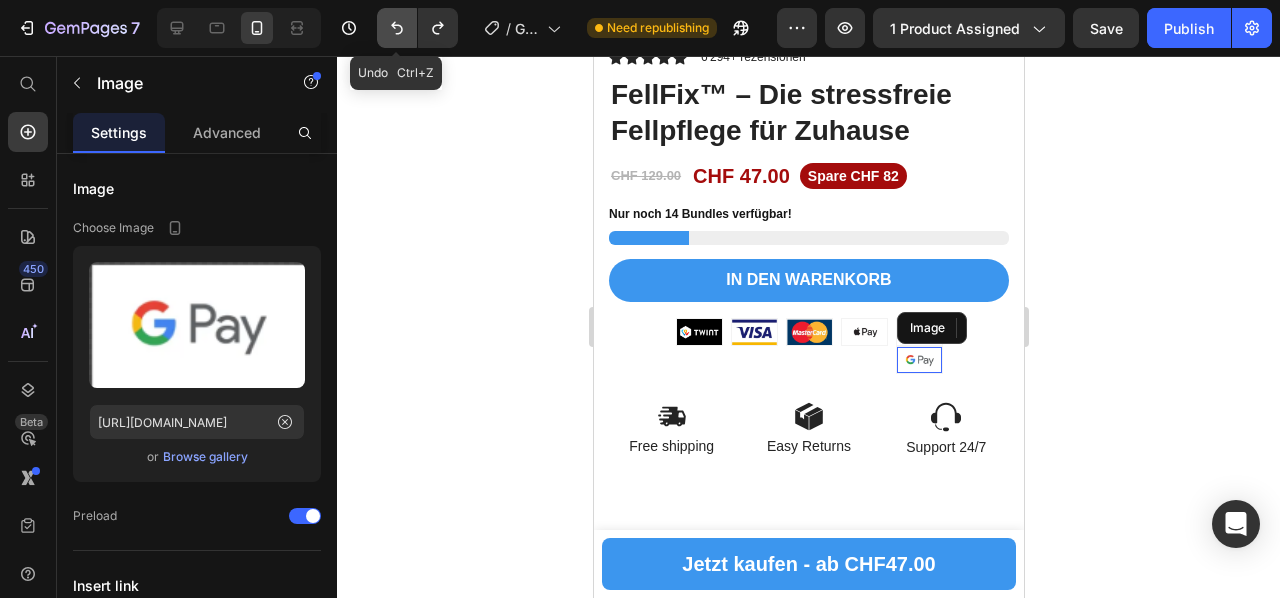click 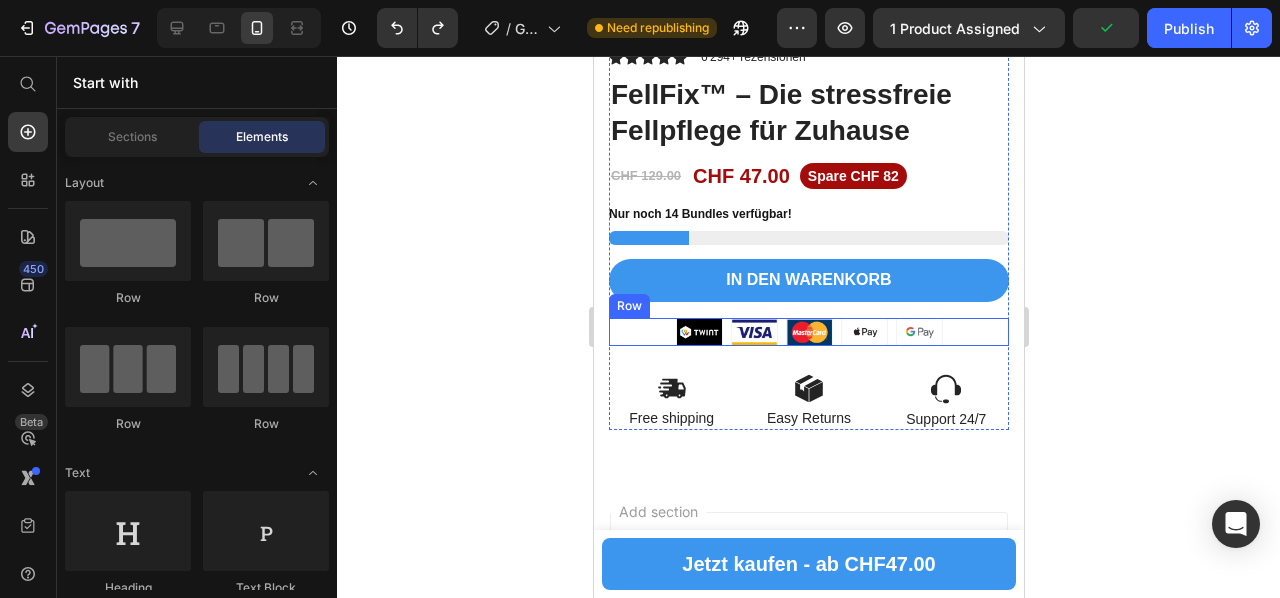 click on "Image Image Image Image Image Row" at bounding box center (808, 332) 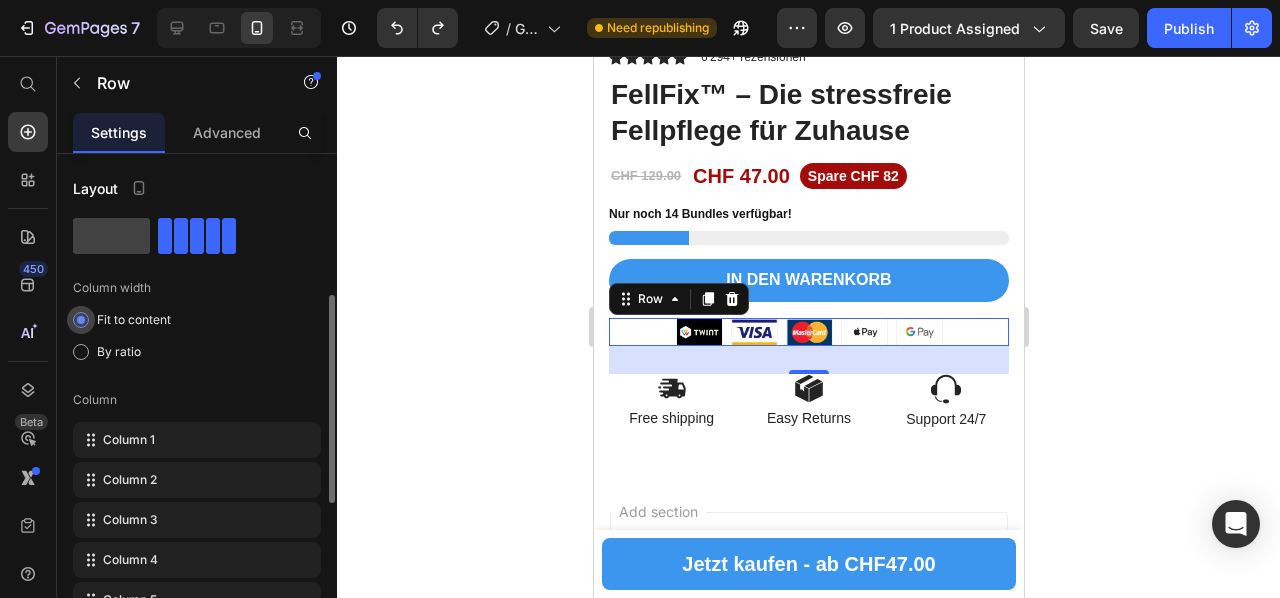 scroll, scrollTop: 100, scrollLeft: 0, axis: vertical 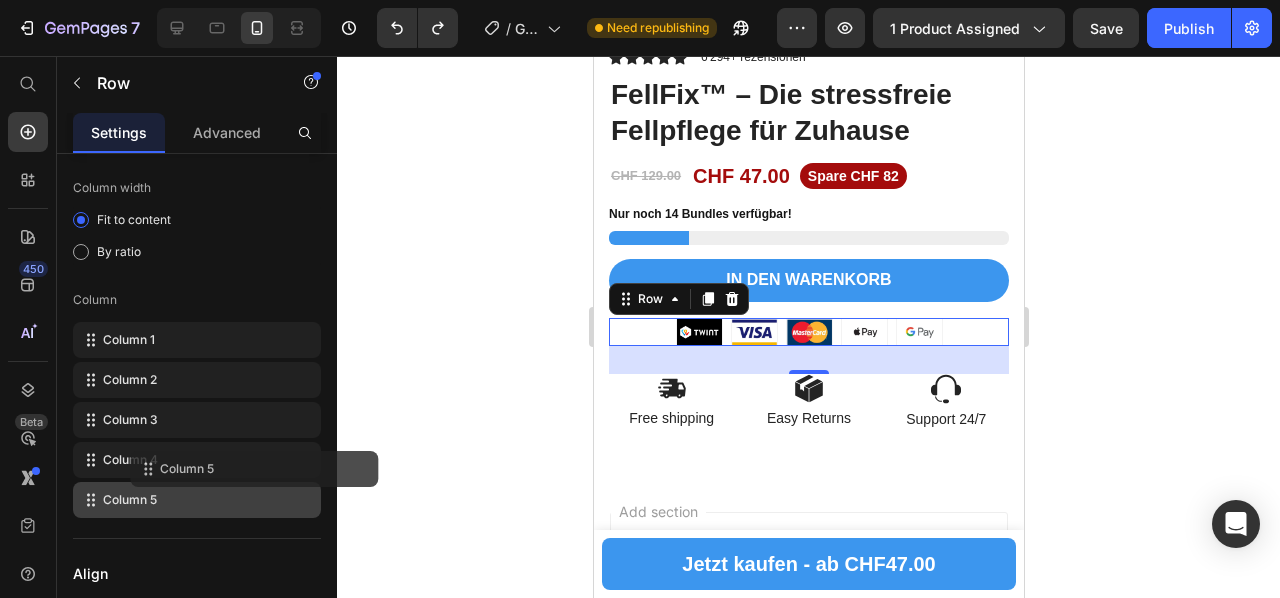 click 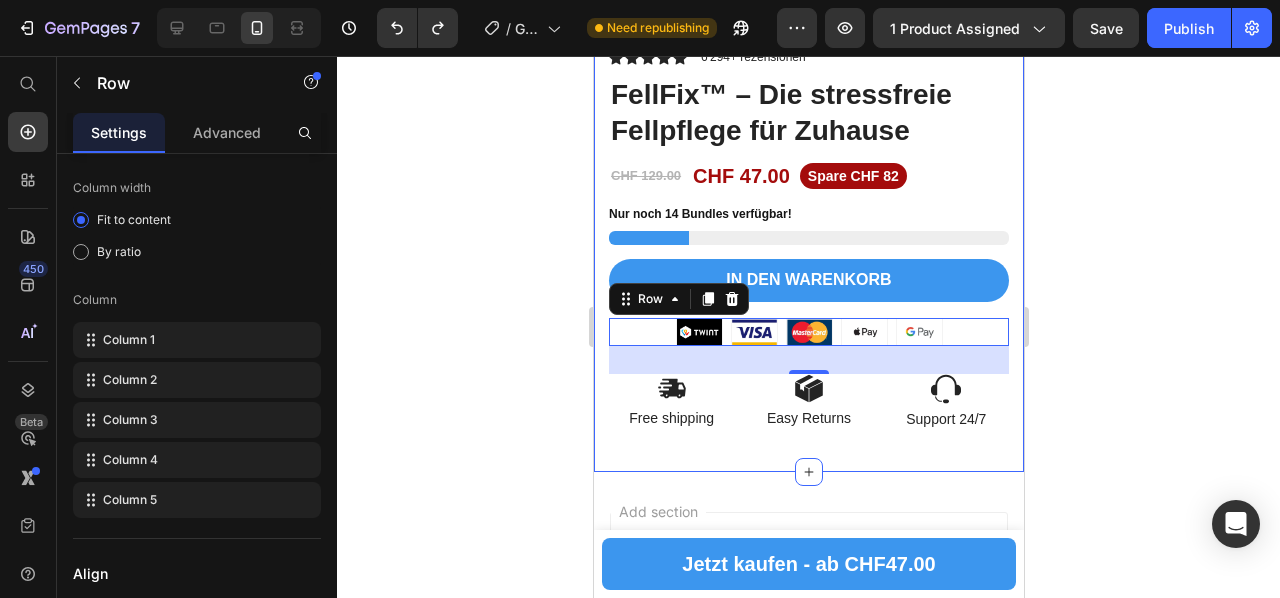 click 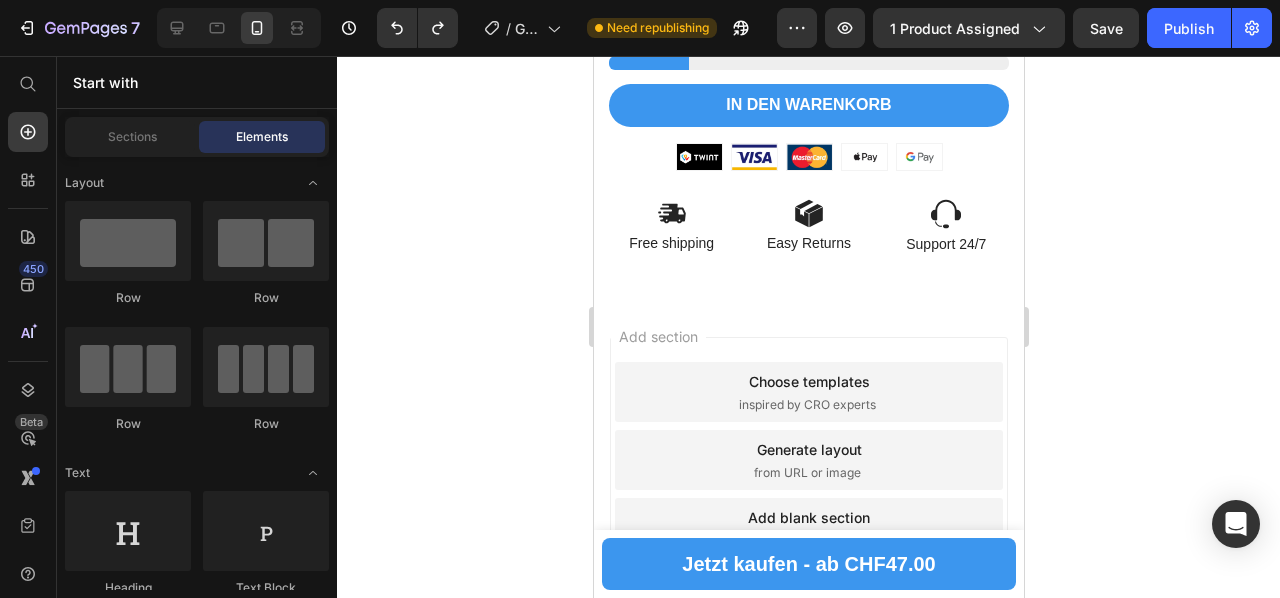 scroll, scrollTop: 6171, scrollLeft: 0, axis: vertical 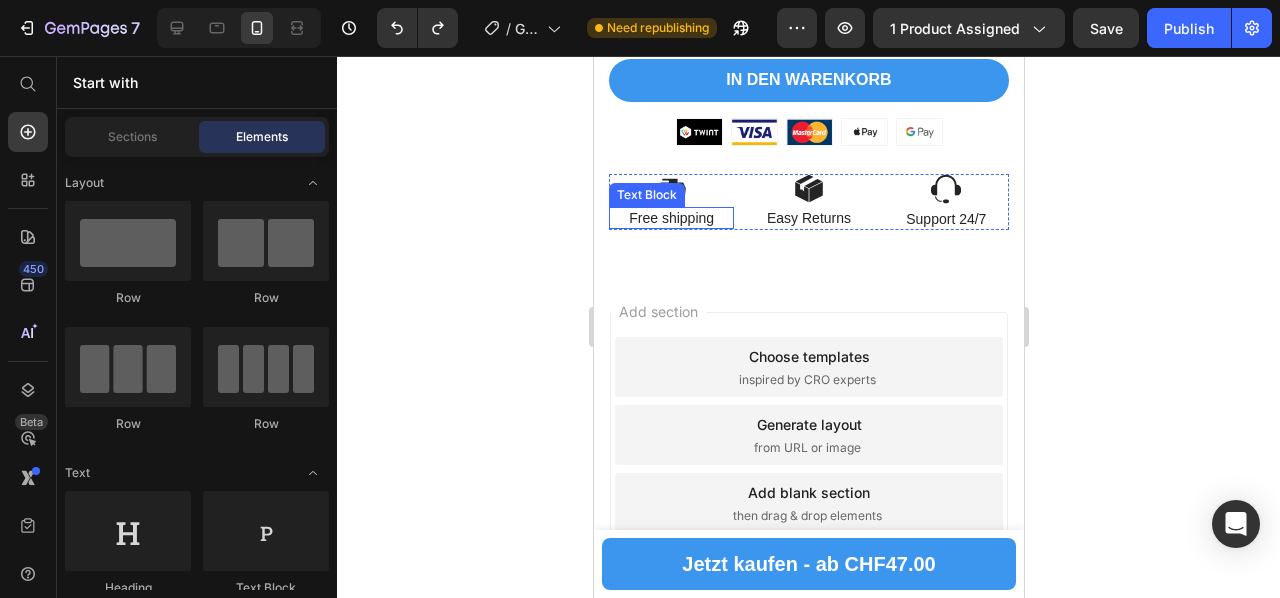 click on "Free shipping" at bounding box center (670, 218) 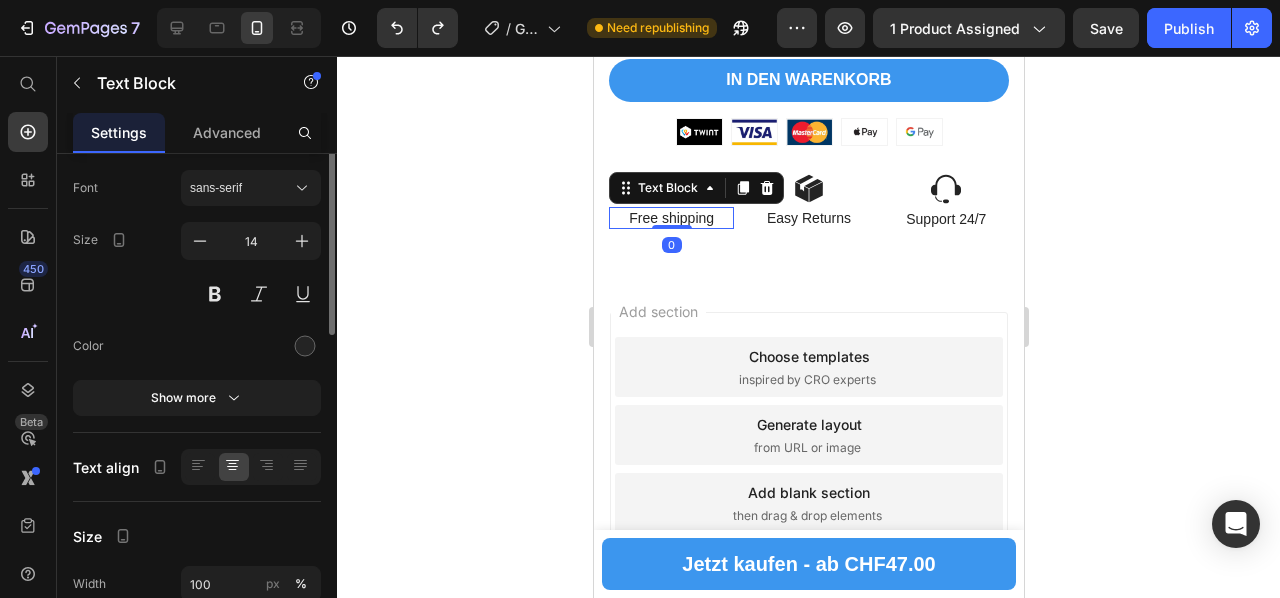 scroll, scrollTop: 0, scrollLeft: 0, axis: both 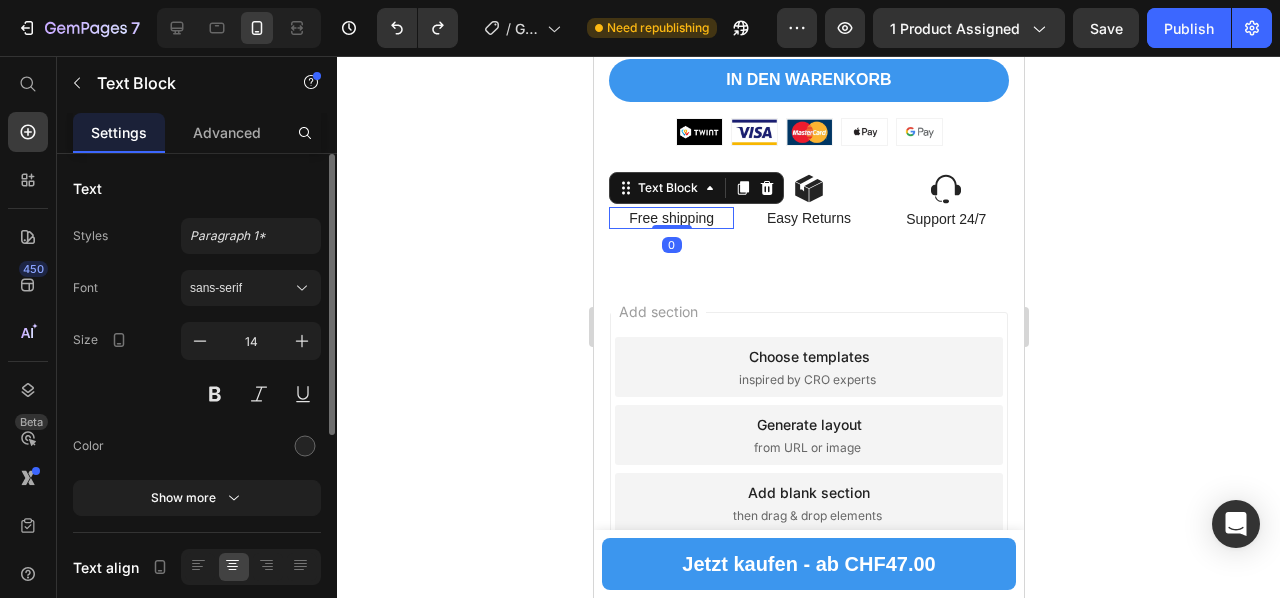 click on "Free shipping" at bounding box center [670, 218] 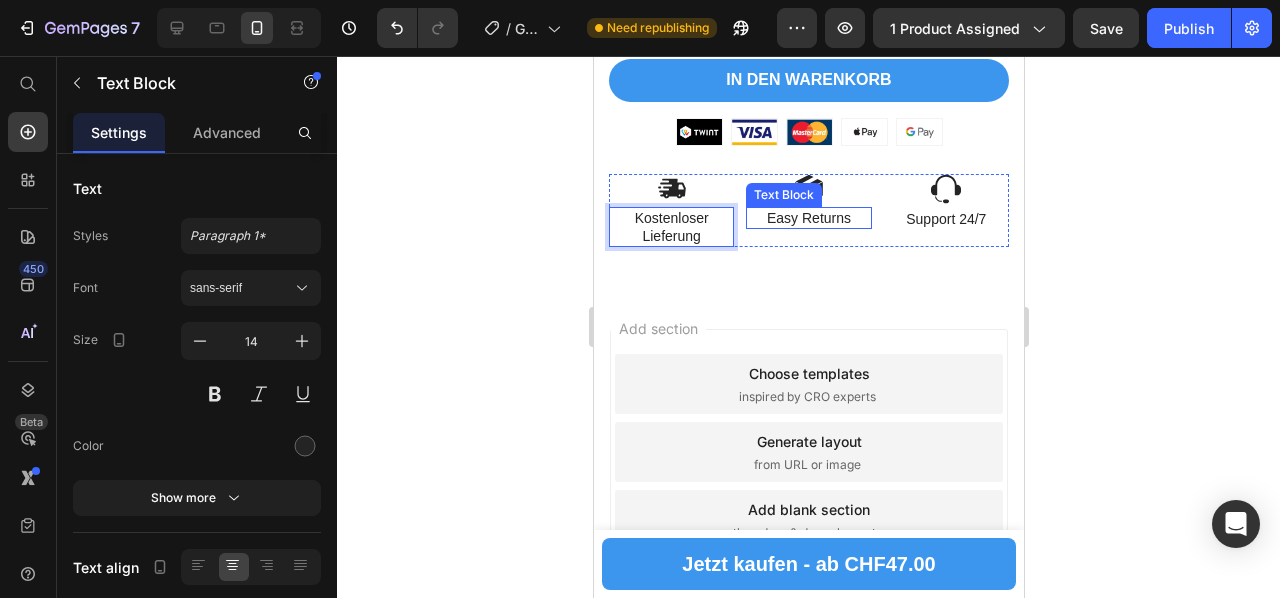 click on "Easy Returns" at bounding box center (807, 218) 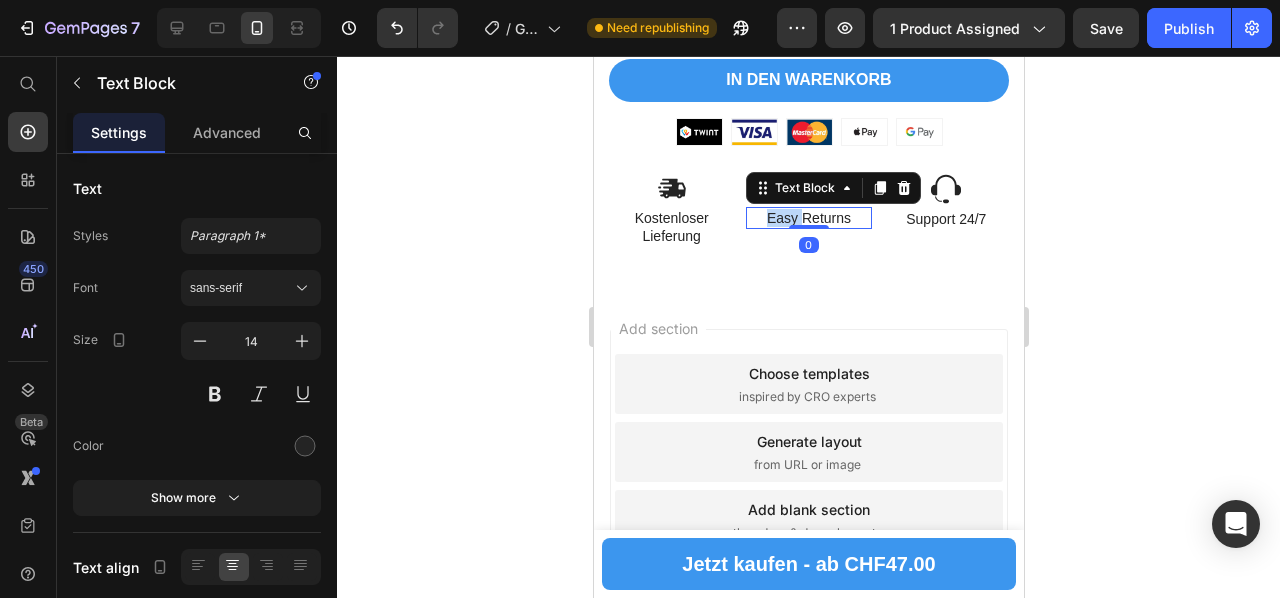click on "Easy Returns" at bounding box center (807, 218) 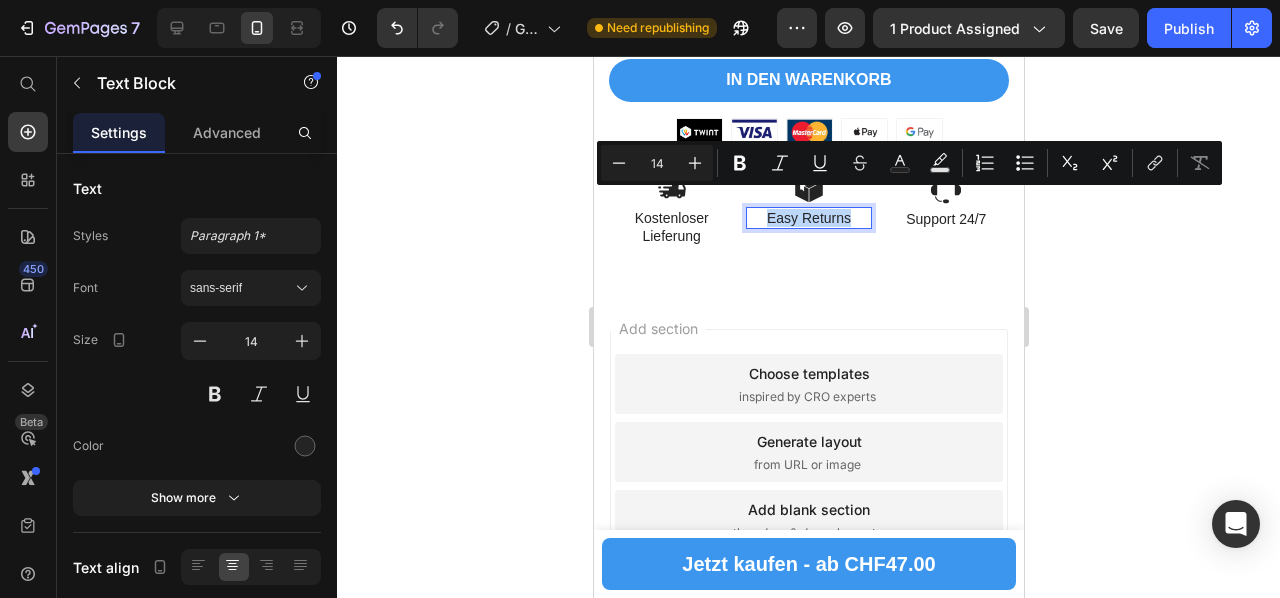 click on "Easy Returns" at bounding box center (807, 218) 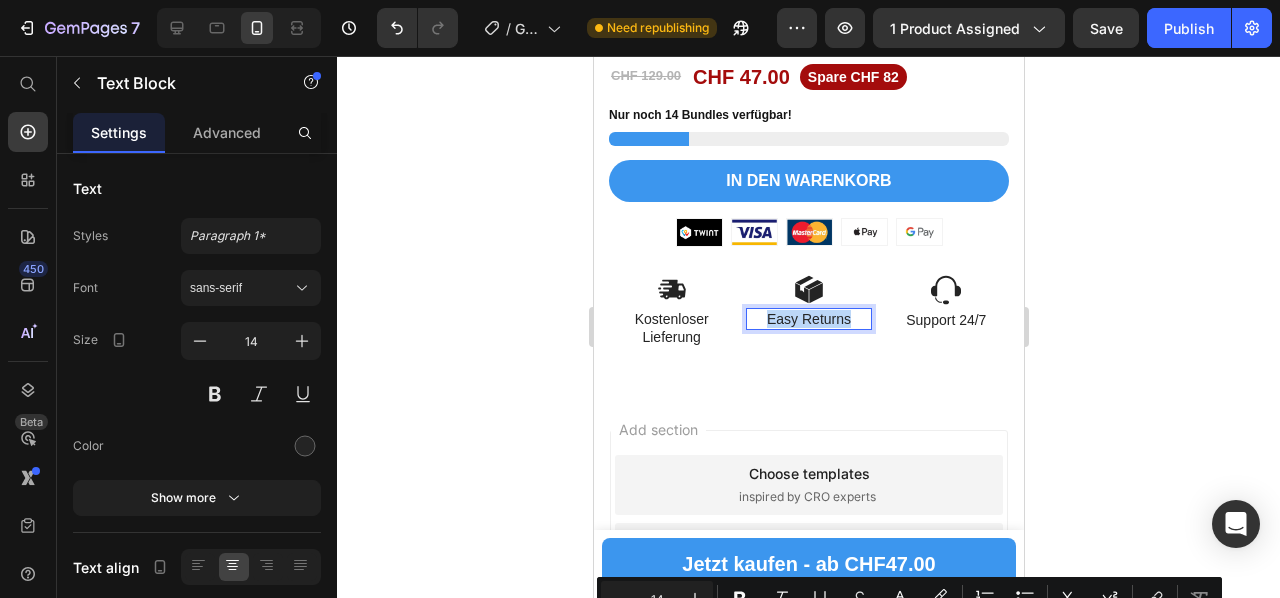 scroll, scrollTop: 6059, scrollLeft: 0, axis: vertical 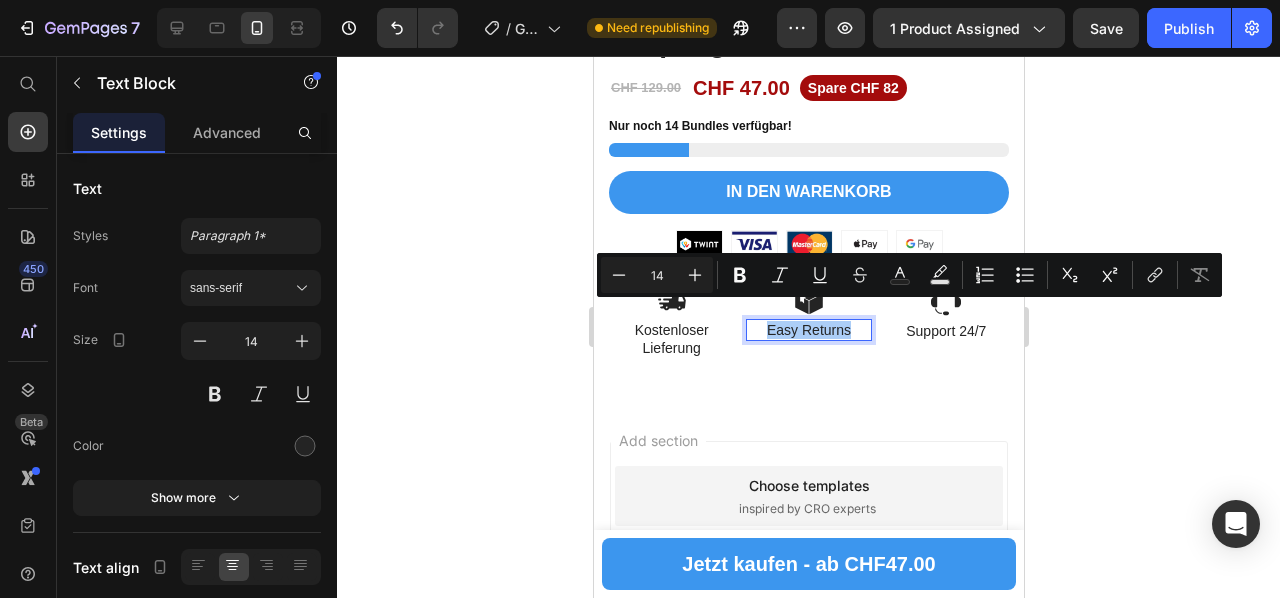 click 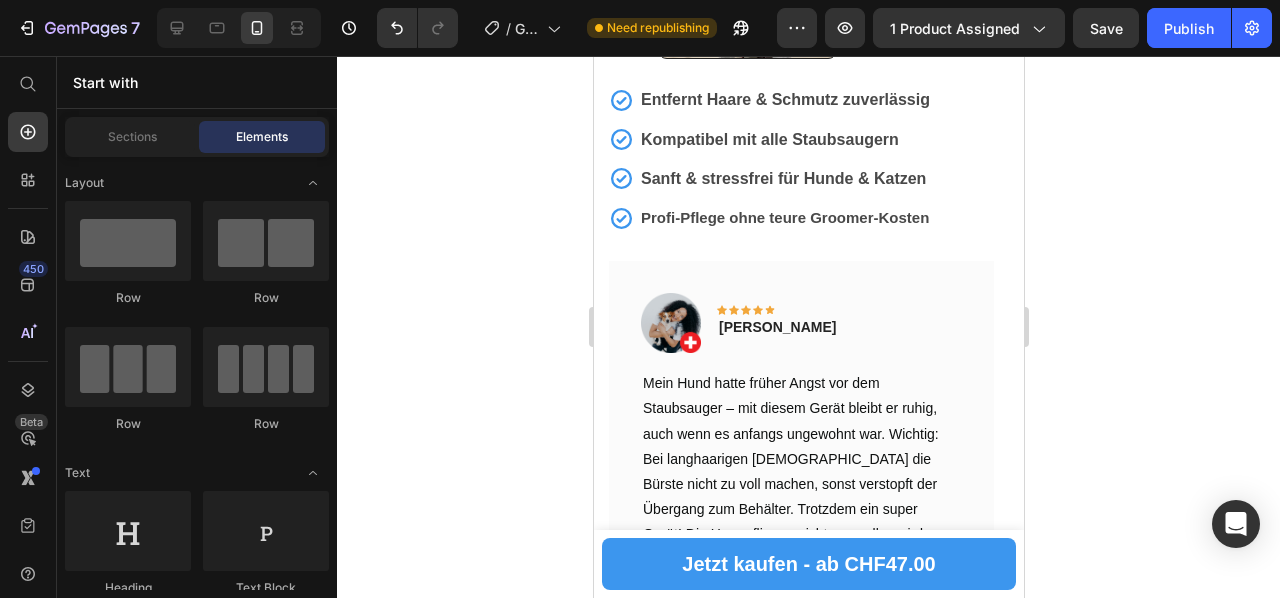 scroll, scrollTop: 710, scrollLeft: 0, axis: vertical 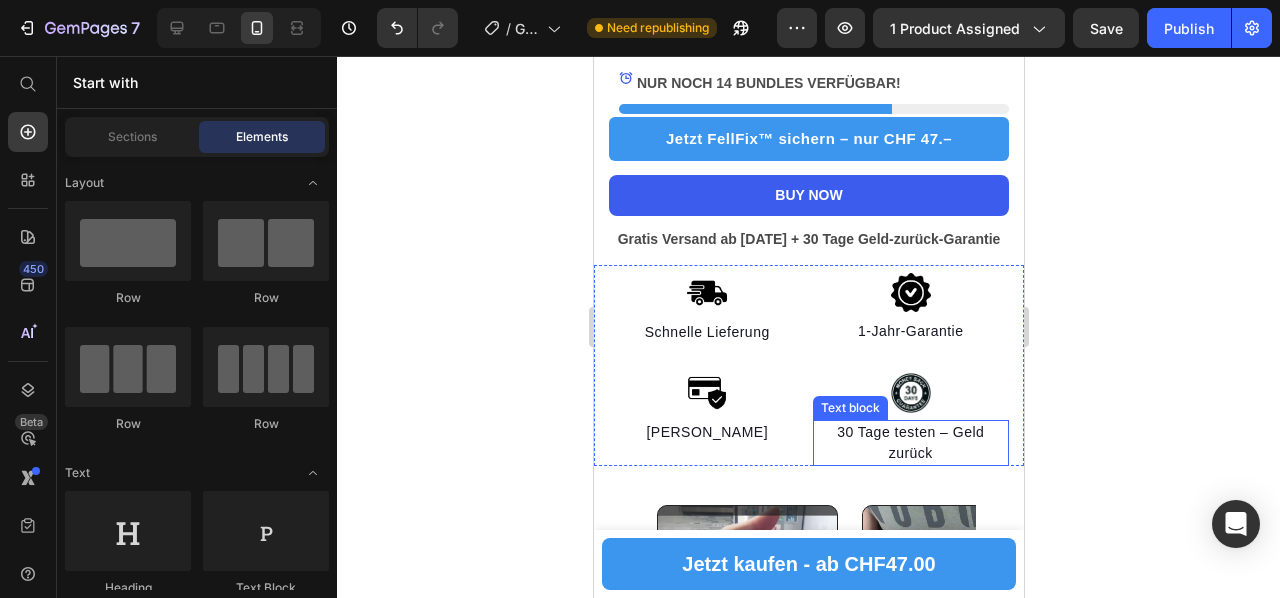 click on "30 Tage testen – Geld zurück" at bounding box center [910, 443] 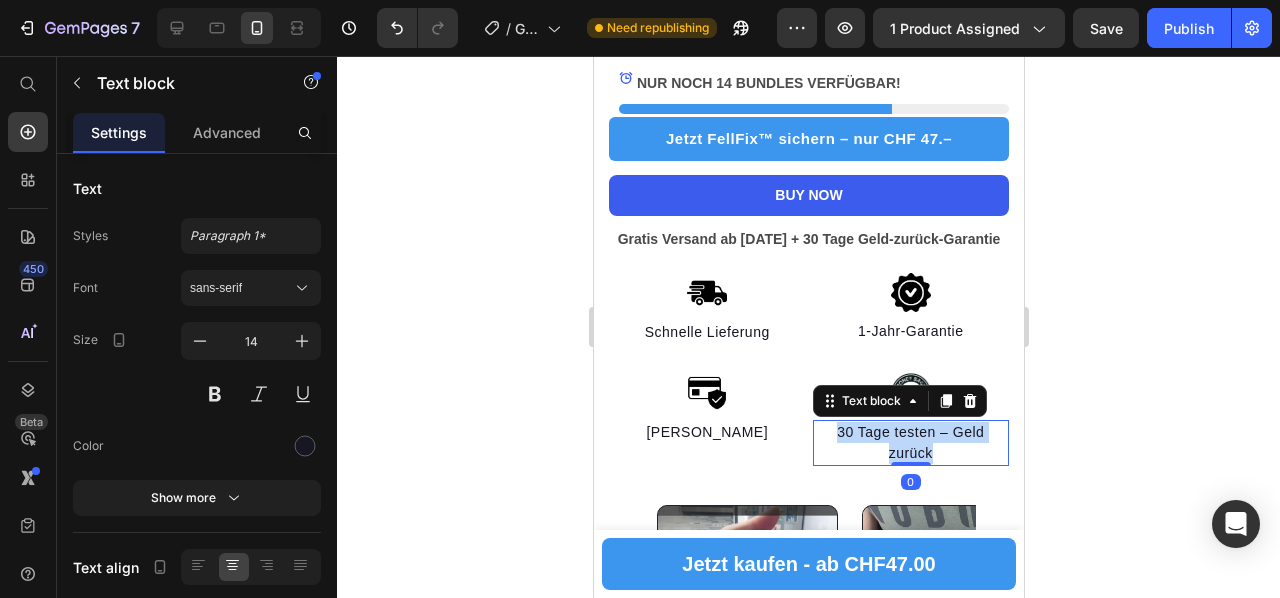 click on "30 Tage testen – Geld zurück" at bounding box center [910, 443] 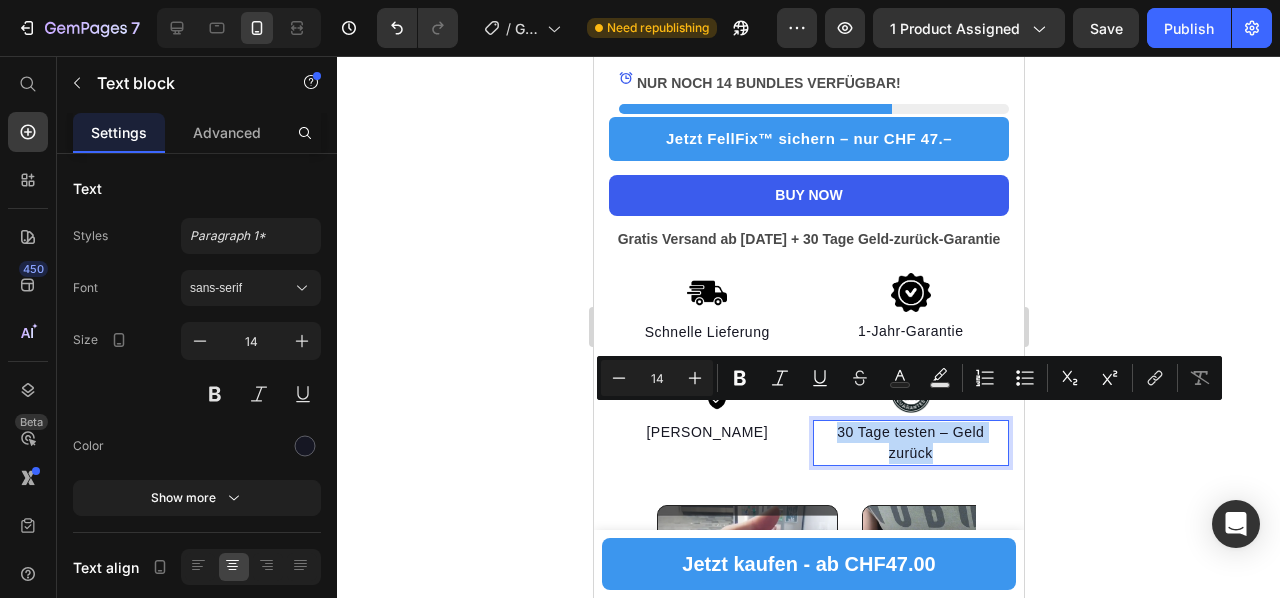 copy on "30 Tage testen – Geld zurück" 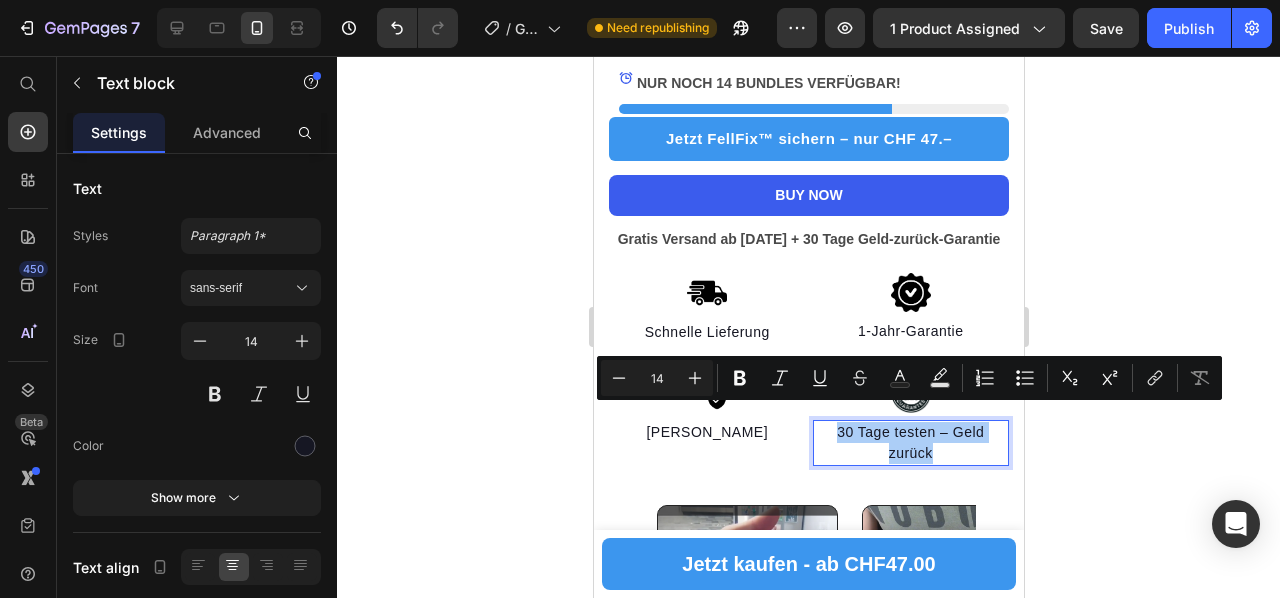 click 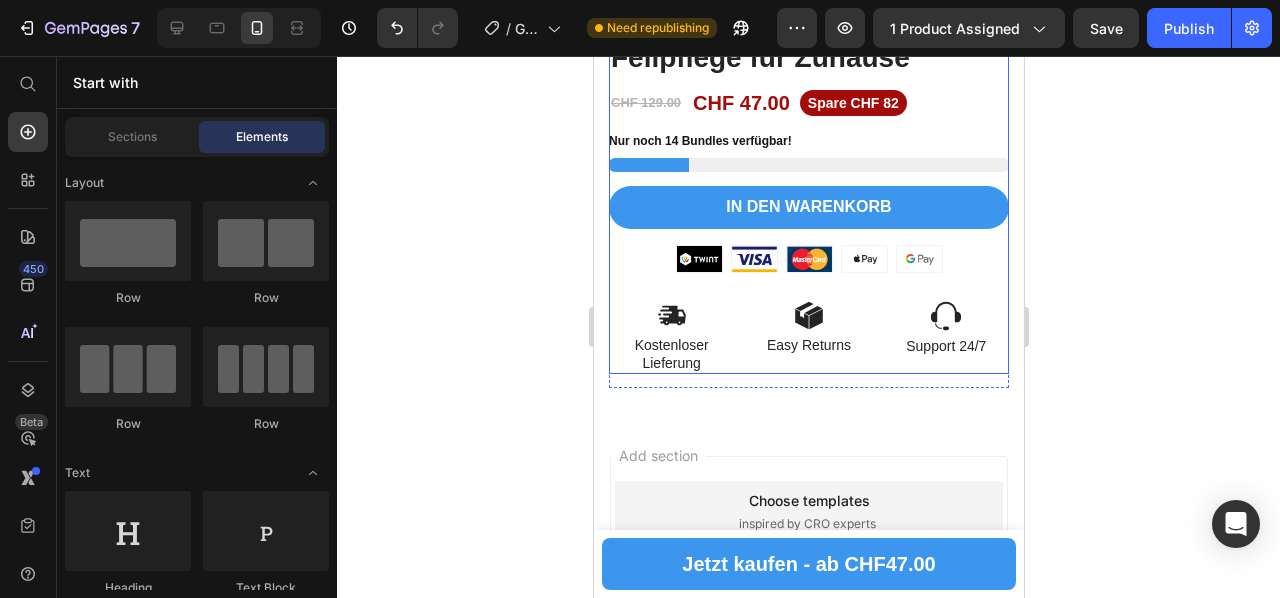 scroll, scrollTop: 6044, scrollLeft: 0, axis: vertical 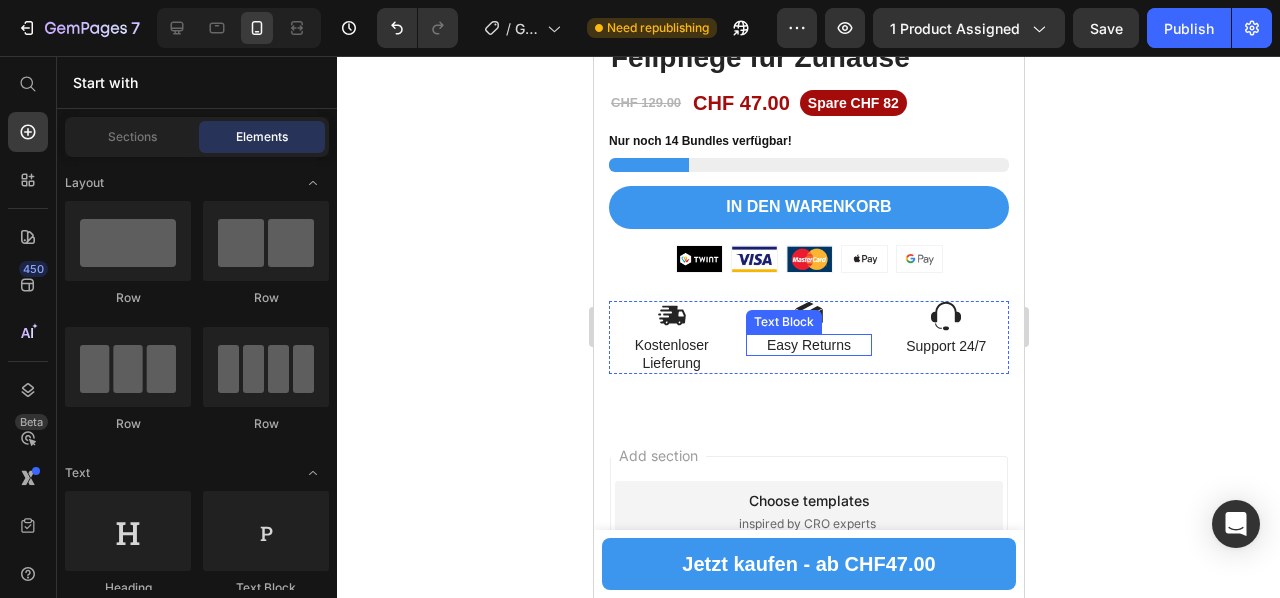 click on "Easy Returns" at bounding box center (807, 345) 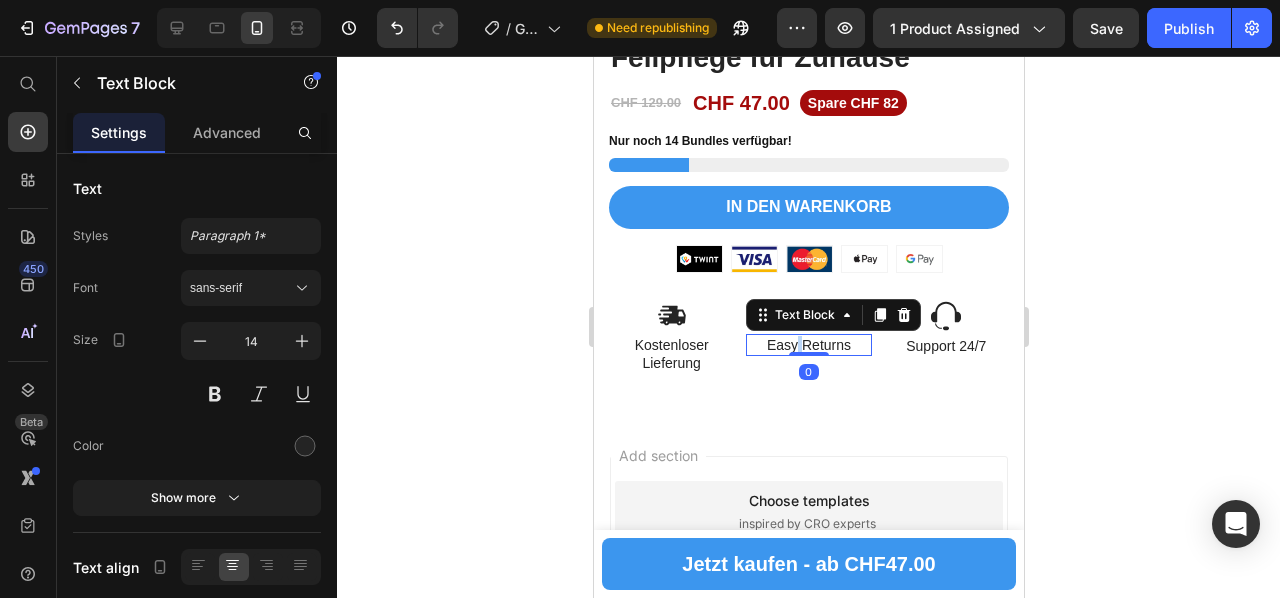 click on "Easy Returns" at bounding box center (807, 345) 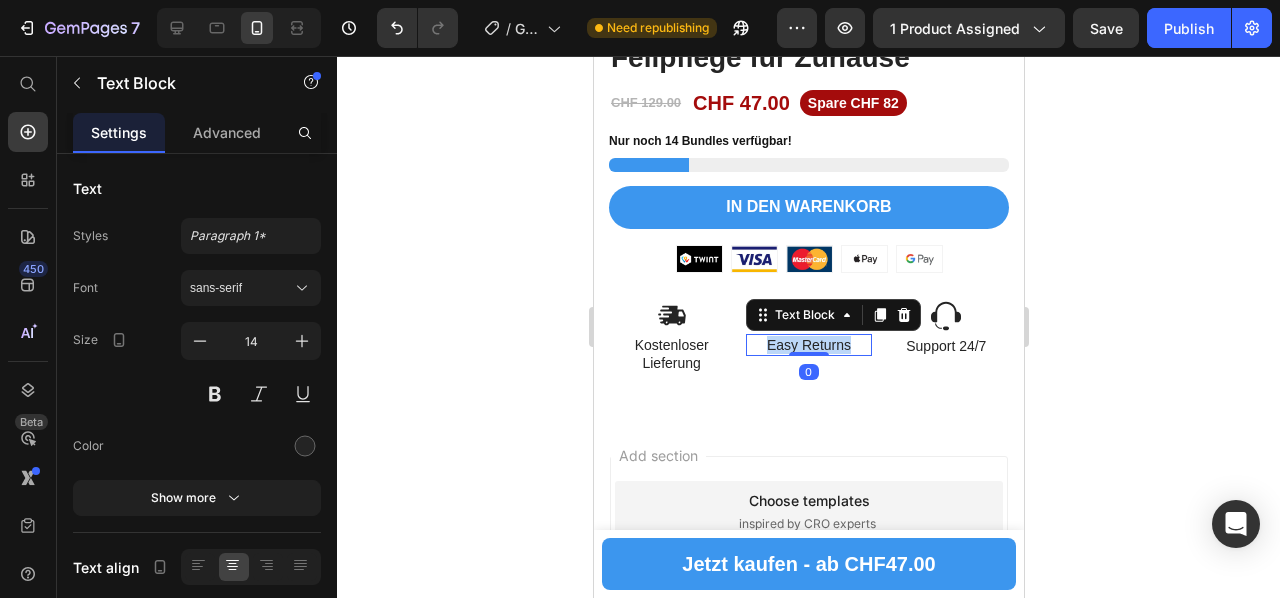 click on "Easy Returns" at bounding box center [807, 345] 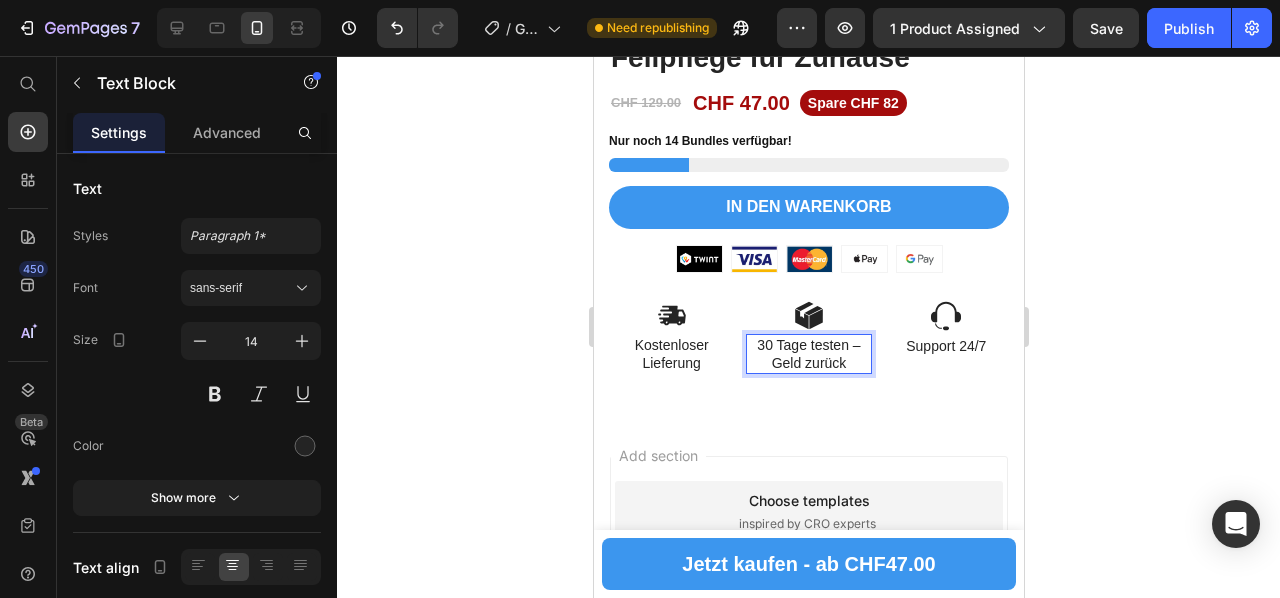 click 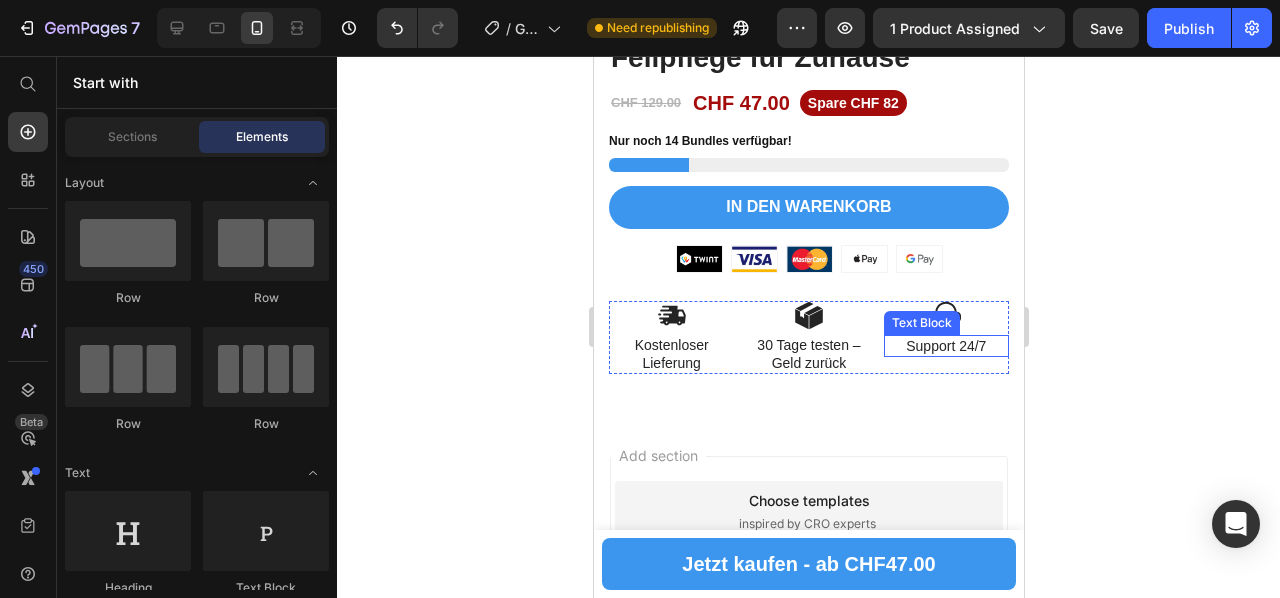 click on "Support 24/7" at bounding box center (945, 346) 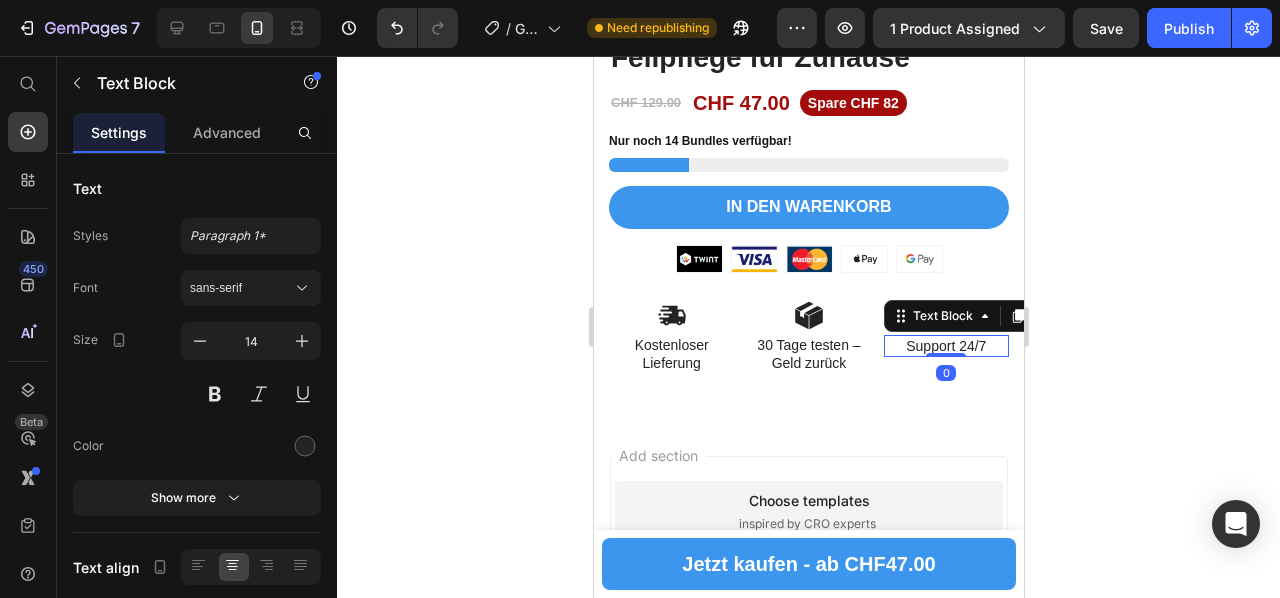 click 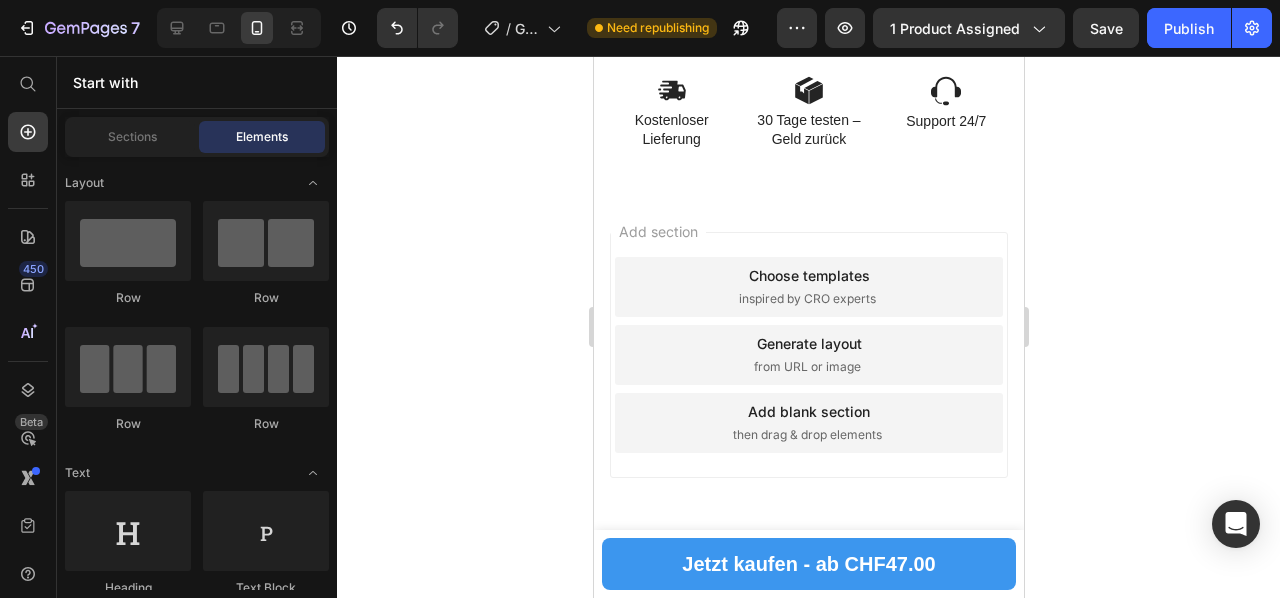scroll, scrollTop: 5826, scrollLeft: 0, axis: vertical 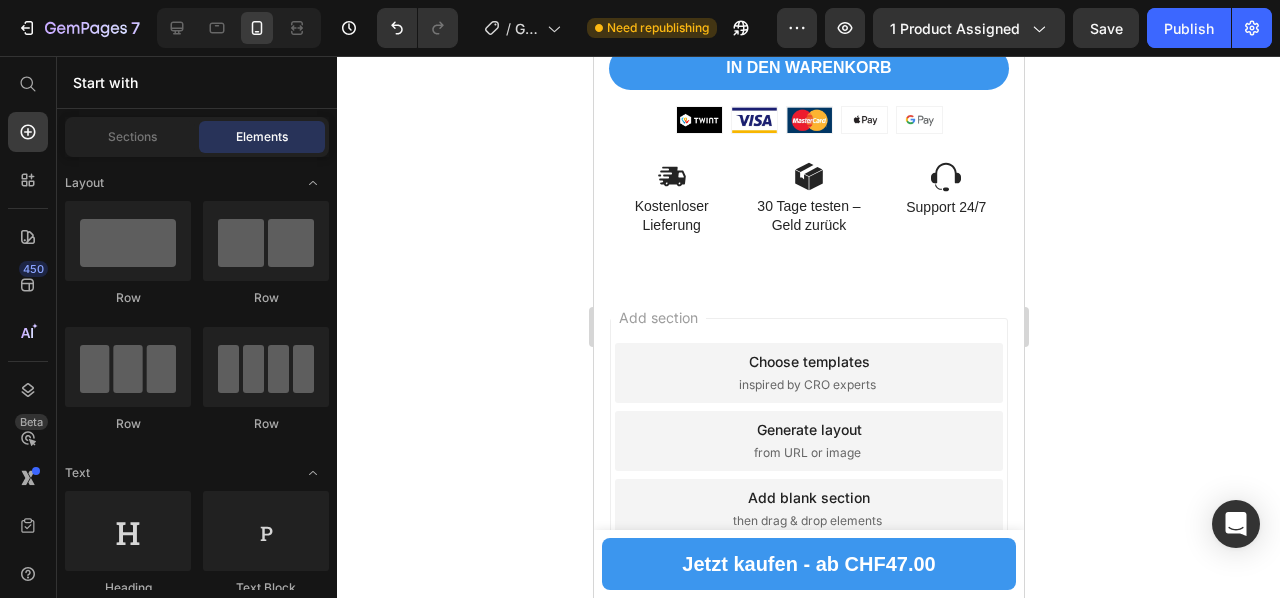 click 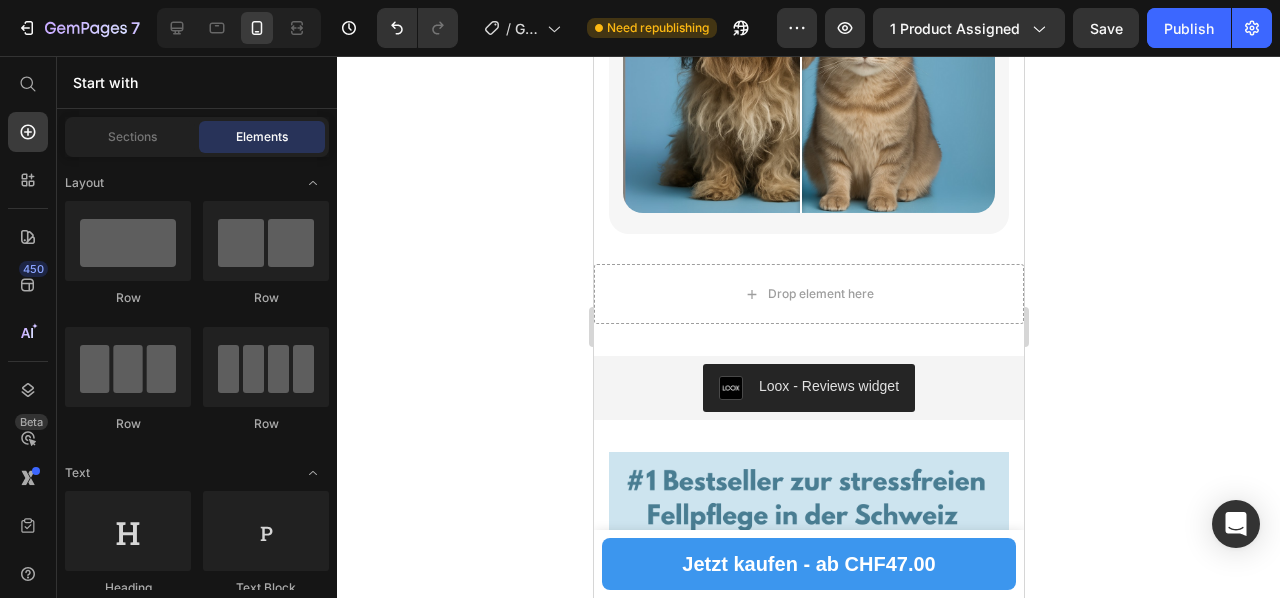scroll, scrollTop: 4997, scrollLeft: 0, axis: vertical 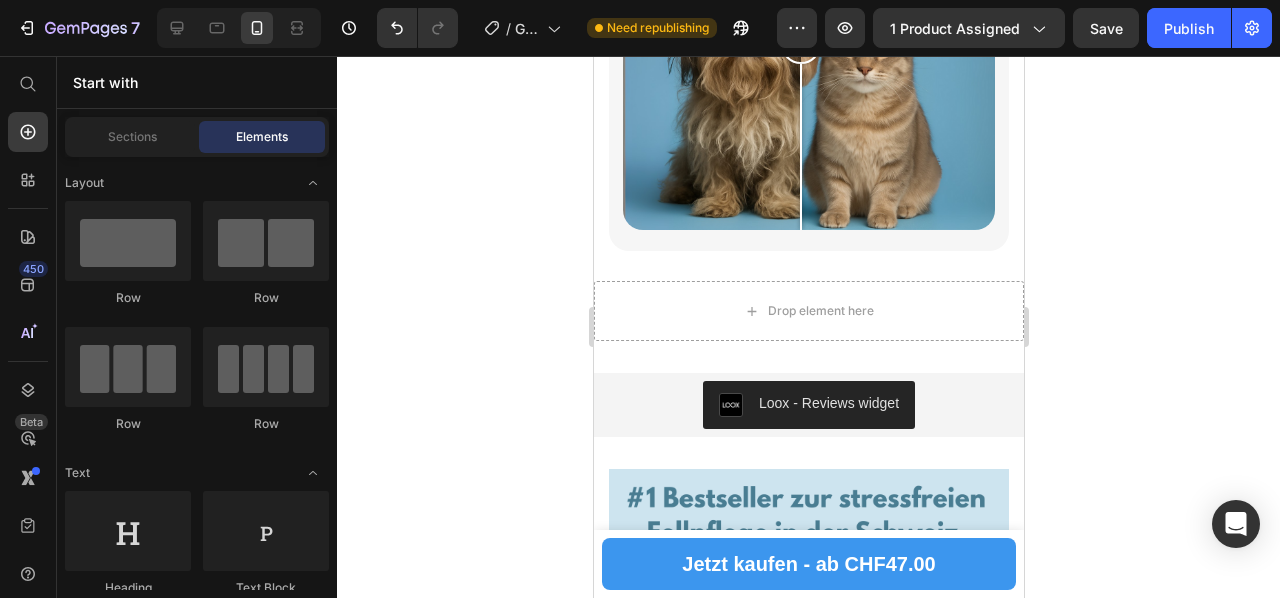 click 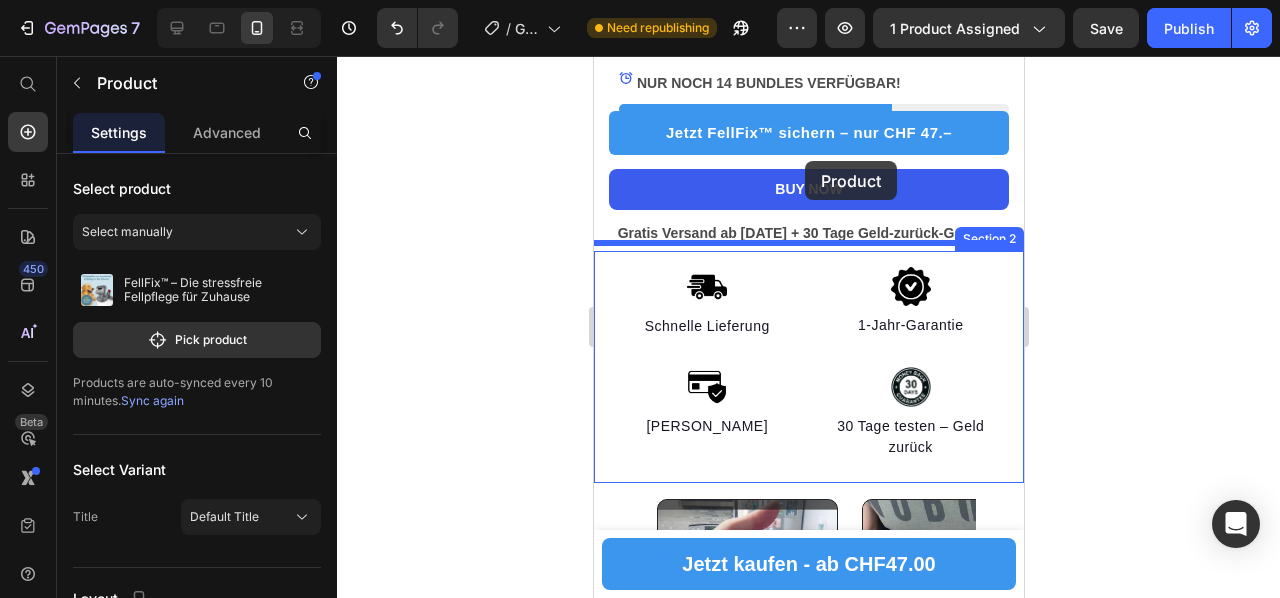 scroll, scrollTop: 700, scrollLeft: 0, axis: vertical 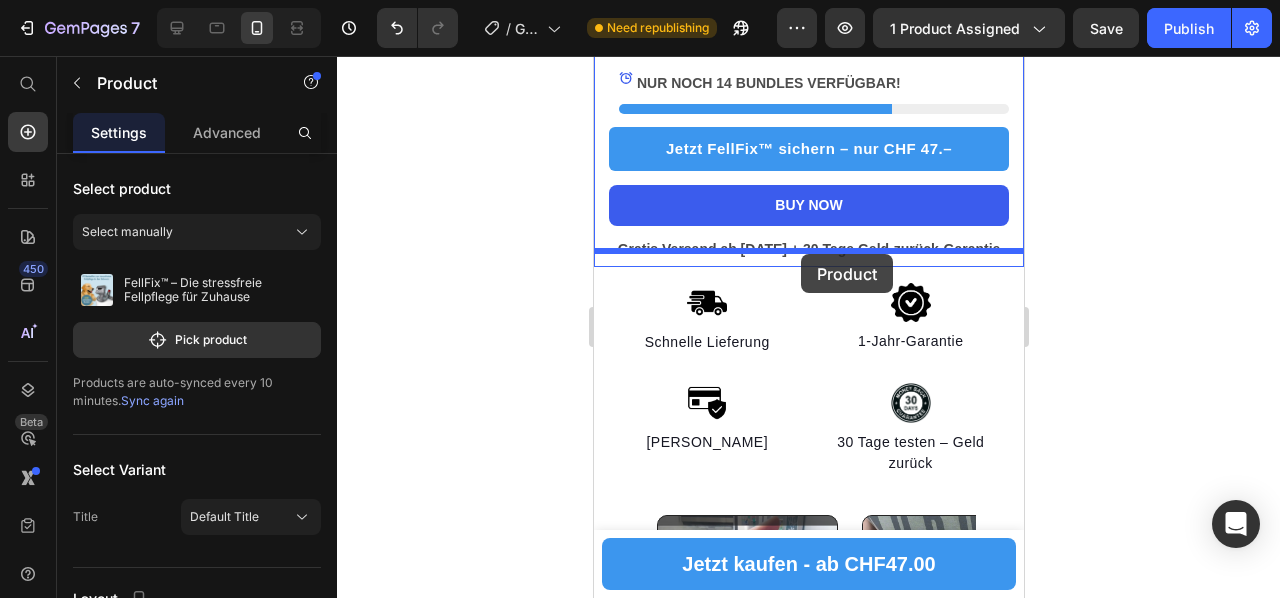drag, startPoint x: 969, startPoint y: 399, endPoint x: 800, endPoint y: 254, distance: 222.67914 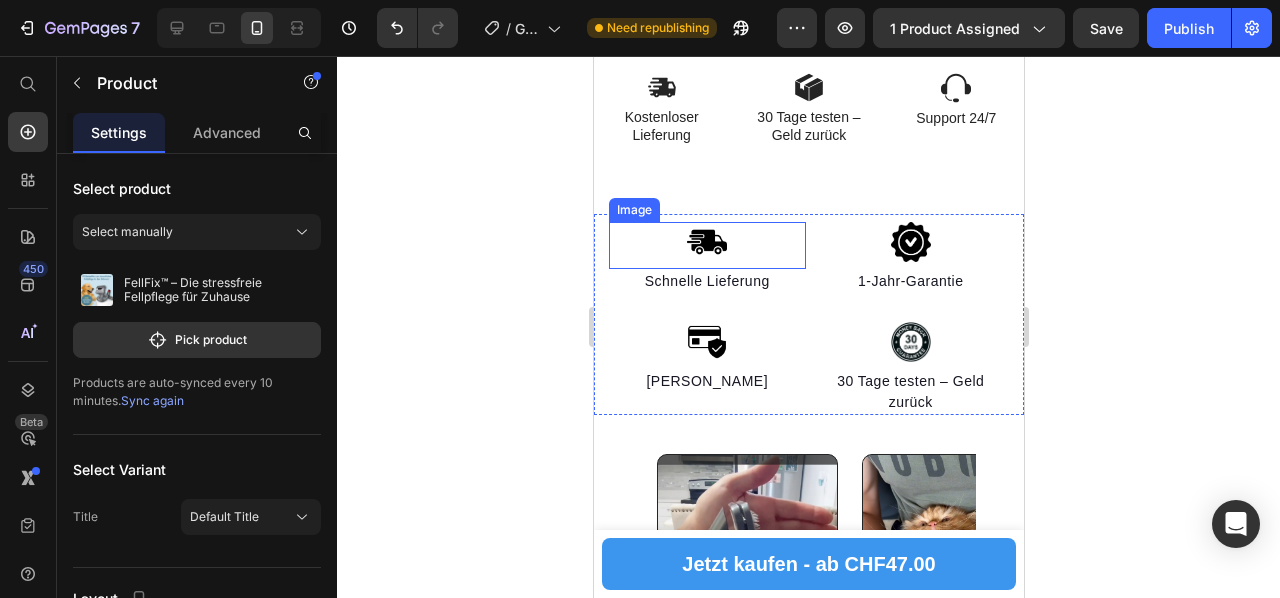 scroll, scrollTop: 1700, scrollLeft: 0, axis: vertical 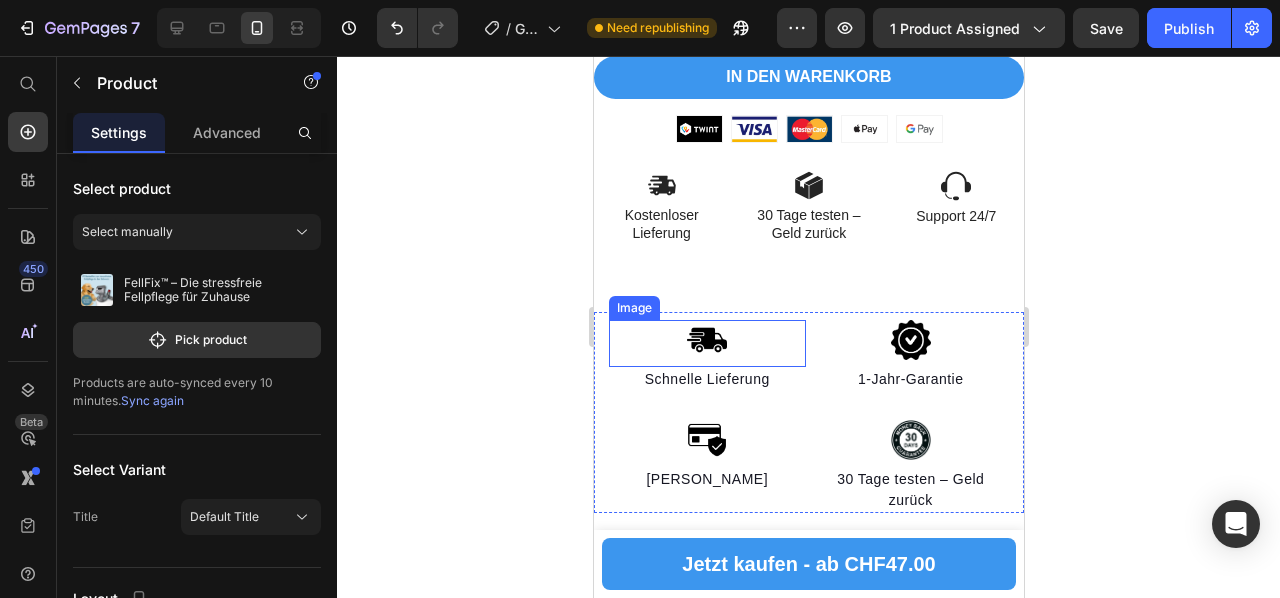 click at bounding box center (706, 343) 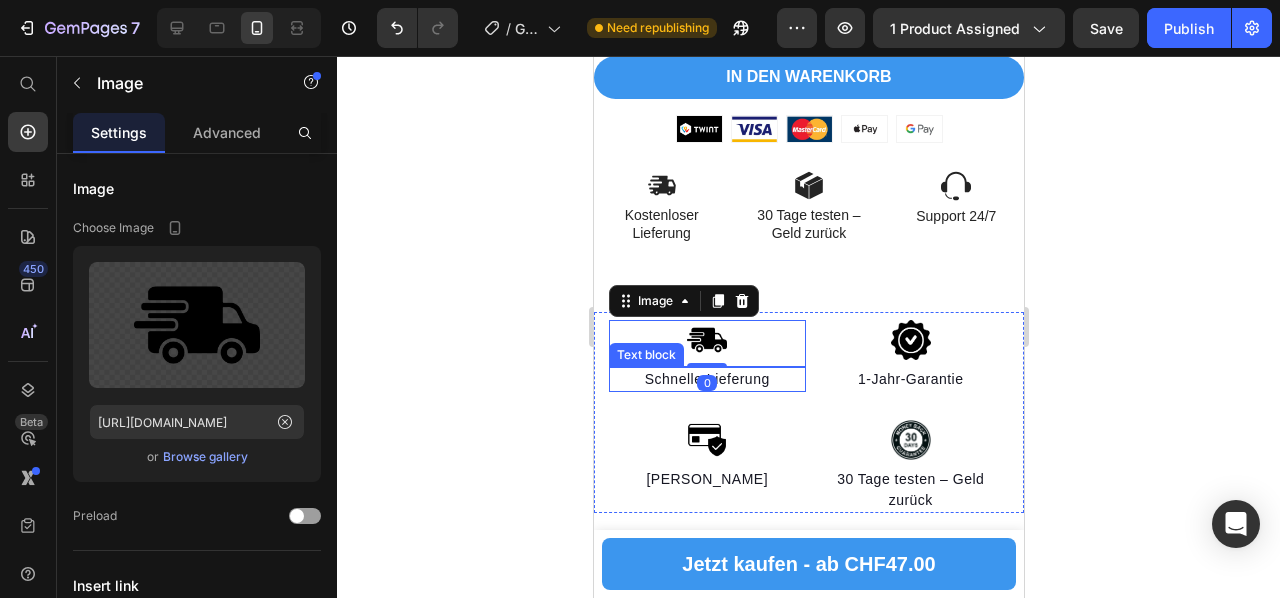 click at bounding box center [706, 429] 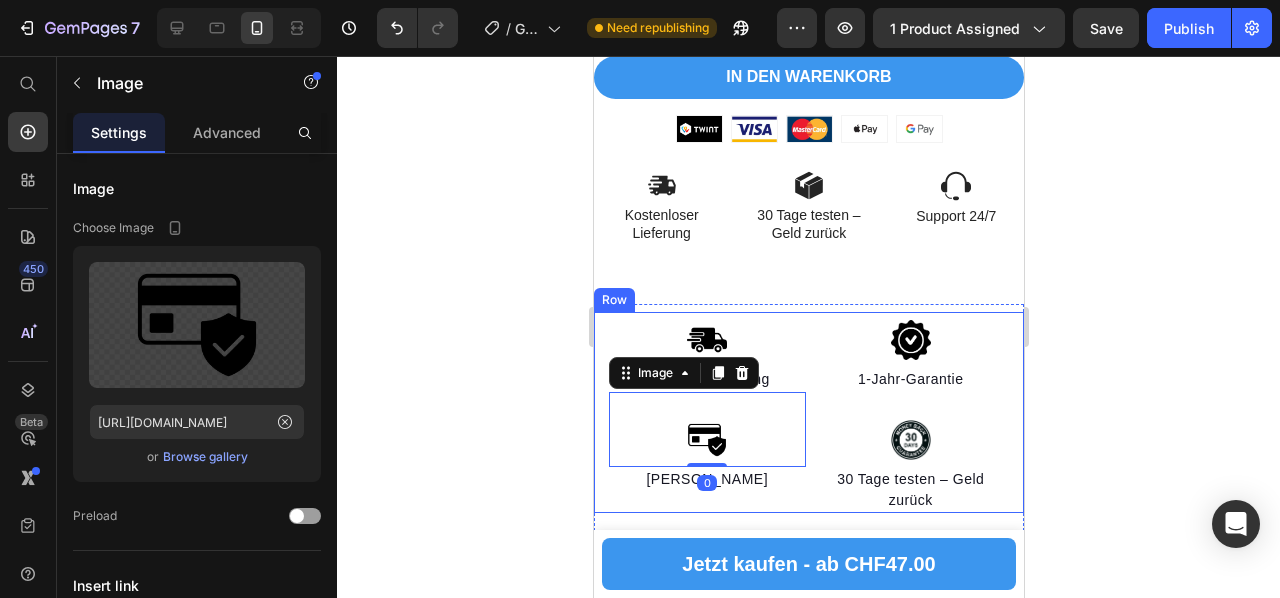 click on "Image Schnelle Lieferung Text block Image   0 Sicheres Bezahlen Text block Image 1-Jahr-Garantie Text block Image 30 Tage testen – Geld zurück Text block Row" at bounding box center [808, 412] 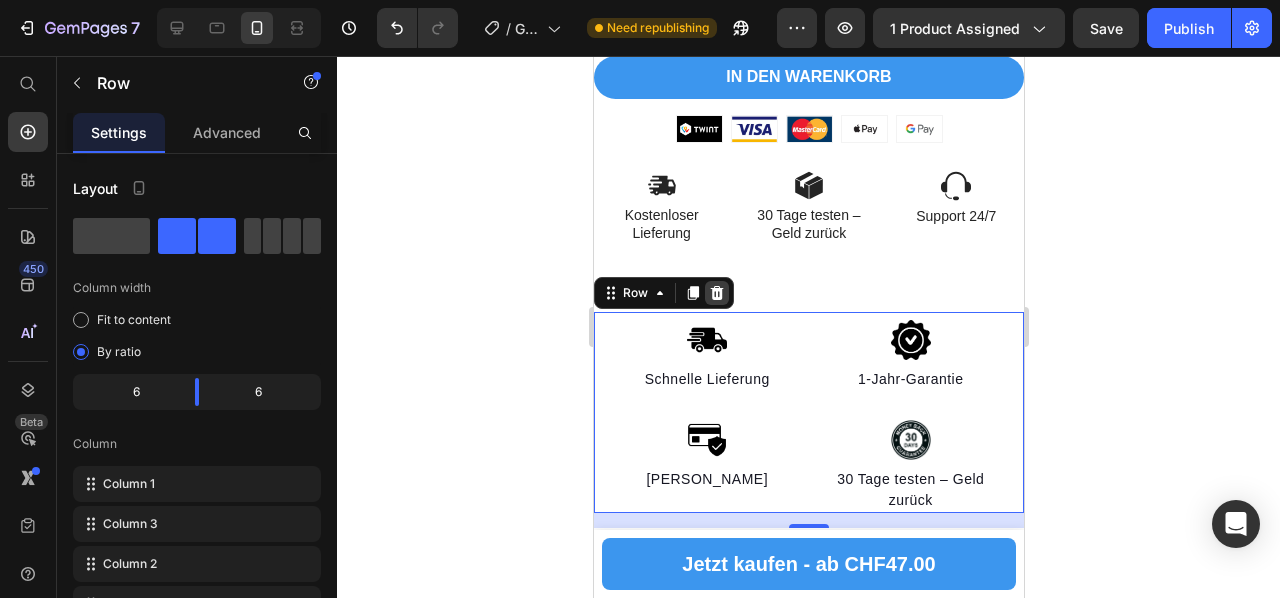 click 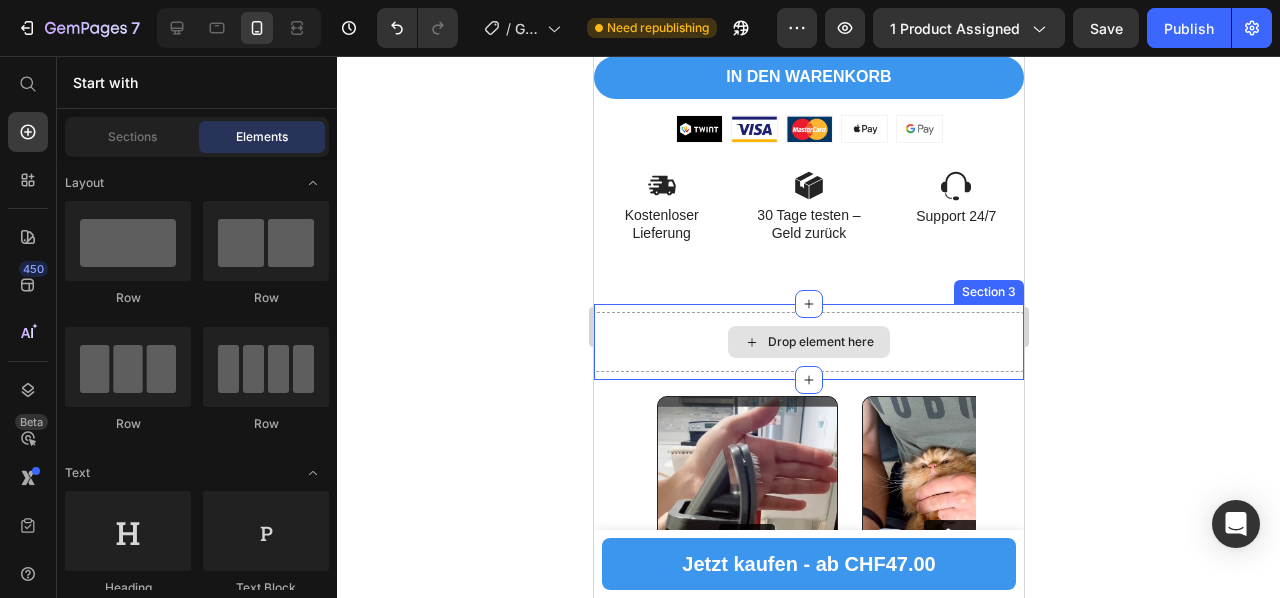 click on "Drop element here" at bounding box center [808, 342] 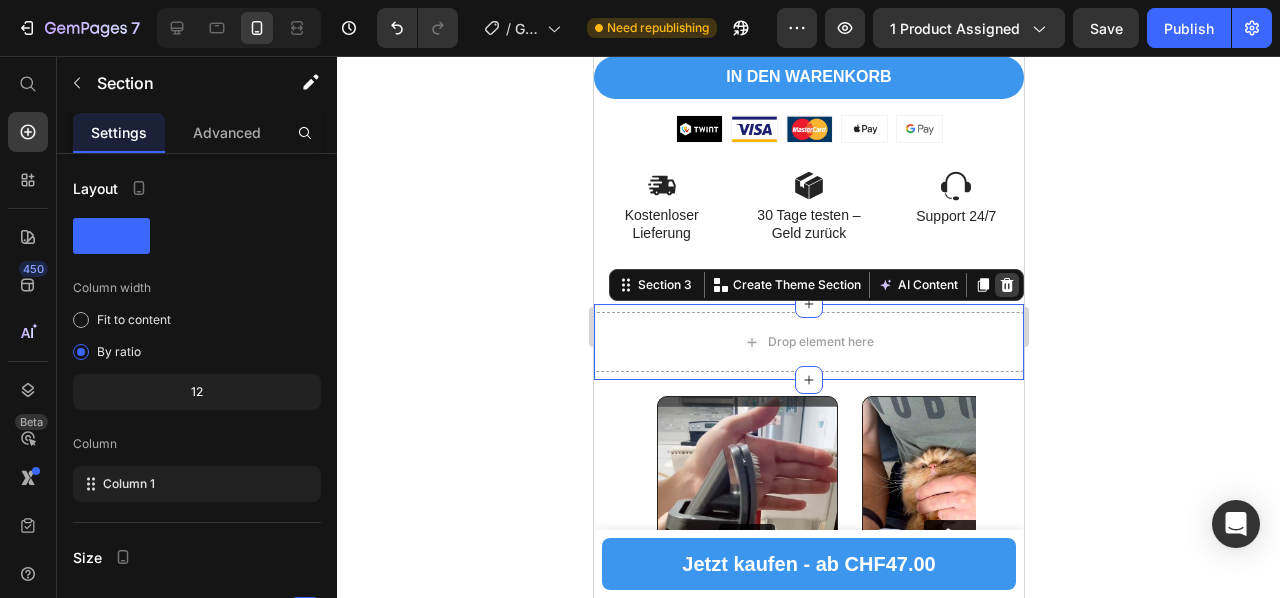 click 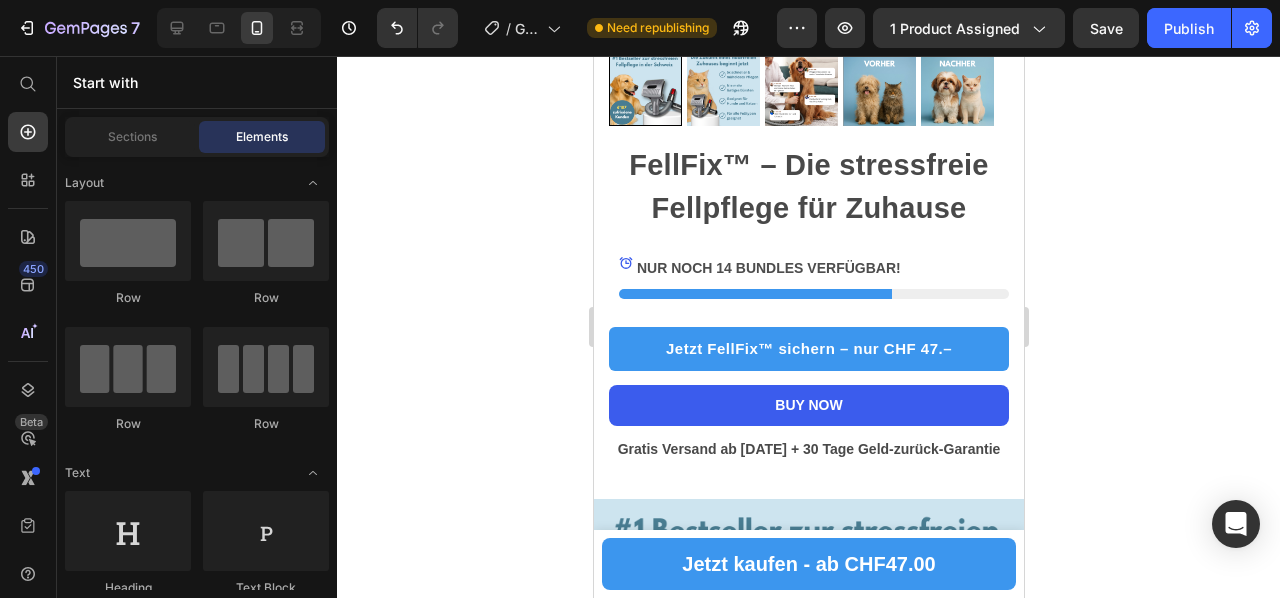 scroll, scrollTop: 600, scrollLeft: 0, axis: vertical 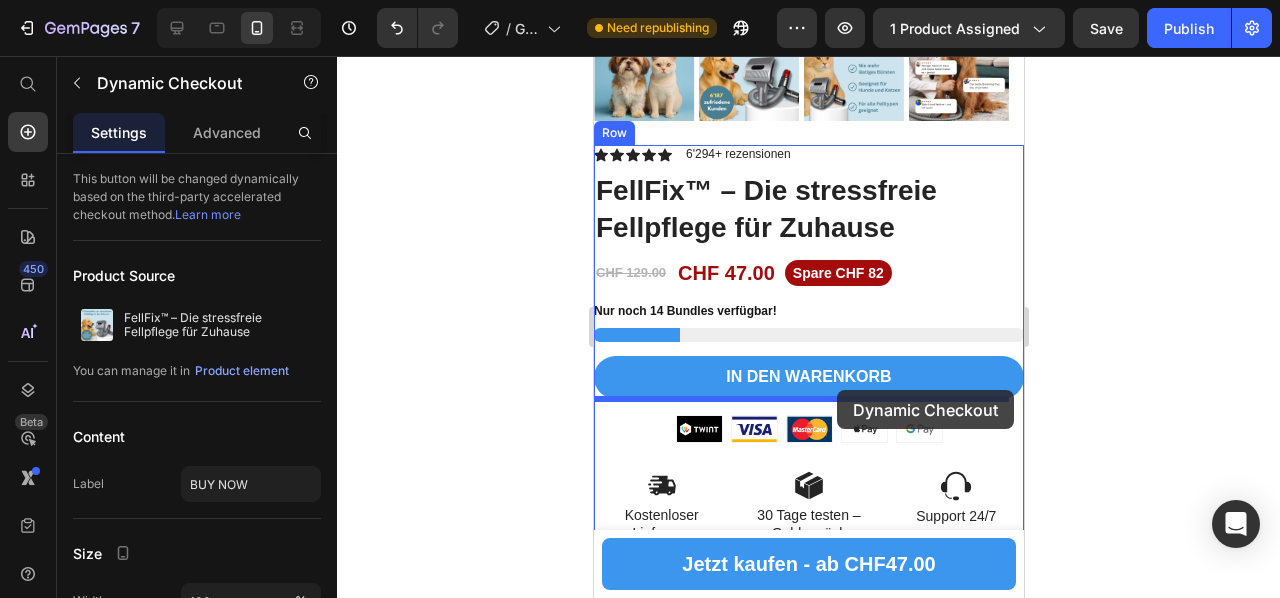 drag, startPoint x: 932, startPoint y: 286, endPoint x: 836, endPoint y: 390, distance: 141.53445 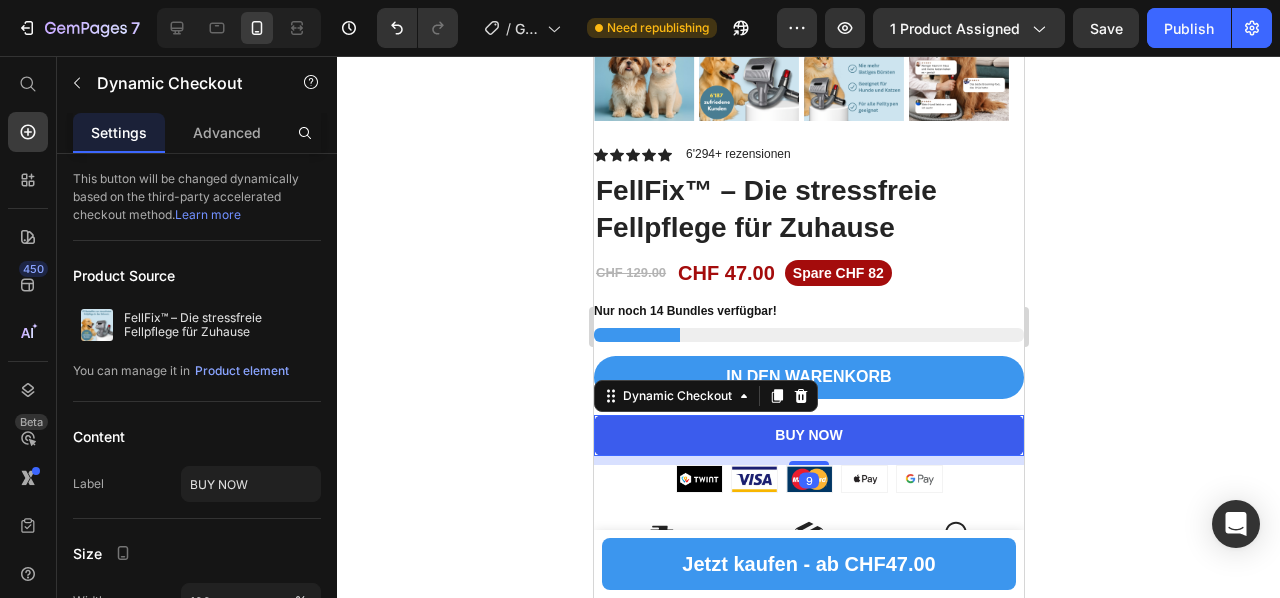 click 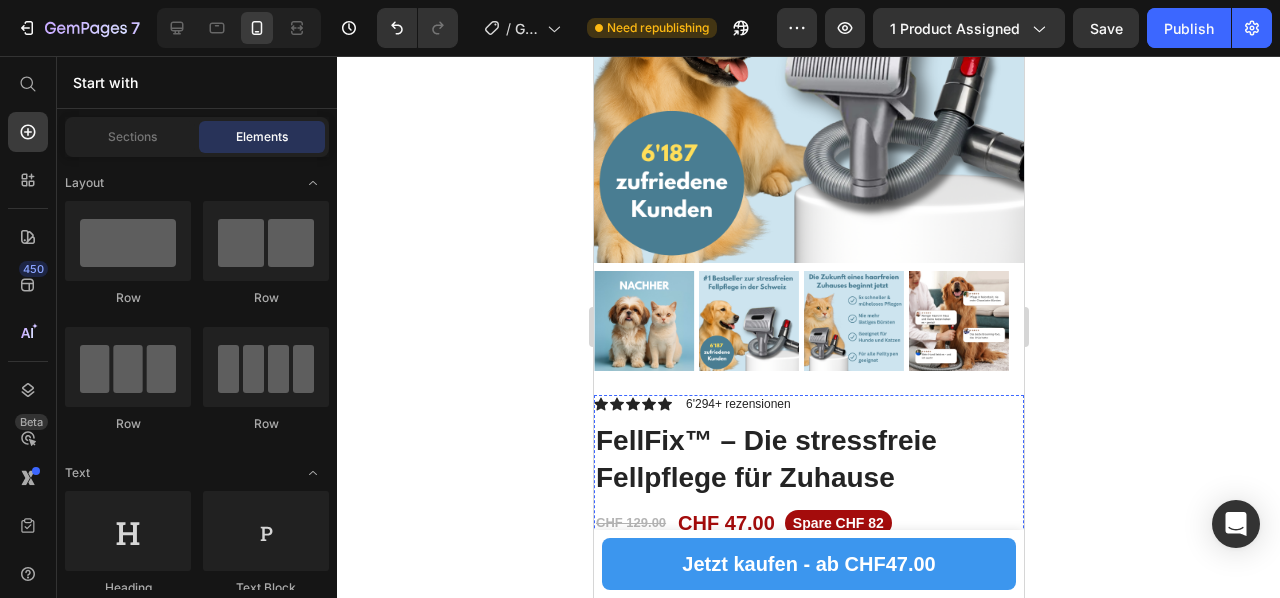 scroll, scrollTop: 1500, scrollLeft: 0, axis: vertical 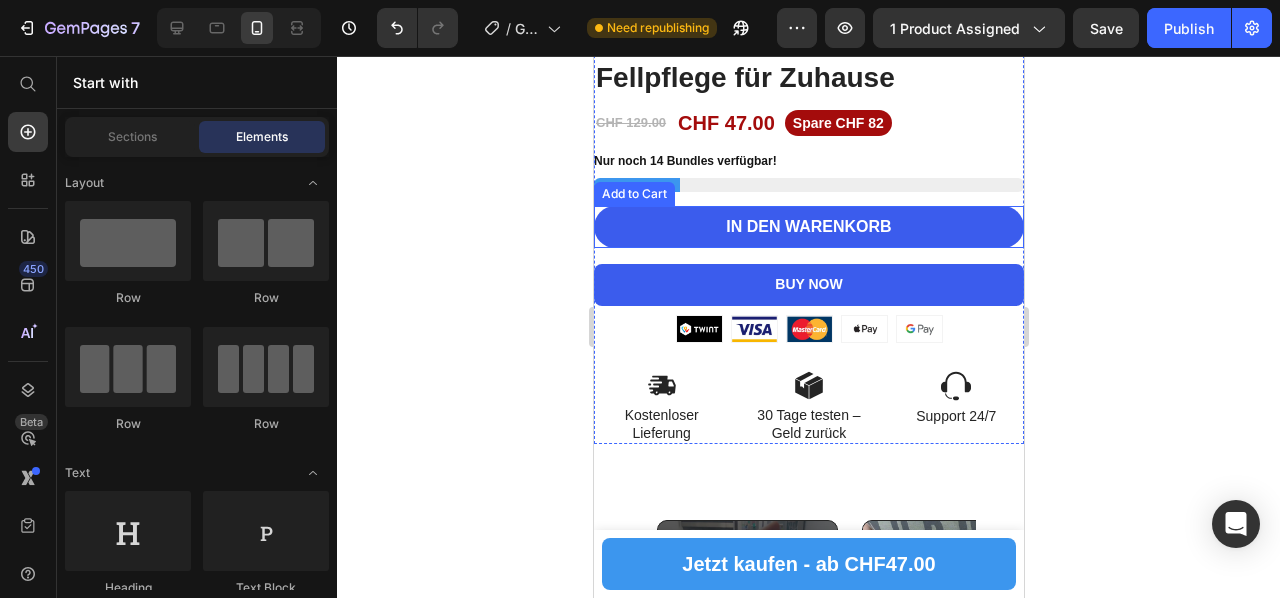 click on "IN den Warenkorb" at bounding box center [808, 227] 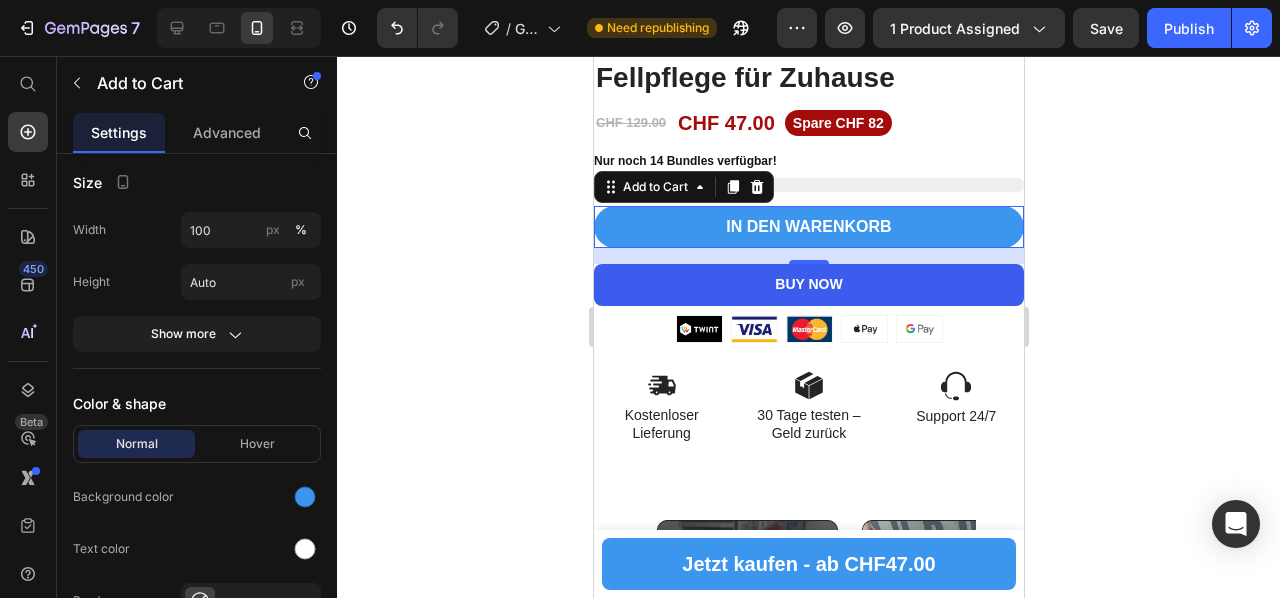 scroll, scrollTop: 1000, scrollLeft: 0, axis: vertical 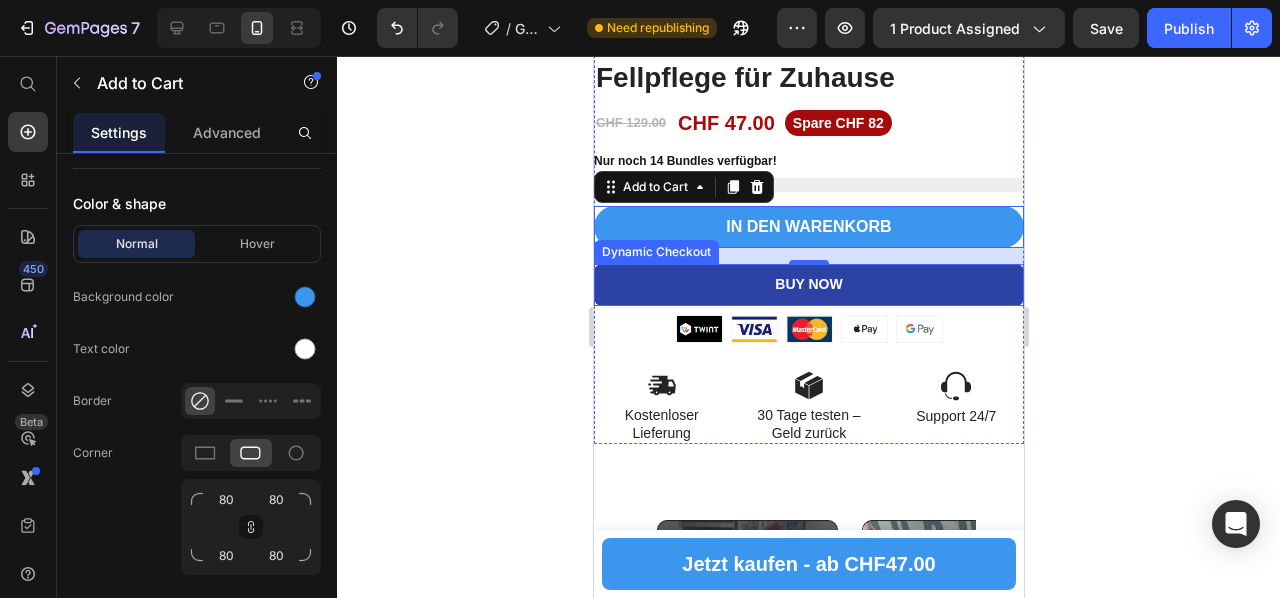 click on "BUY NOW" at bounding box center [808, 284] 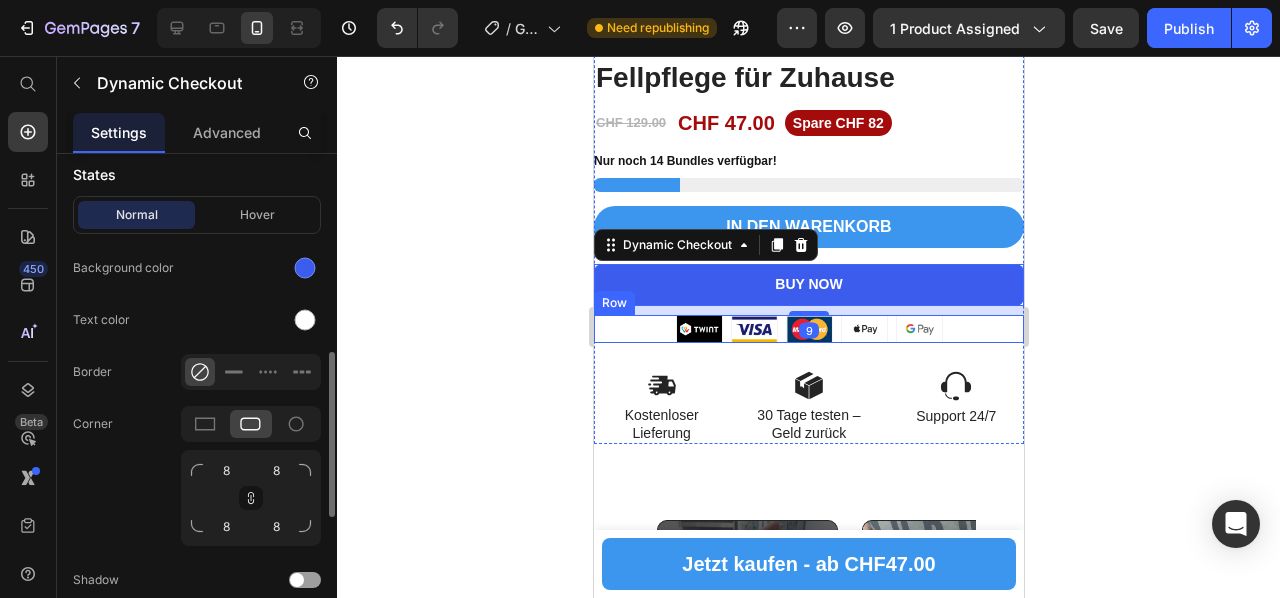 scroll, scrollTop: 800, scrollLeft: 0, axis: vertical 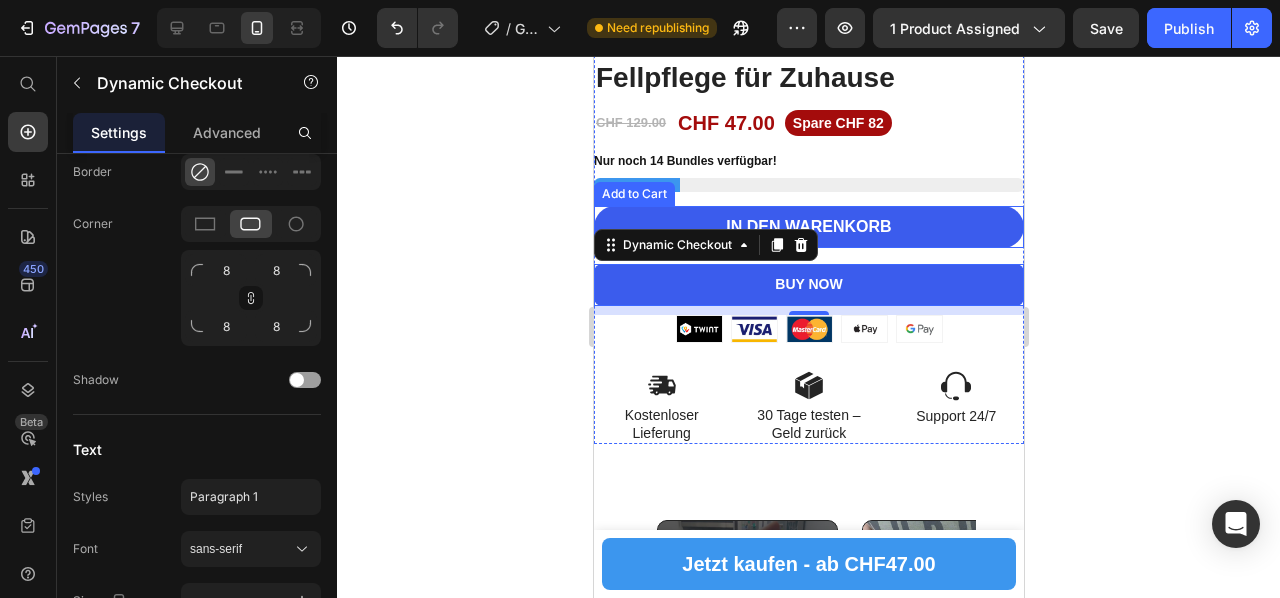 click on "IN den Warenkorb" at bounding box center [808, 227] 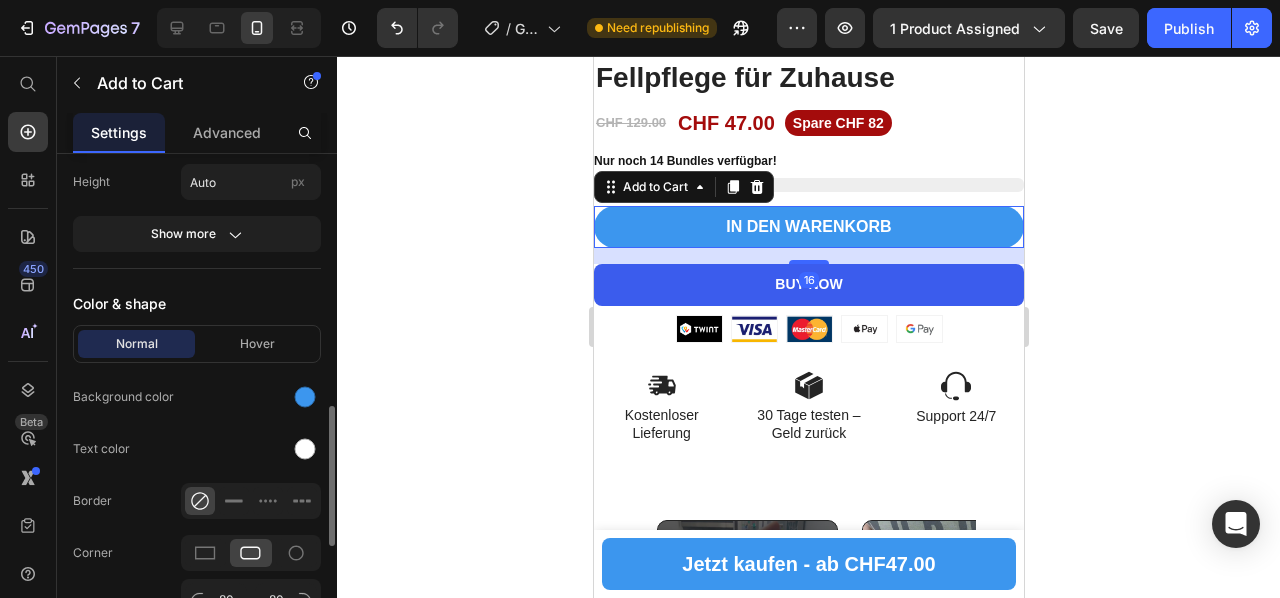 scroll, scrollTop: 1100, scrollLeft: 0, axis: vertical 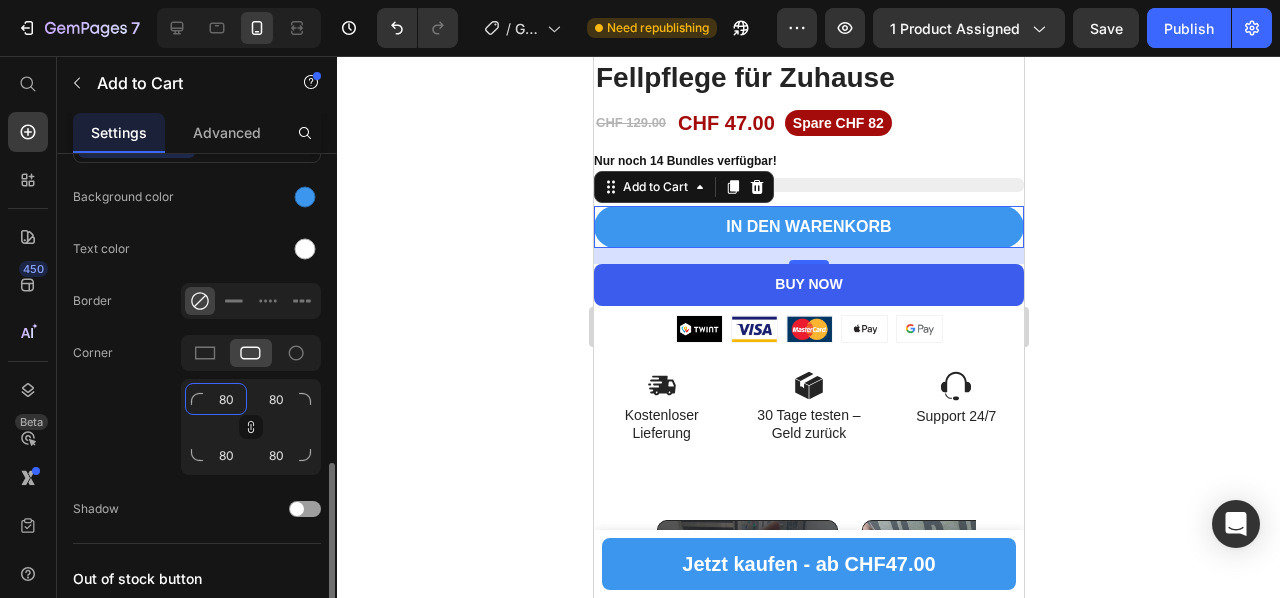 click on "80" 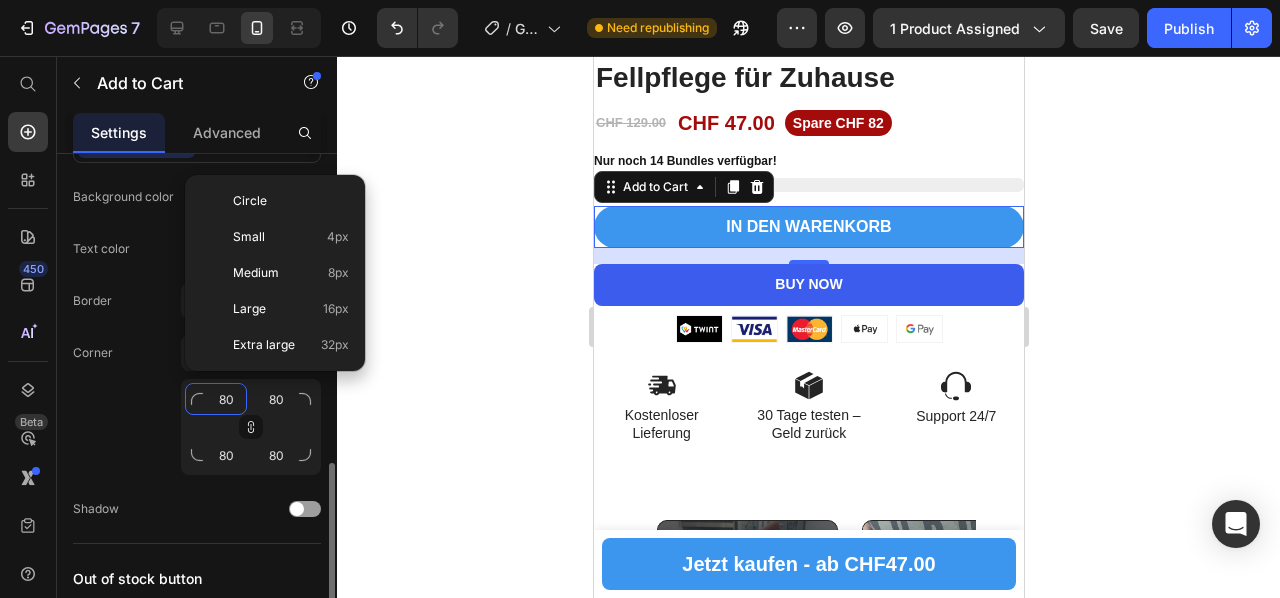 type on "8" 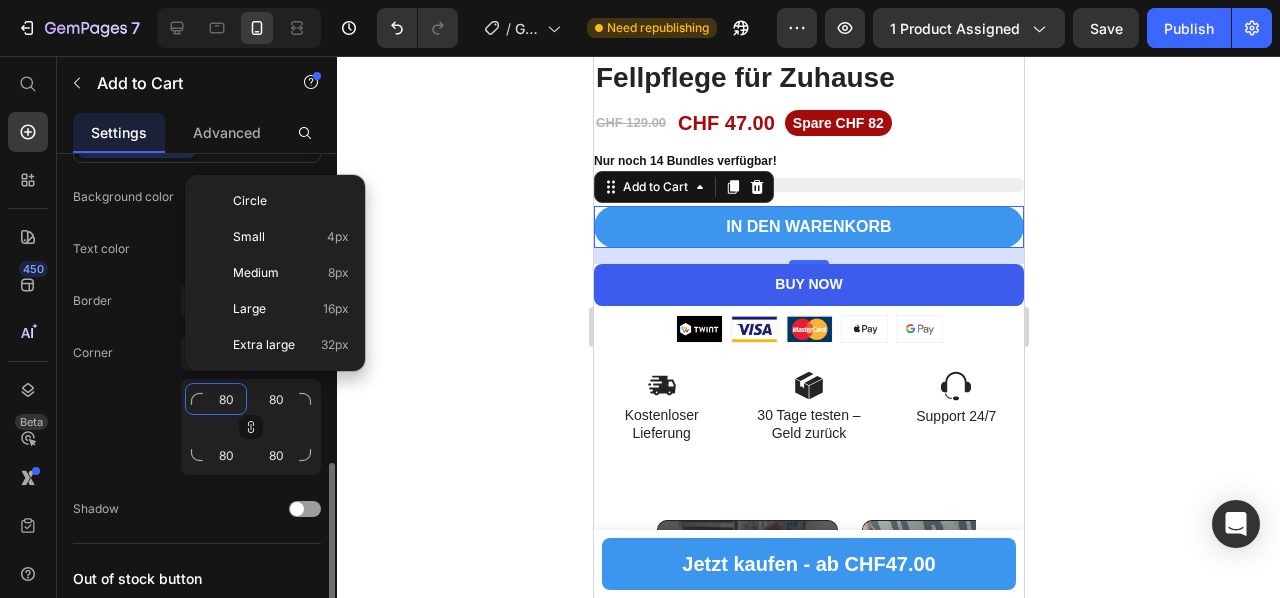 type on "8" 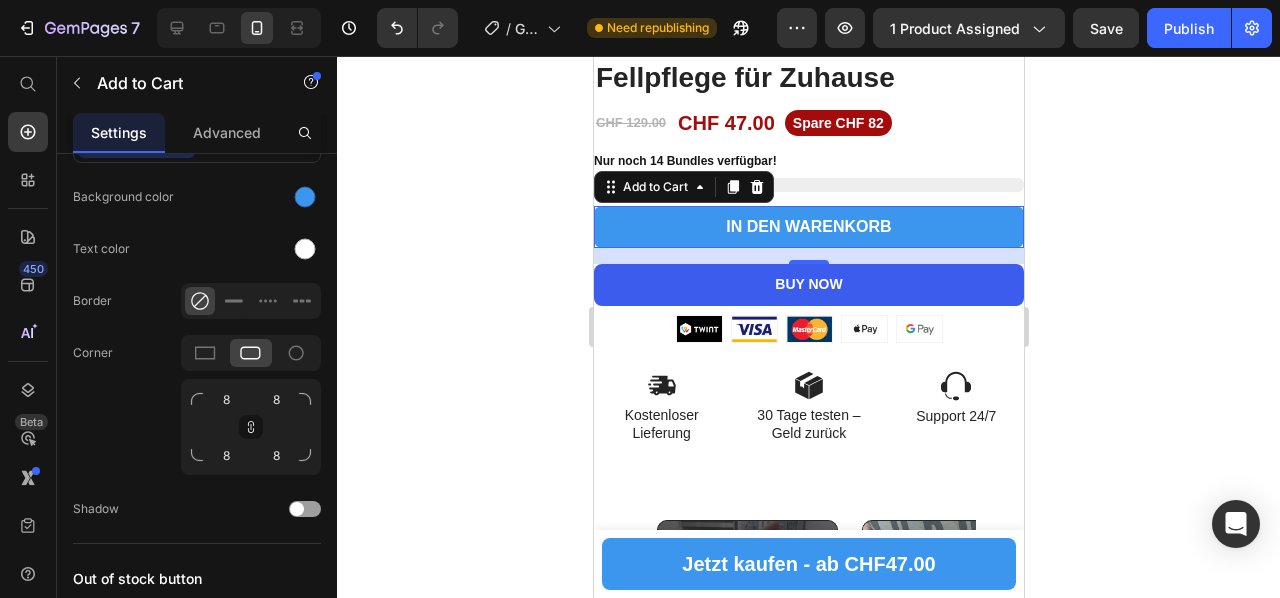click 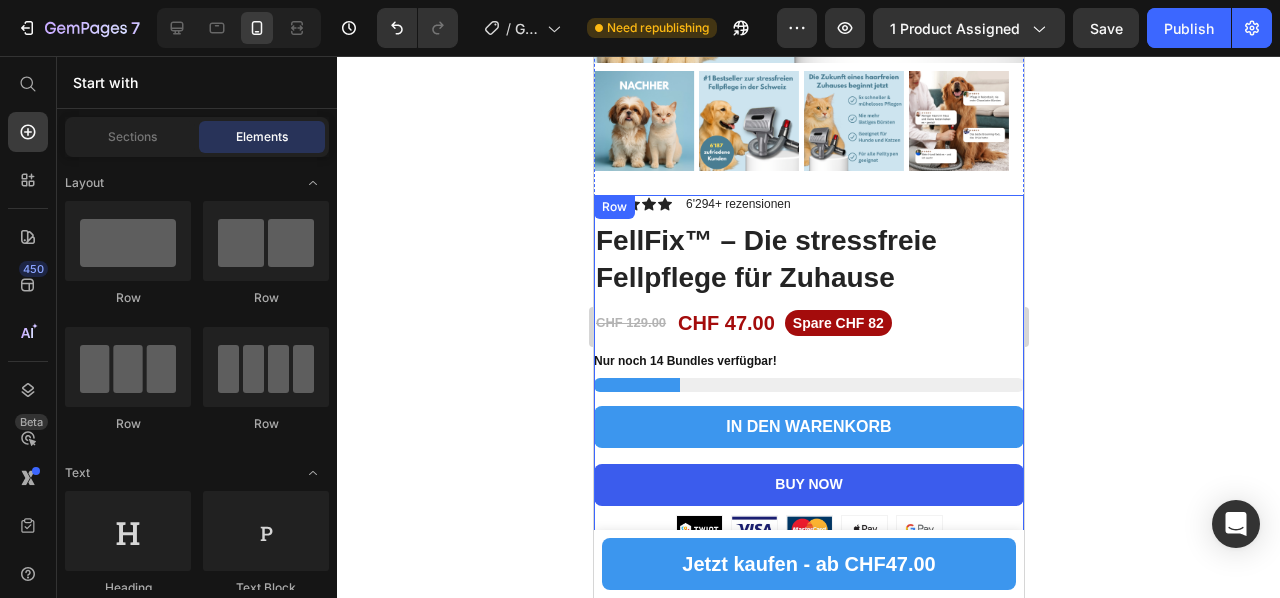 click on "Icon Icon Icon Icon Icon Icon List 6'294+ rezensionen Text Block Row FellFix™ – Die stressfreie Fellpflege für Zuhause Product Title CHF 129.00 Product Price CHF 47.00 Product Price Spare CHF 82 Product Badge Row Nur noch 14 Bundles  verfügbar! Stock Counter IN den Warenkorb Add to Cart BUY NOW Dynamic Checkout or 4 interest-free payments of $15.00 with Text Block Image Row Image Image Image Image Image Row Image Kostenloser Lieferung Text Block Image 30 Tage testen – Geld zurück Text Block Image Support 24/7 Text Block Row" at bounding box center [808, 420] 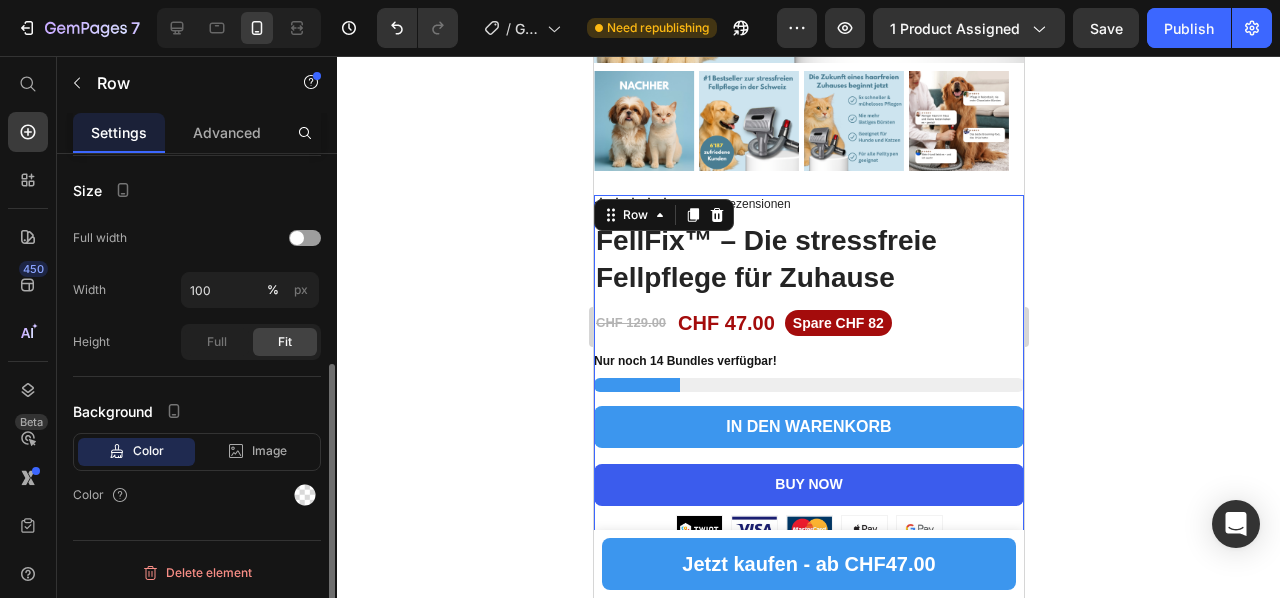 scroll, scrollTop: 1400, scrollLeft: 0, axis: vertical 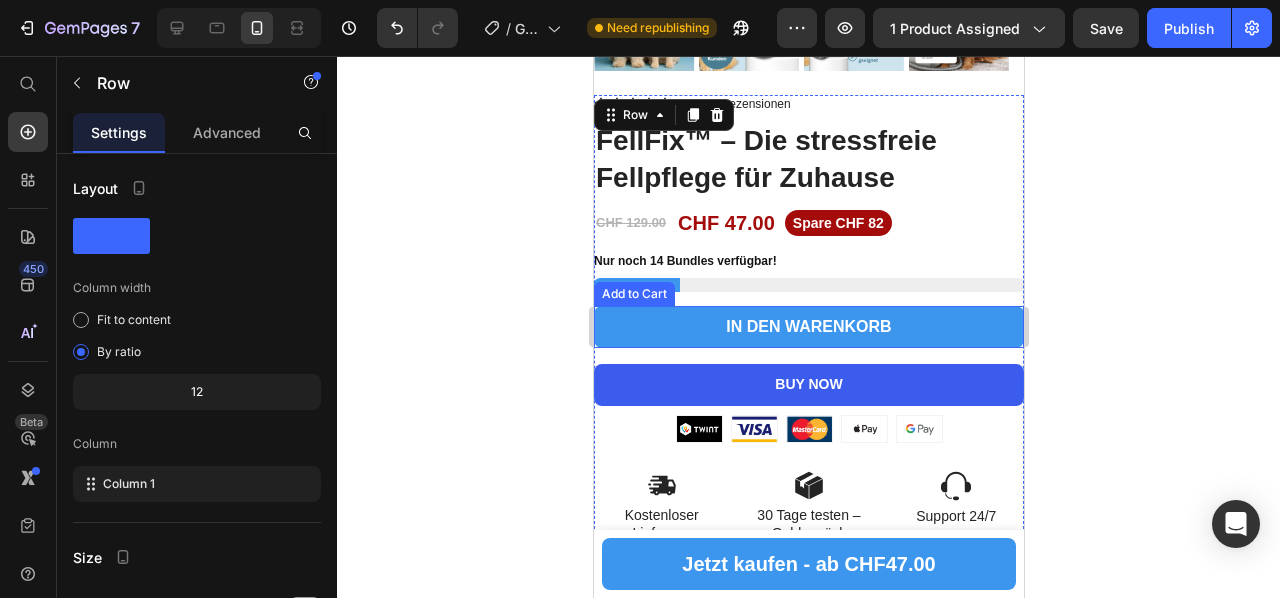 click on "IN den Warenkorb Add to Cart" at bounding box center (808, 327) 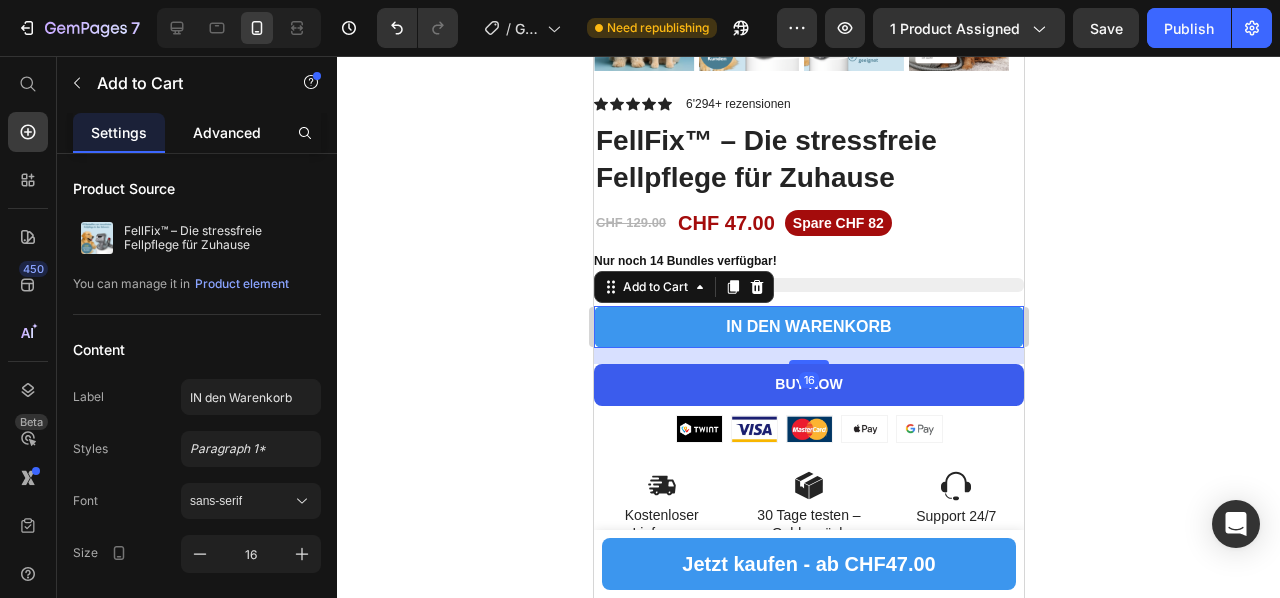 drag, startPoint x: 198, startPoint y: 131, endPoint x: 228, endPoint y: 137, distance: 30.594116 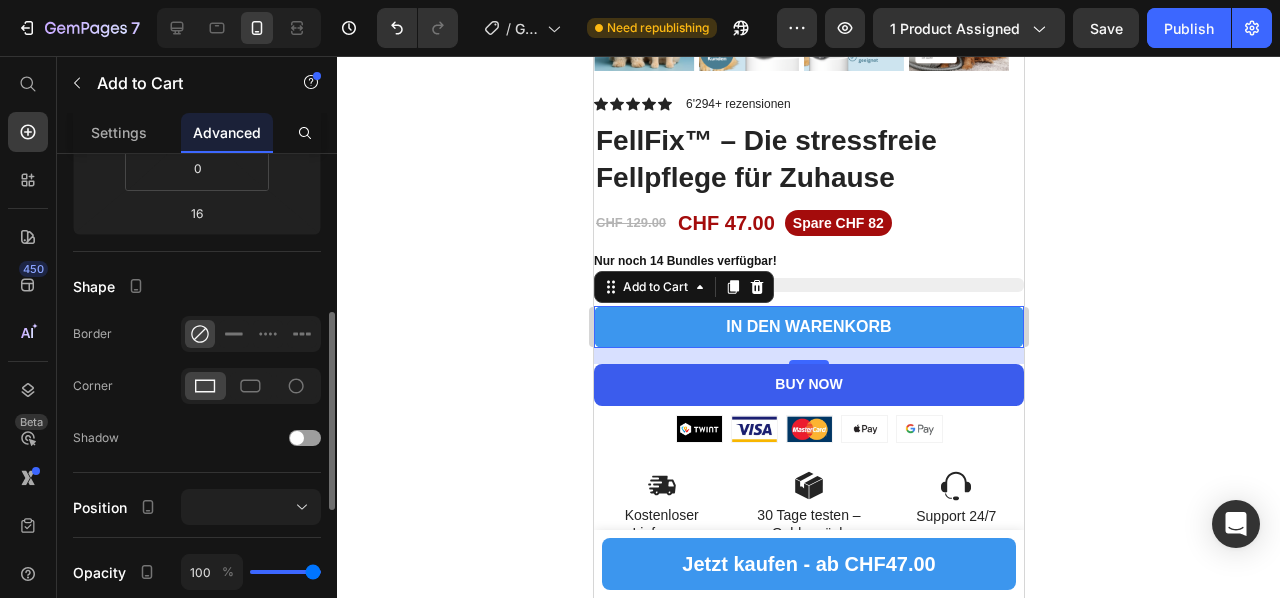 scroll, scrollTop: 200, scrollLeft: 0, axis: vertical 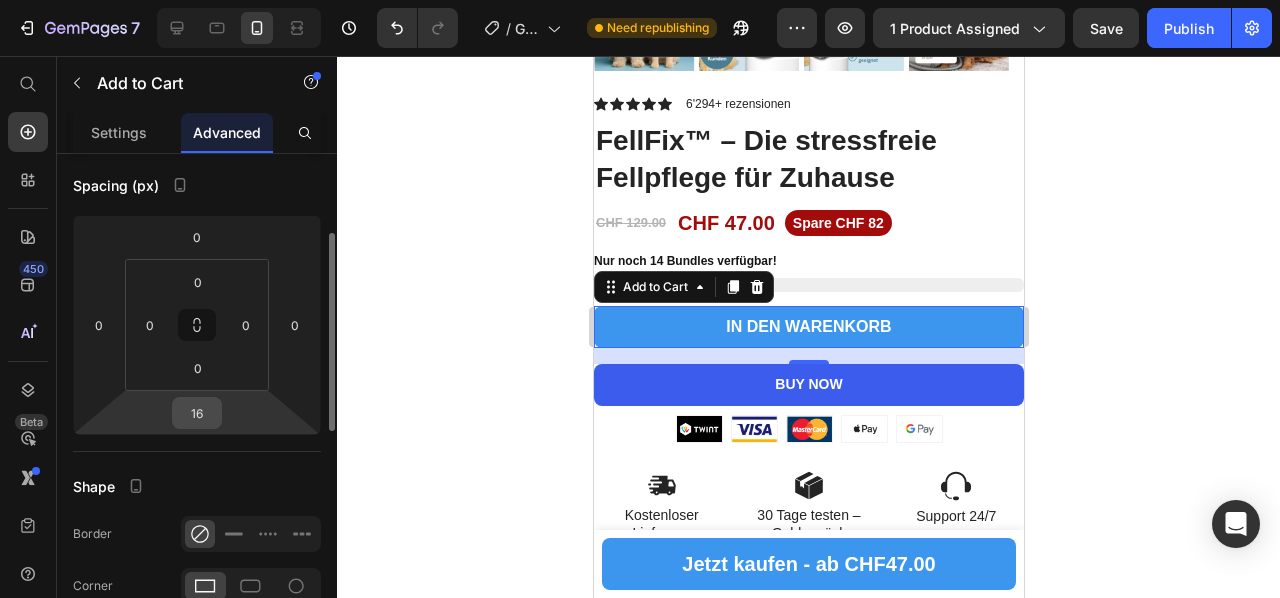 click on "16" at bounding box center [197, 413] 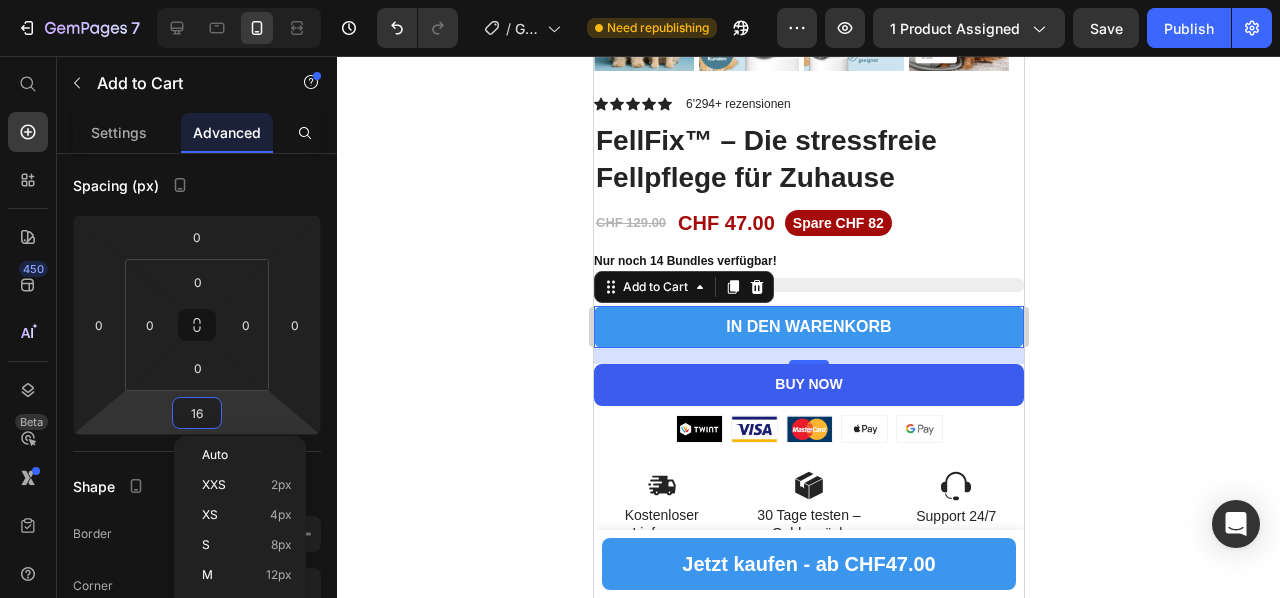 click 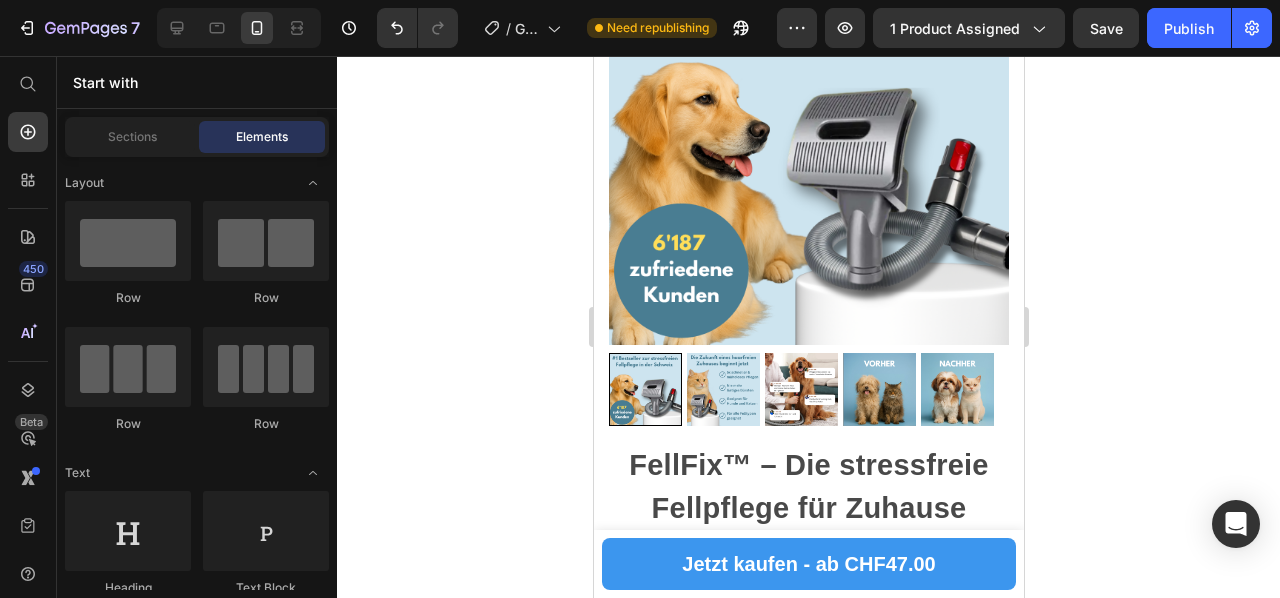 scroll, scrollTop: 0, scrollLeft: 0, axis: both 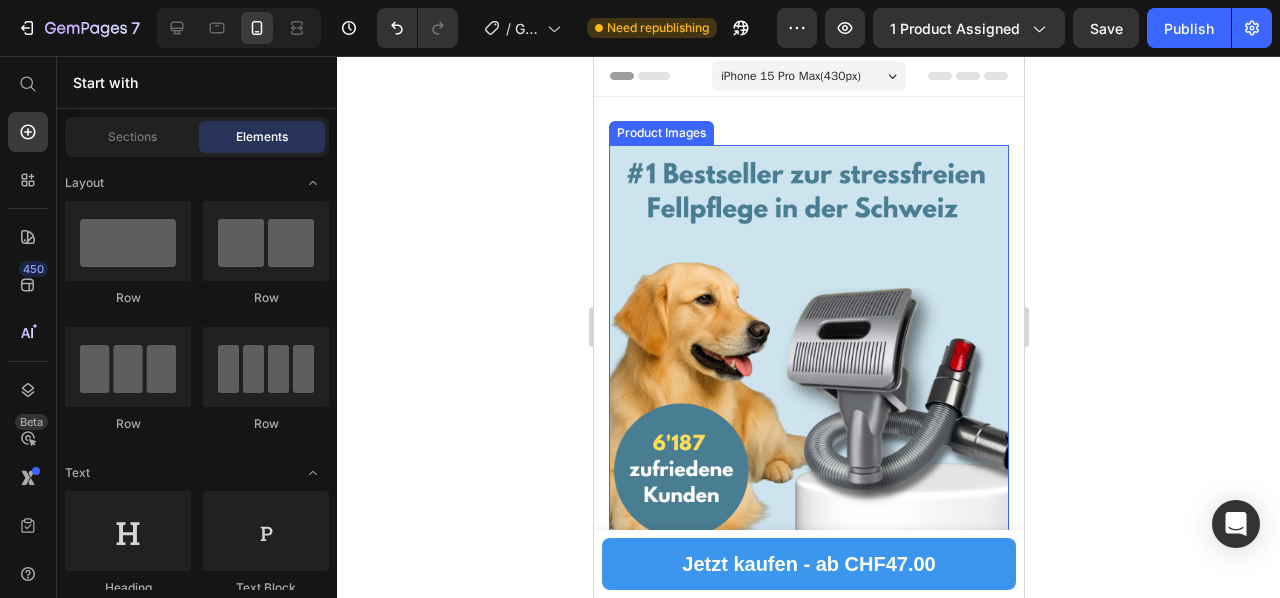 click at bounding box center [808, 345] 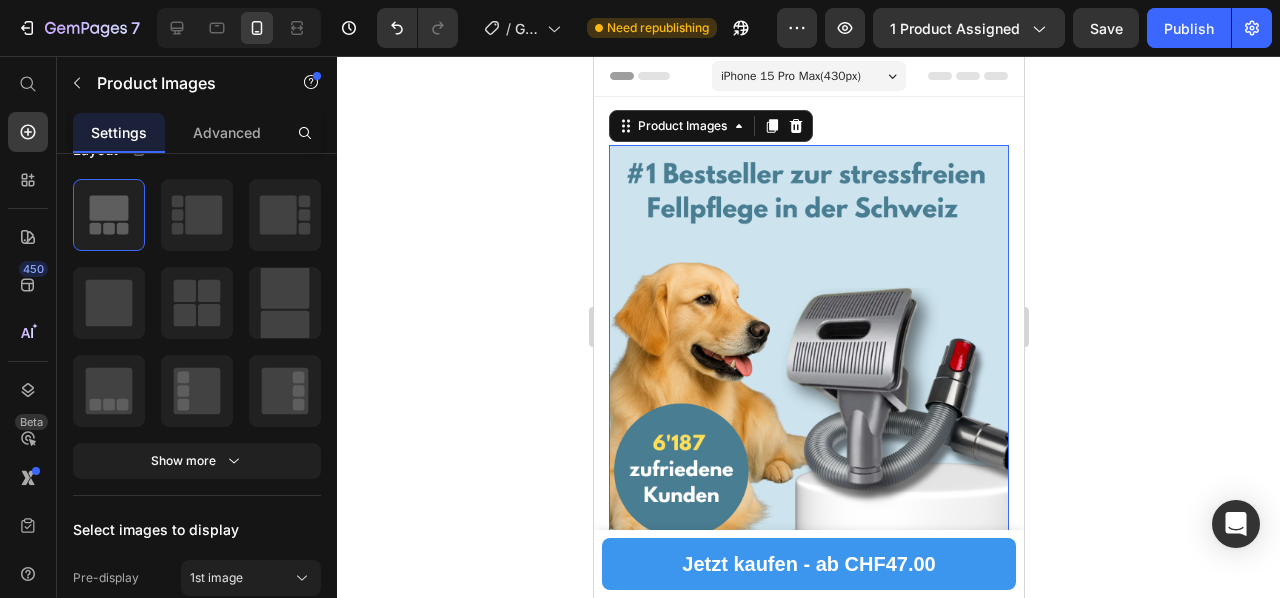 scroll, scrollTop: 0, scrollLeft: 0, axis: both 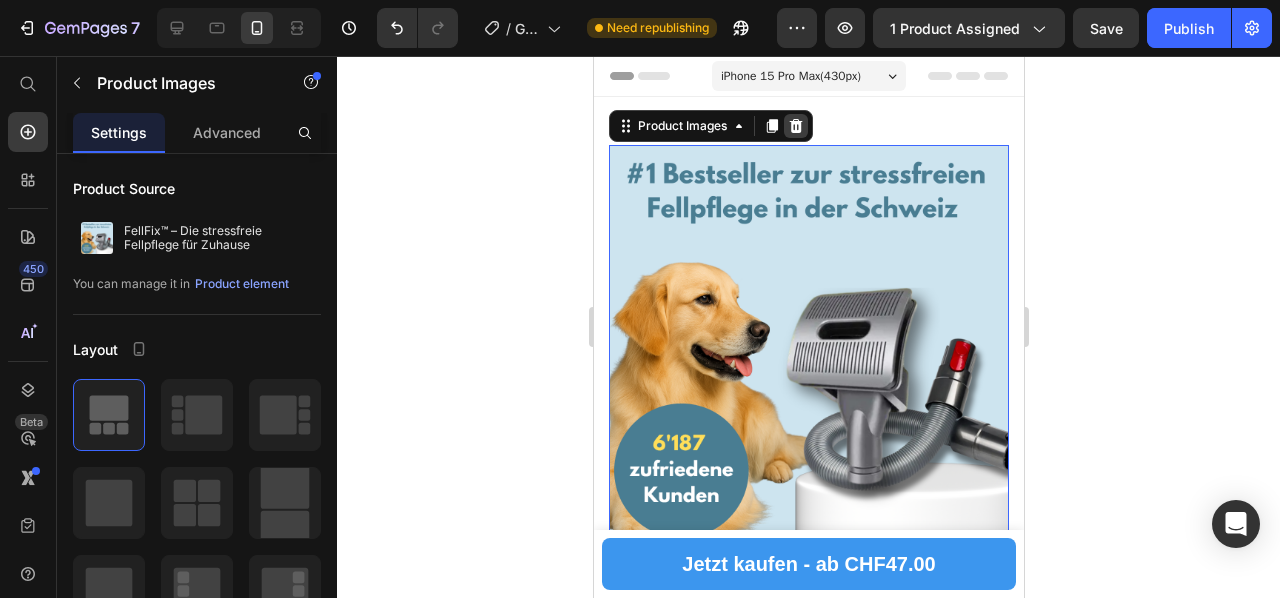 click 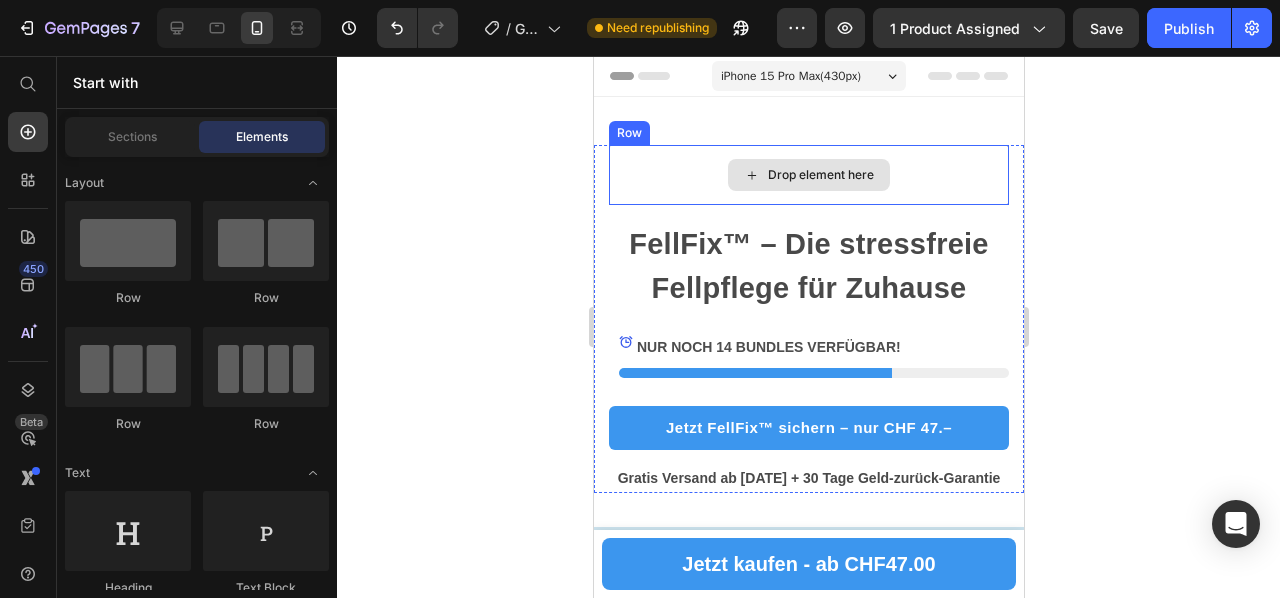 click on "Drop element here" at bounding box center (820, 175) 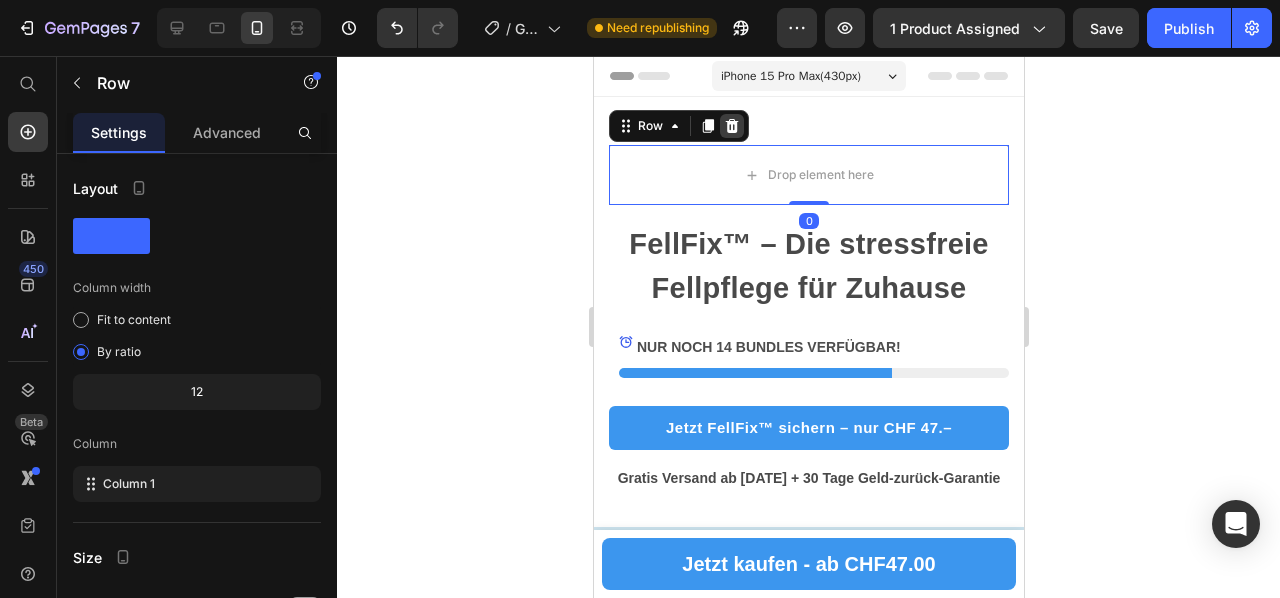 click 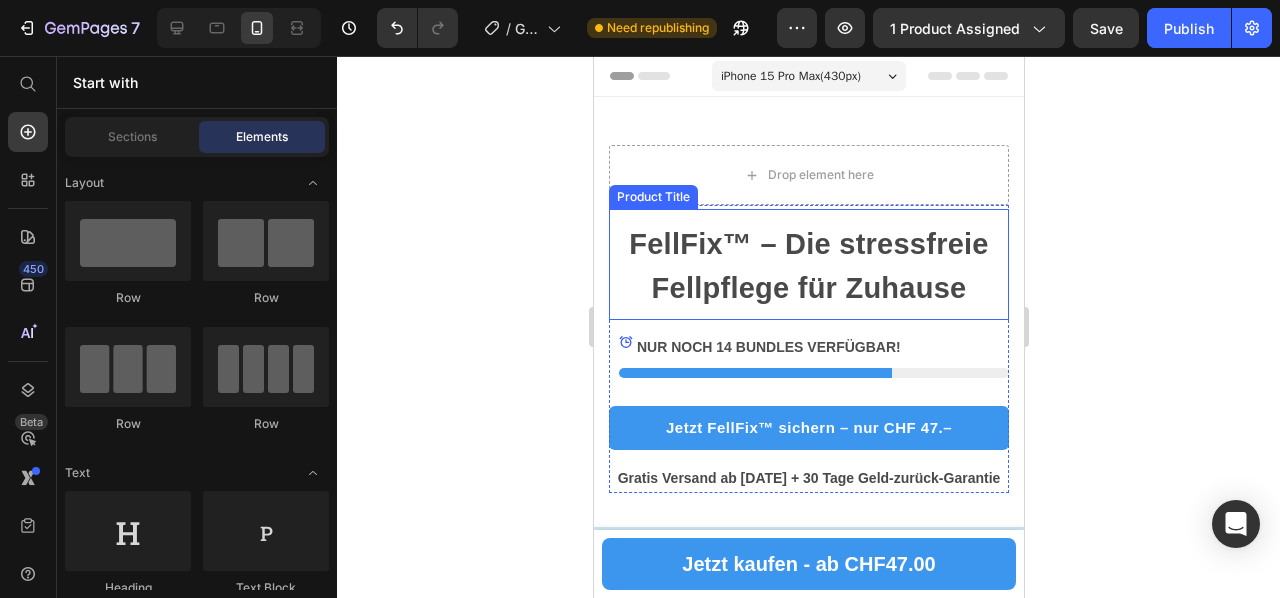 click on "FellFix™ – Die stressfreie Fellpflege für Zuhause" at bounding box center (808, 266) 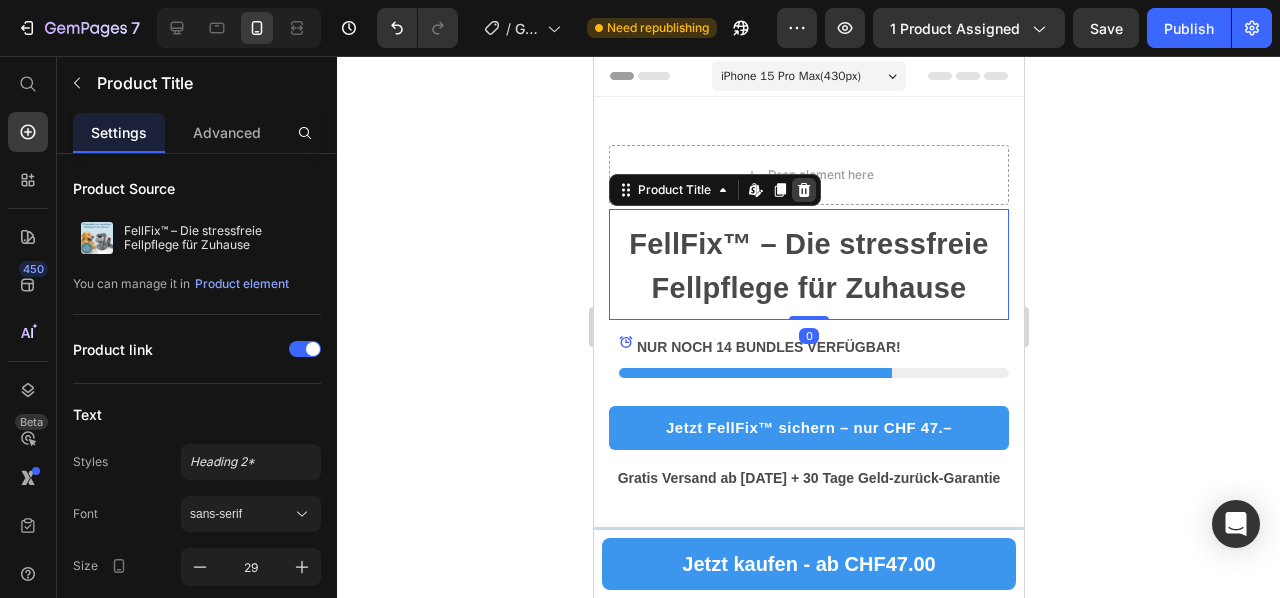 click 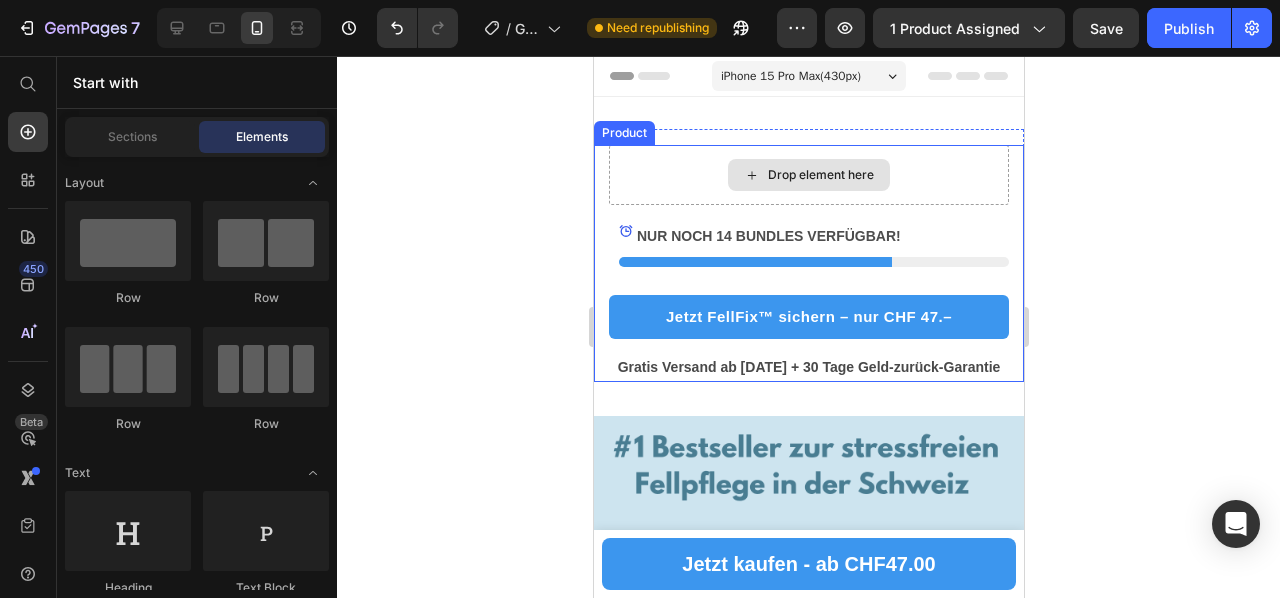 click on "Drop element here" at bounding box center [808, 175] 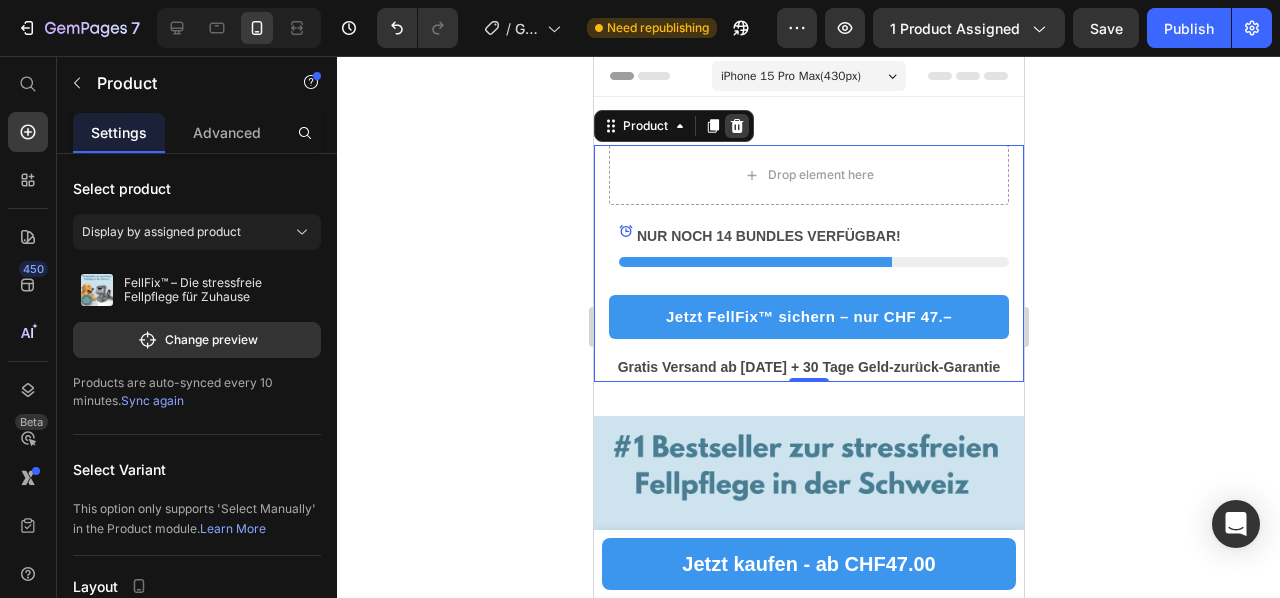 click 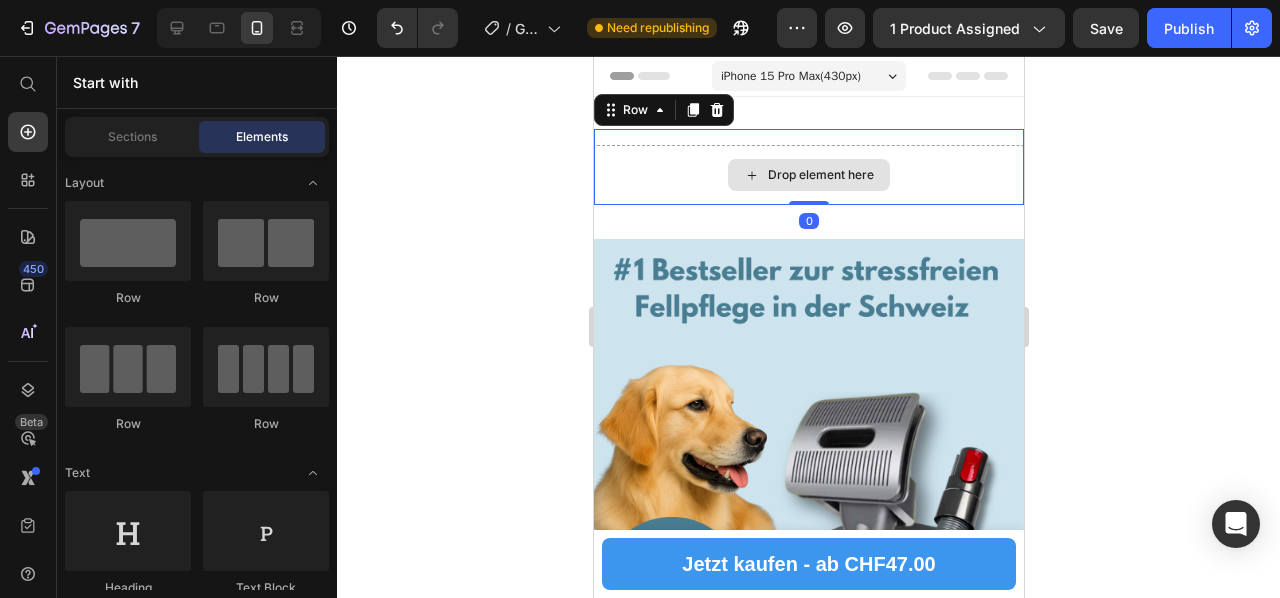 click on "Drop element here" at bounding box center [808, 175] 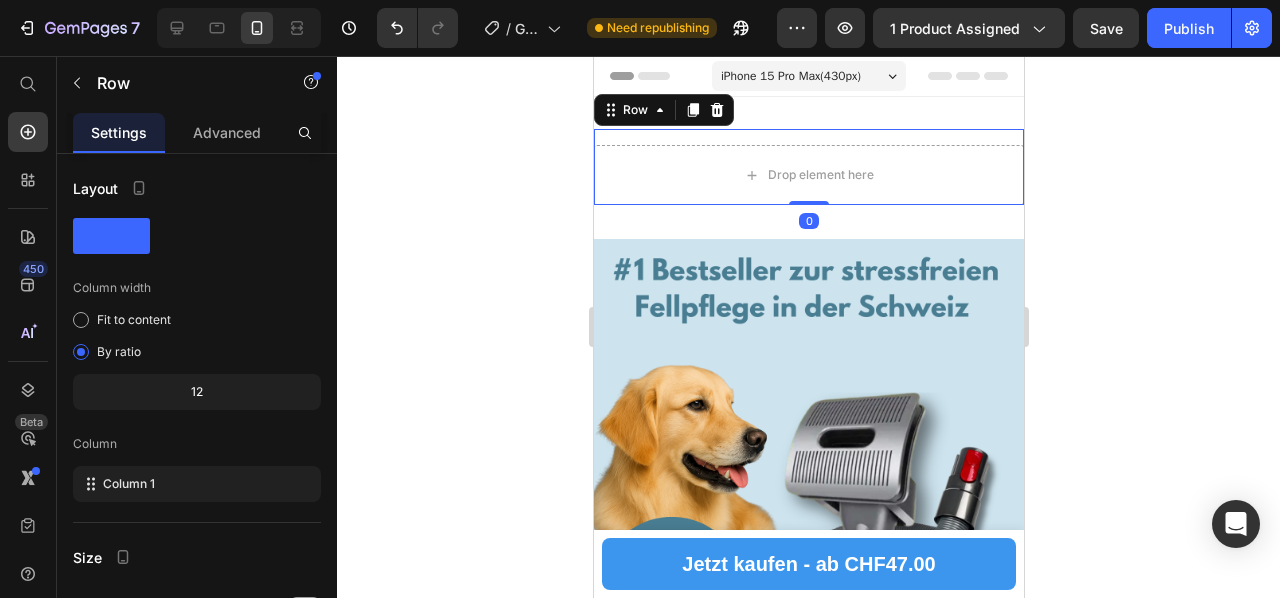 click on "Row" at bounding box center [663, 110] 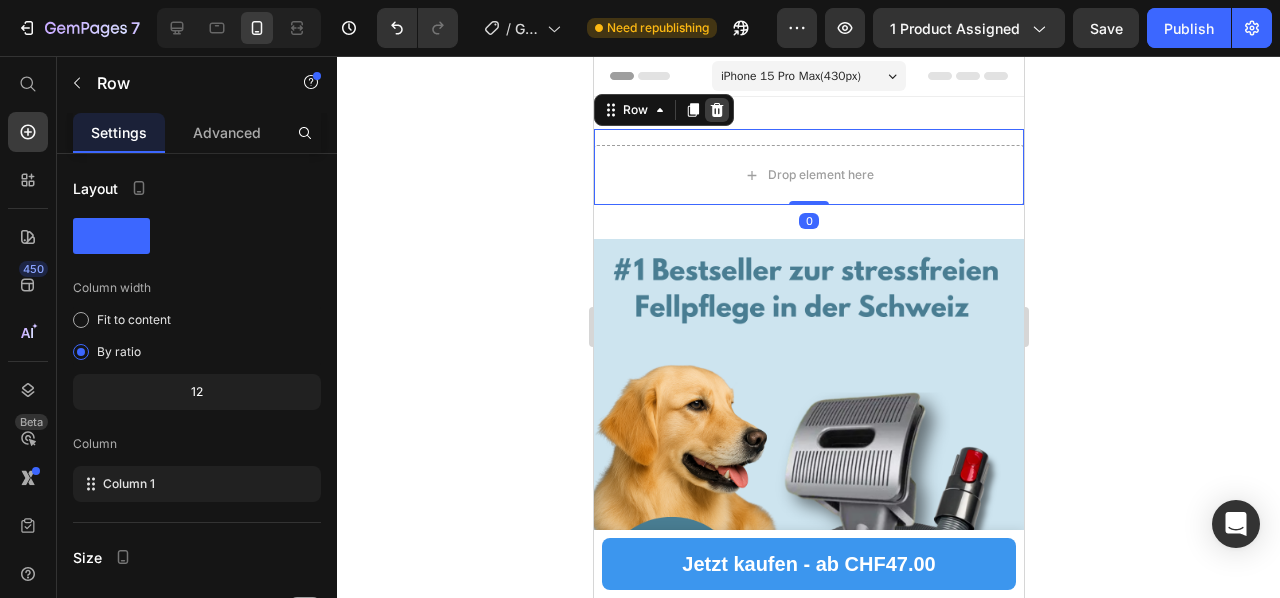 click at bounding box center [716, 110] 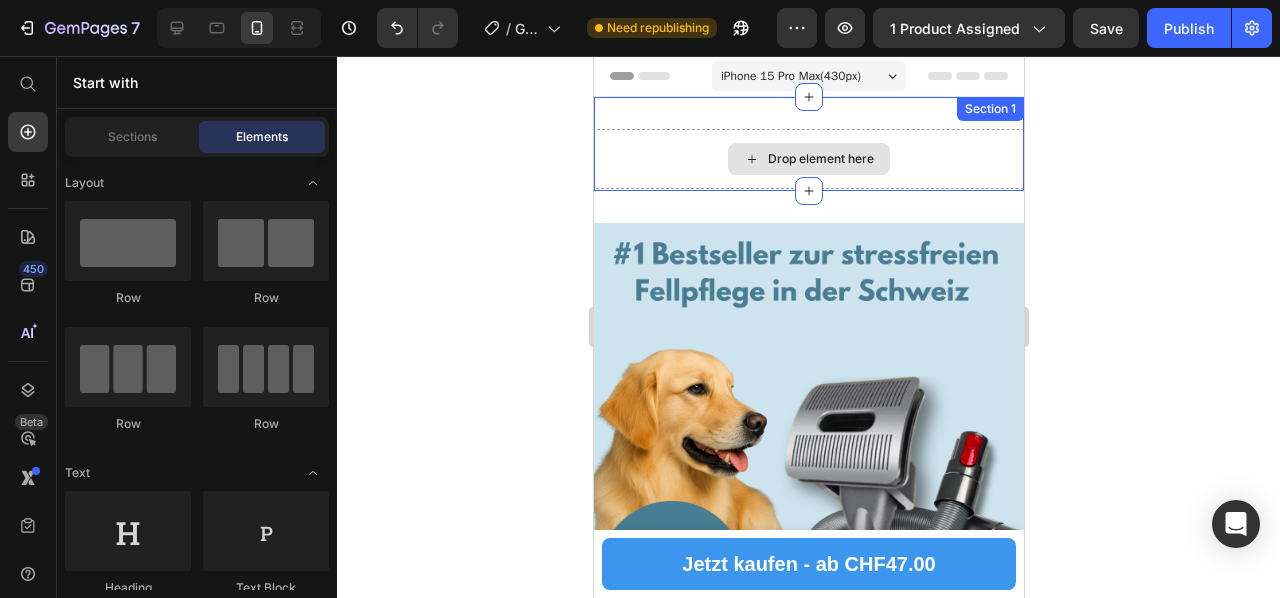 click on "Drop element here Section 1" at bounding box center (808, 144) 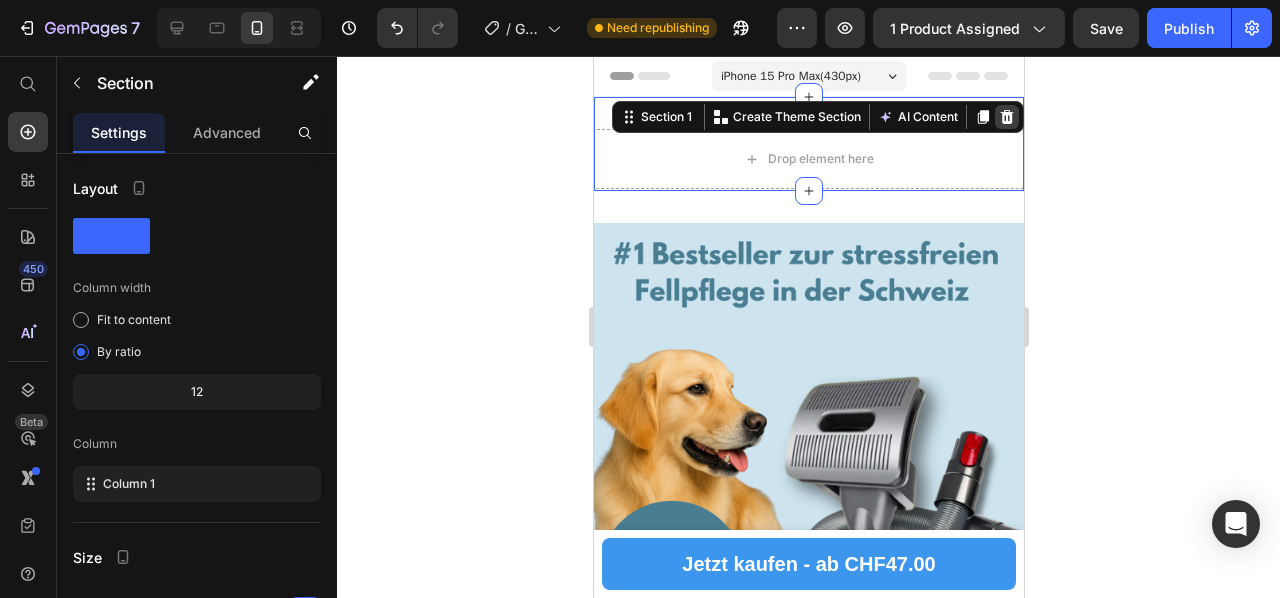 click 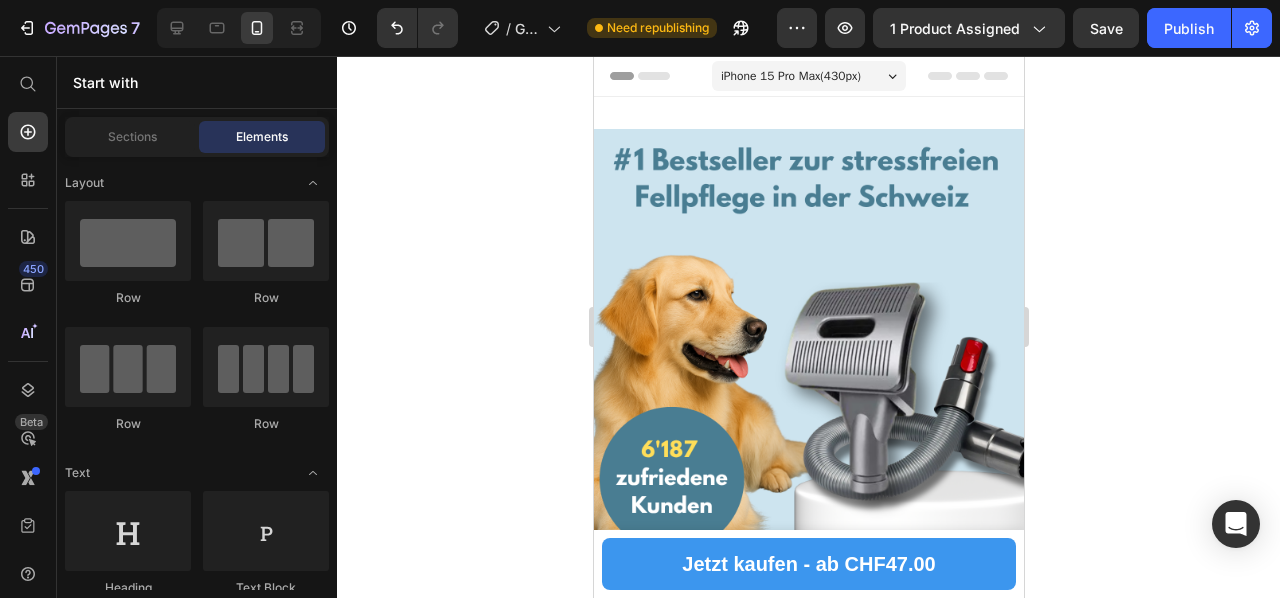 click 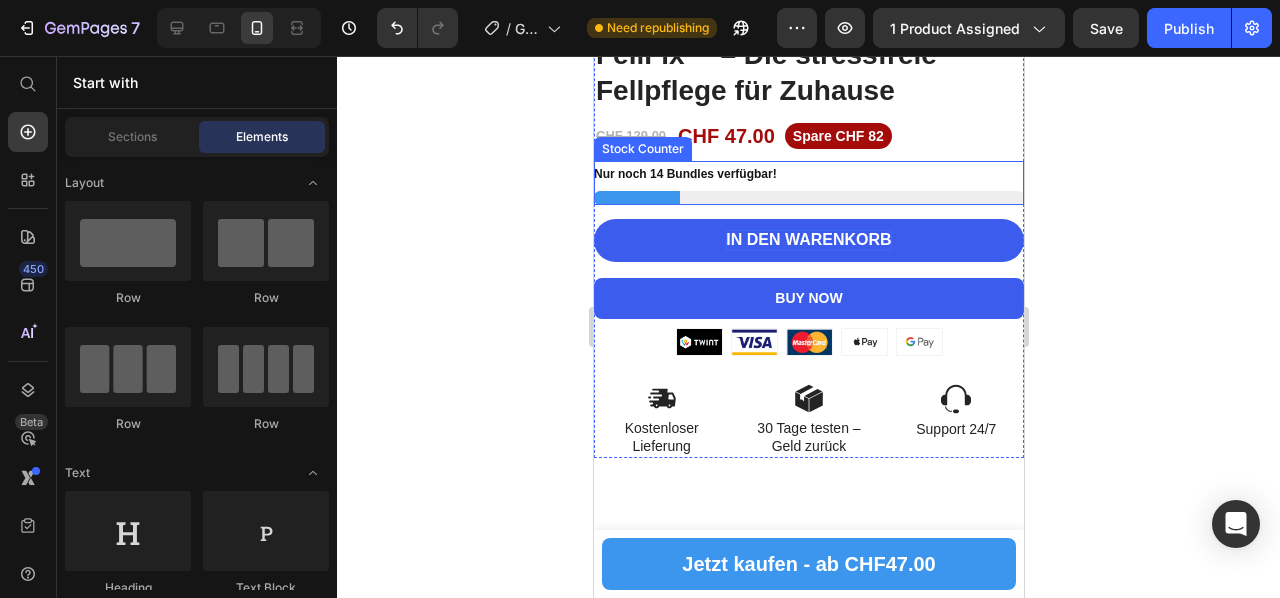 scroll, scrollTop: 800, scrollLeft: 0, axis: vertical 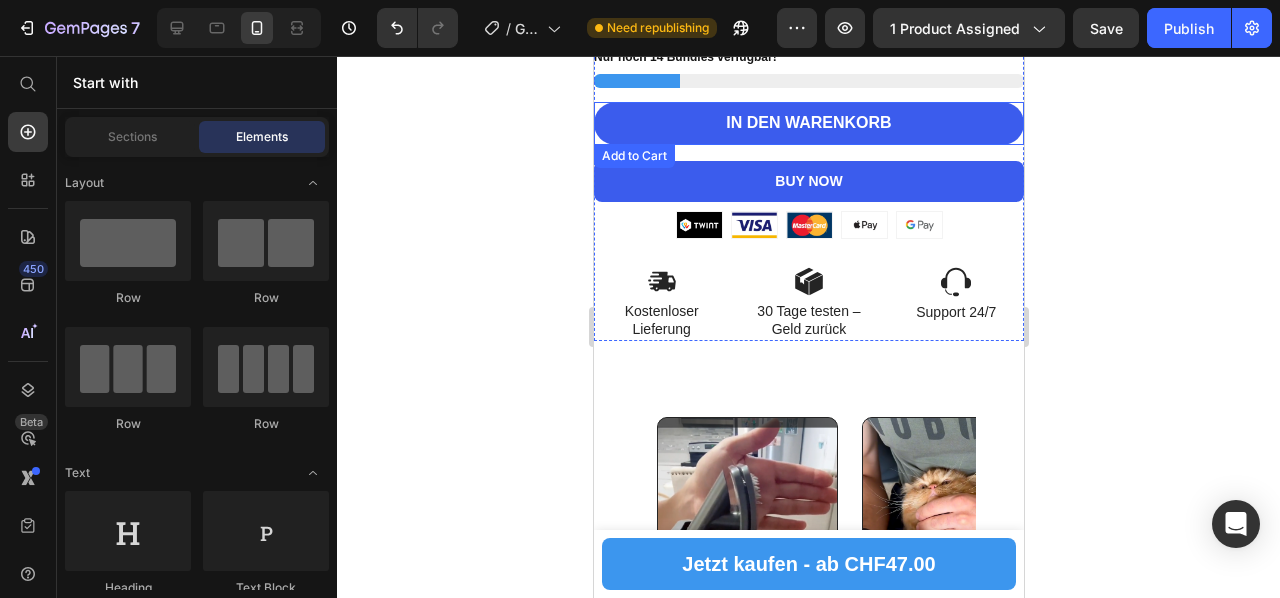 click on "IN den Warenkorb" at bounding box center (808, 123) 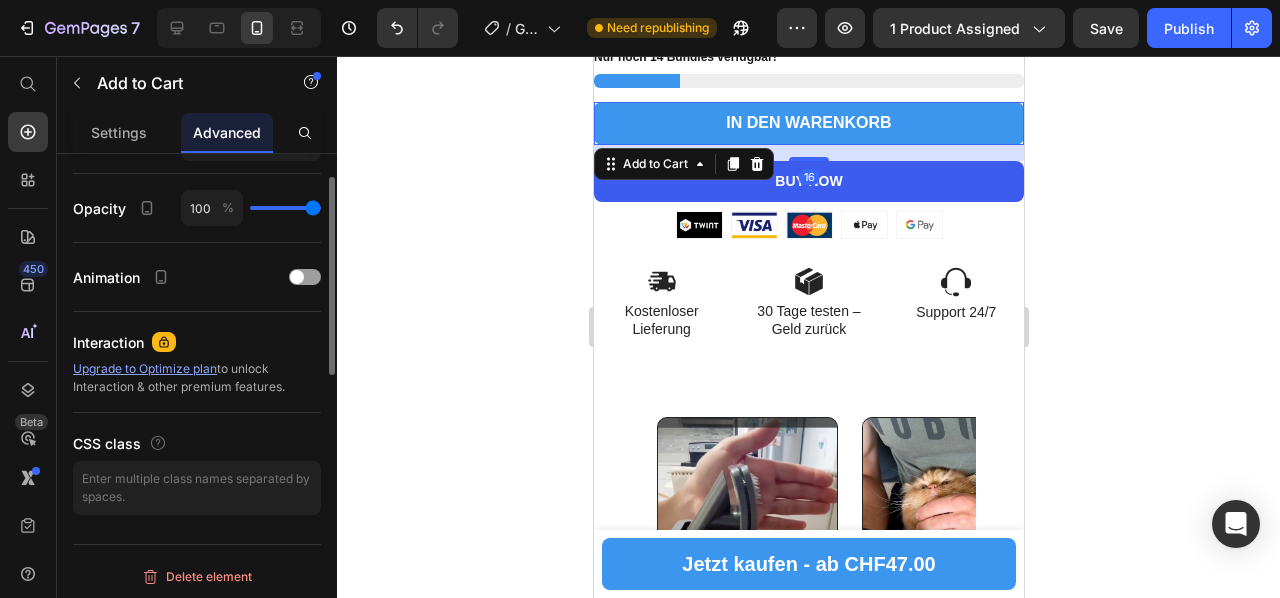 scroll, scrollTop: 364, scrollLeft: 0, axis: vertical 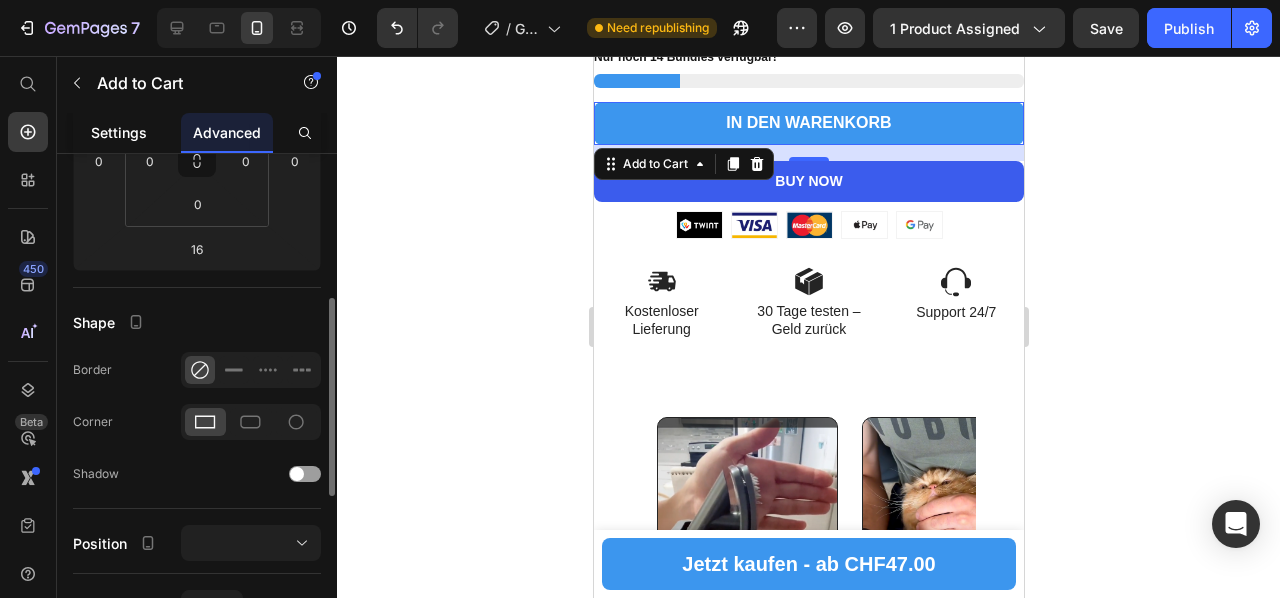 click on "Settings" at bounding box center (119, 132) 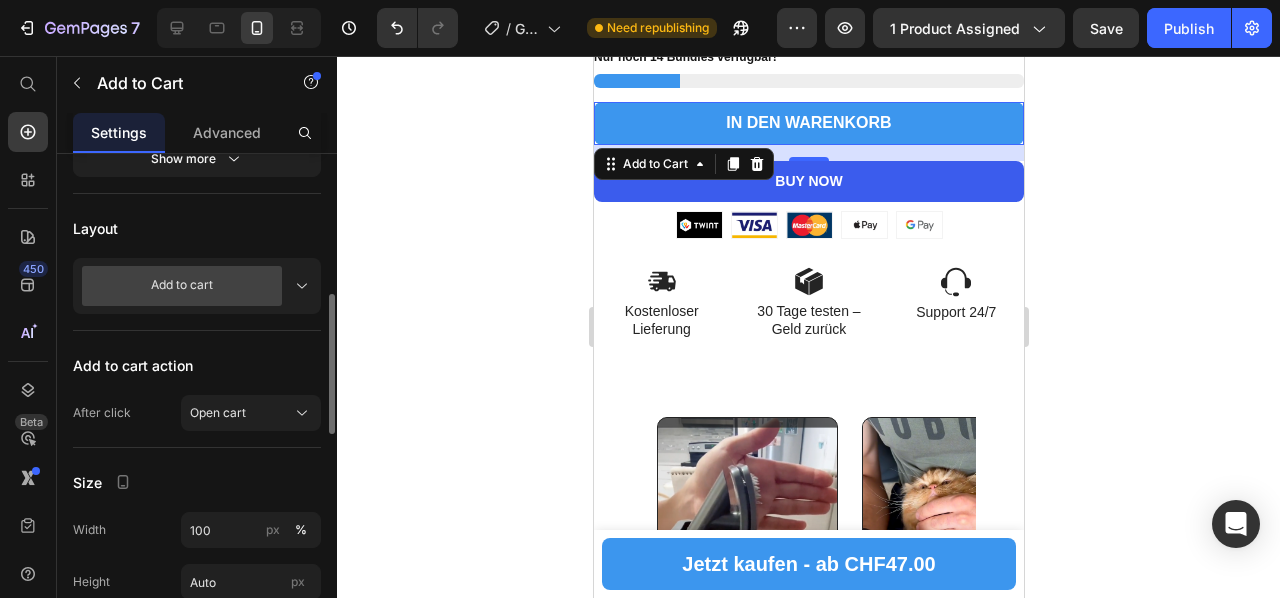 scroll, scrollTop: 900, scrollLeft: 0, axis: vertical 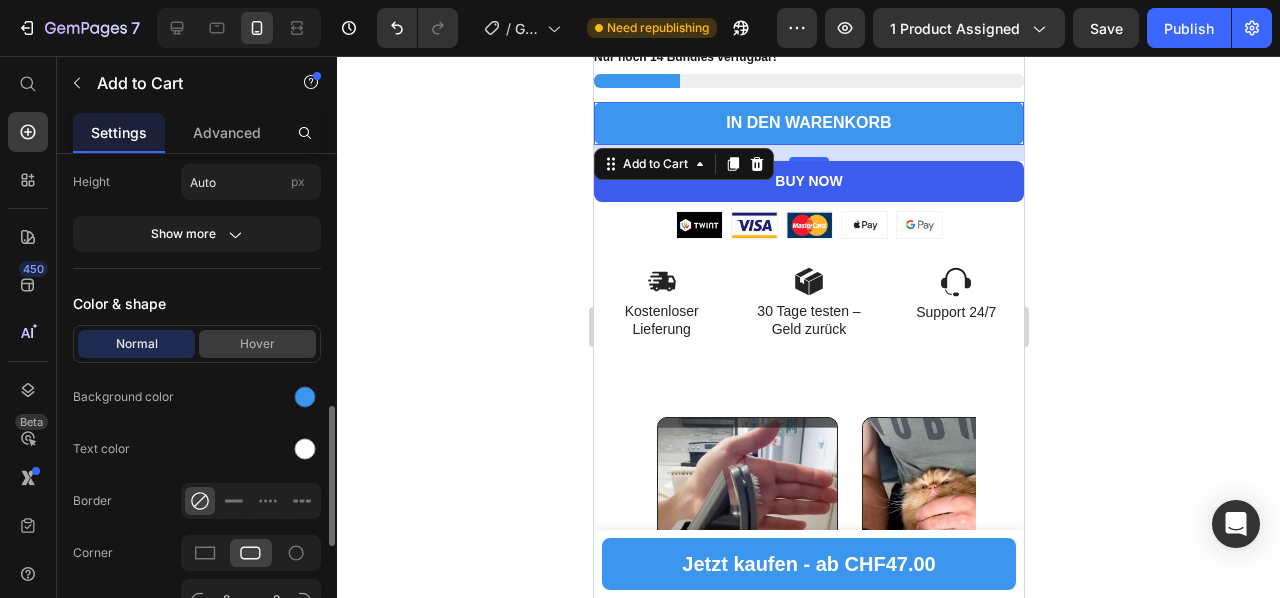 click on "Hover" at bounding box center [257, 344] 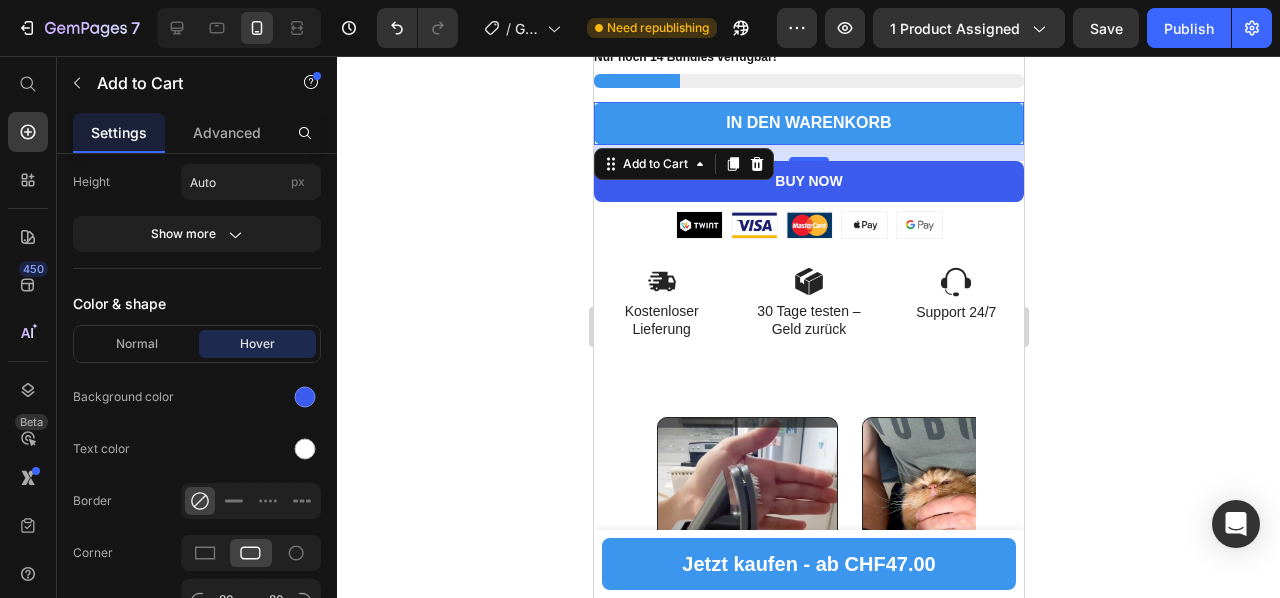 scroll, scrollTop: 1100, scrollLeft: 0, axis: vertical 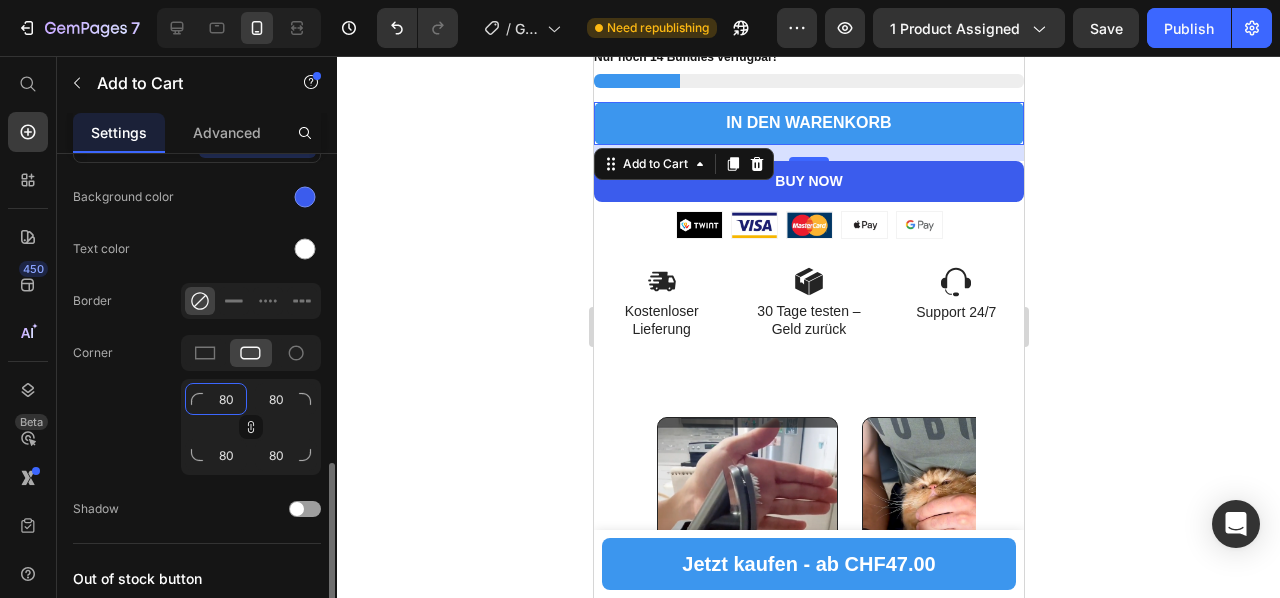 click on "80" 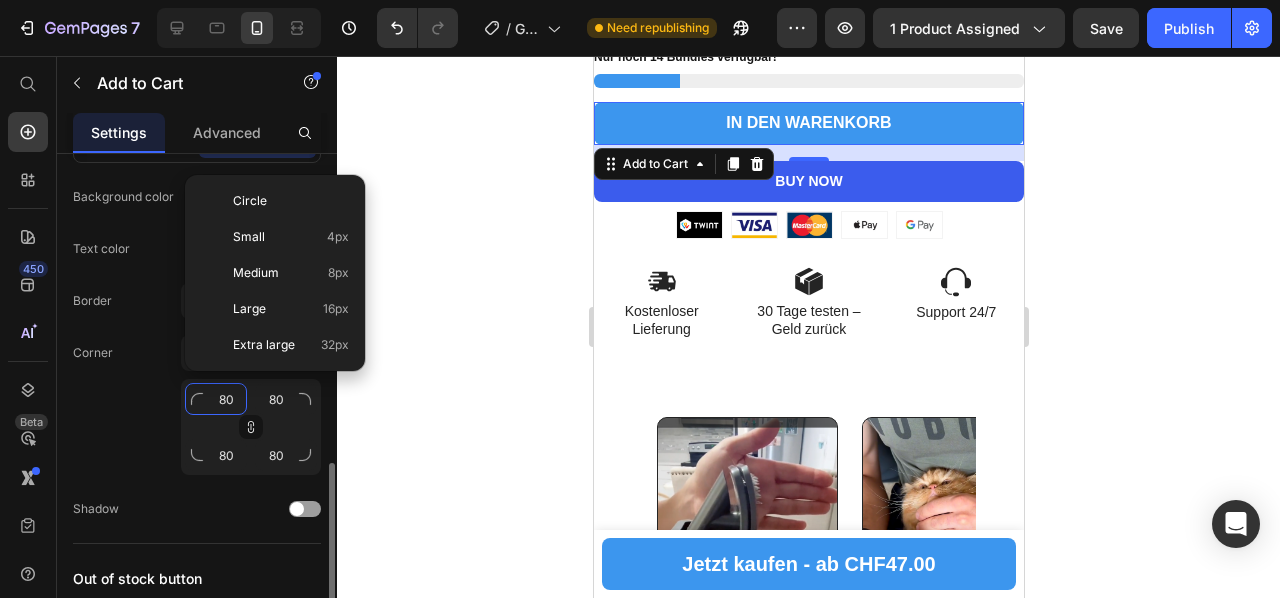 type on "8" 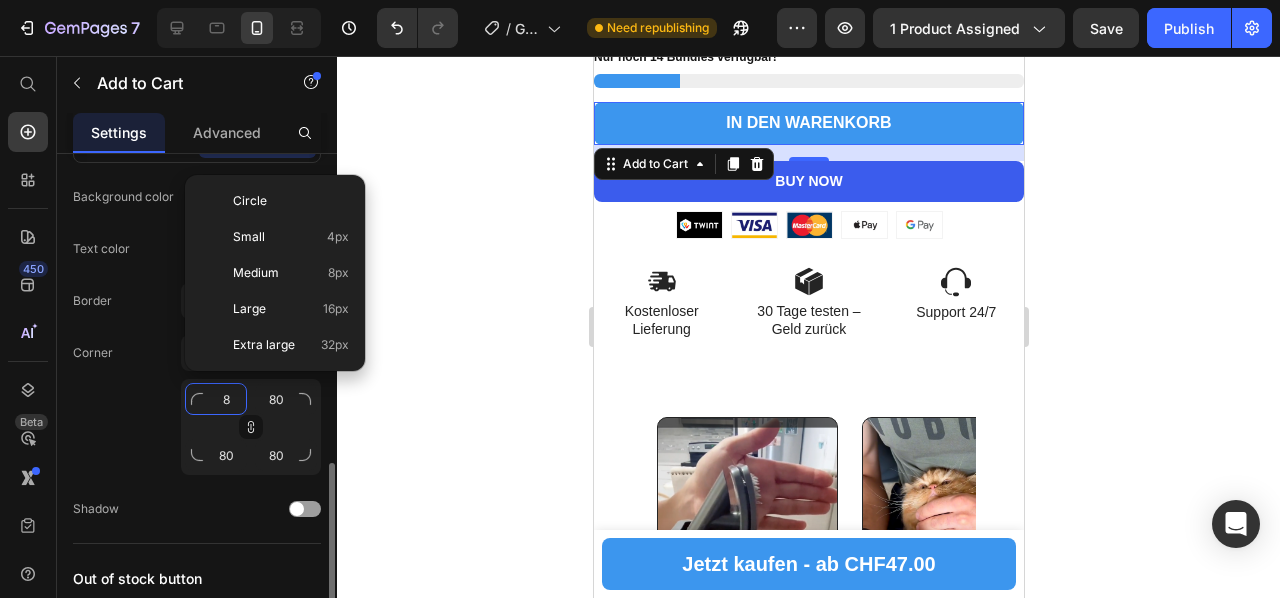 type on "8" 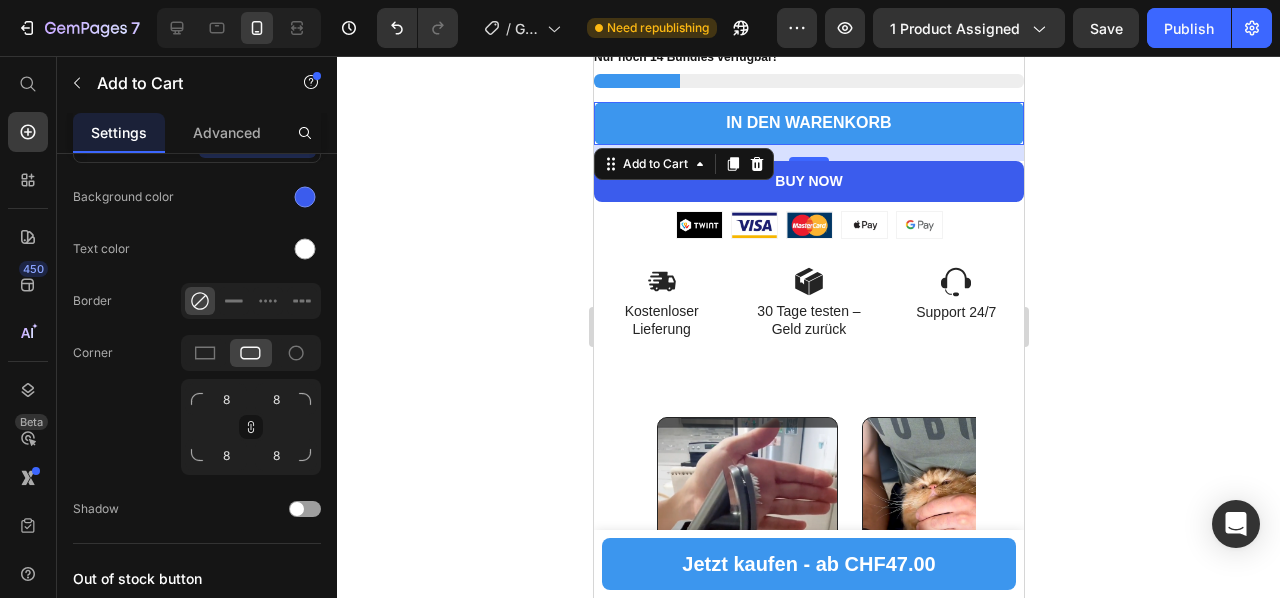 click 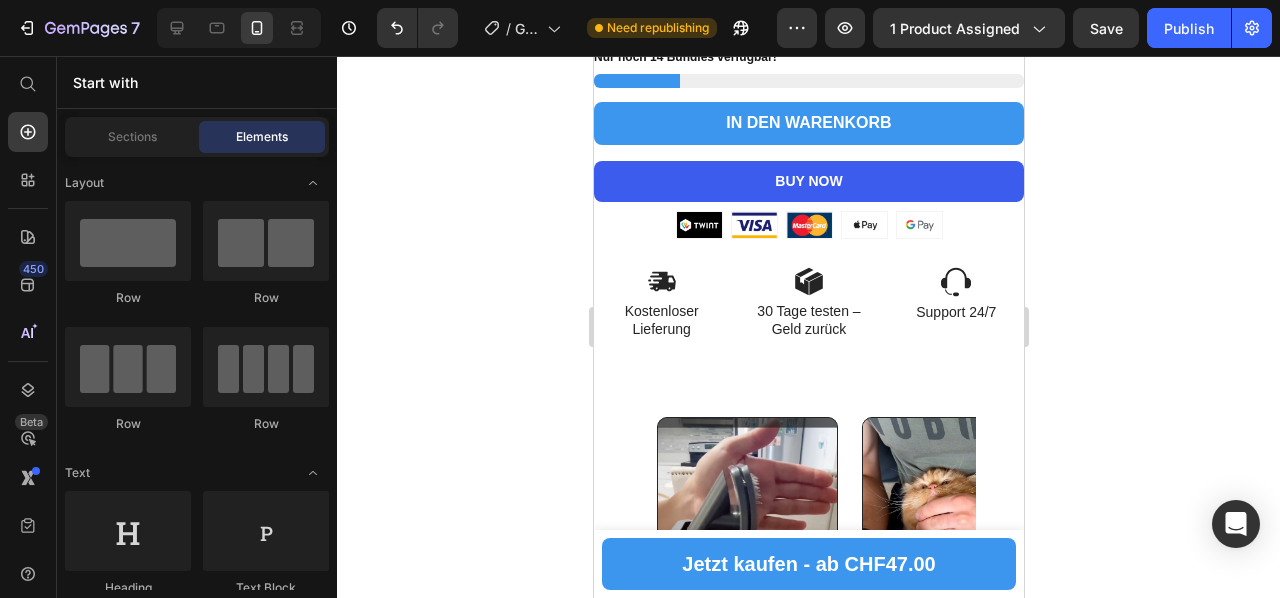 click 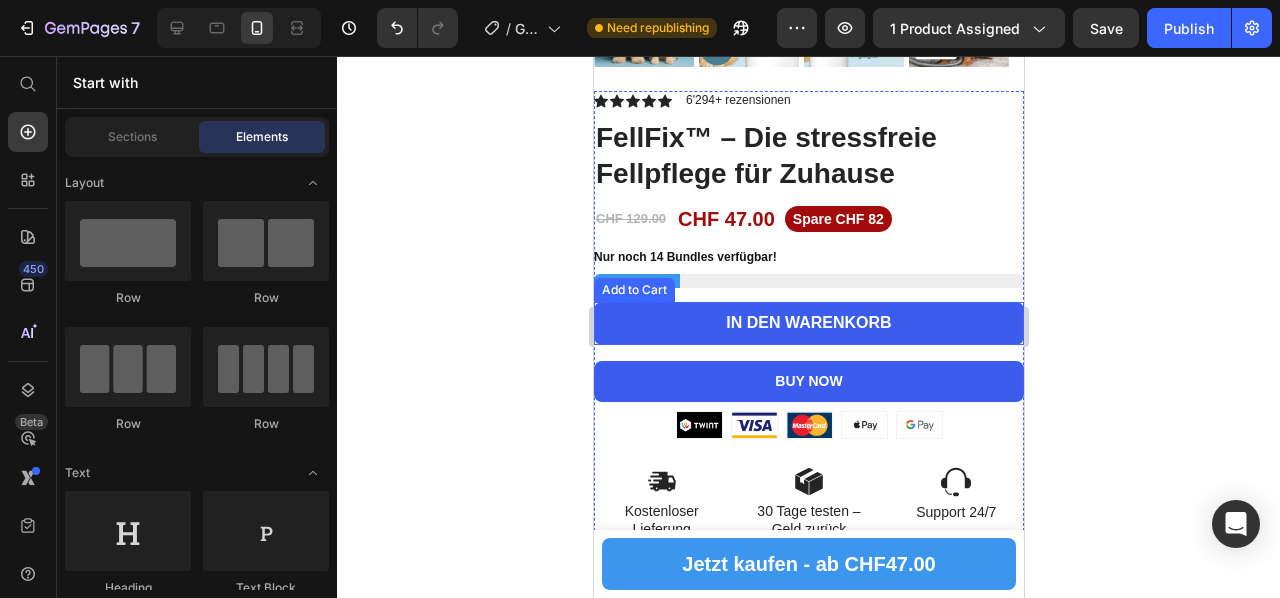 scroll, scrollTop: 0, scrollLeft: 0, axis: both 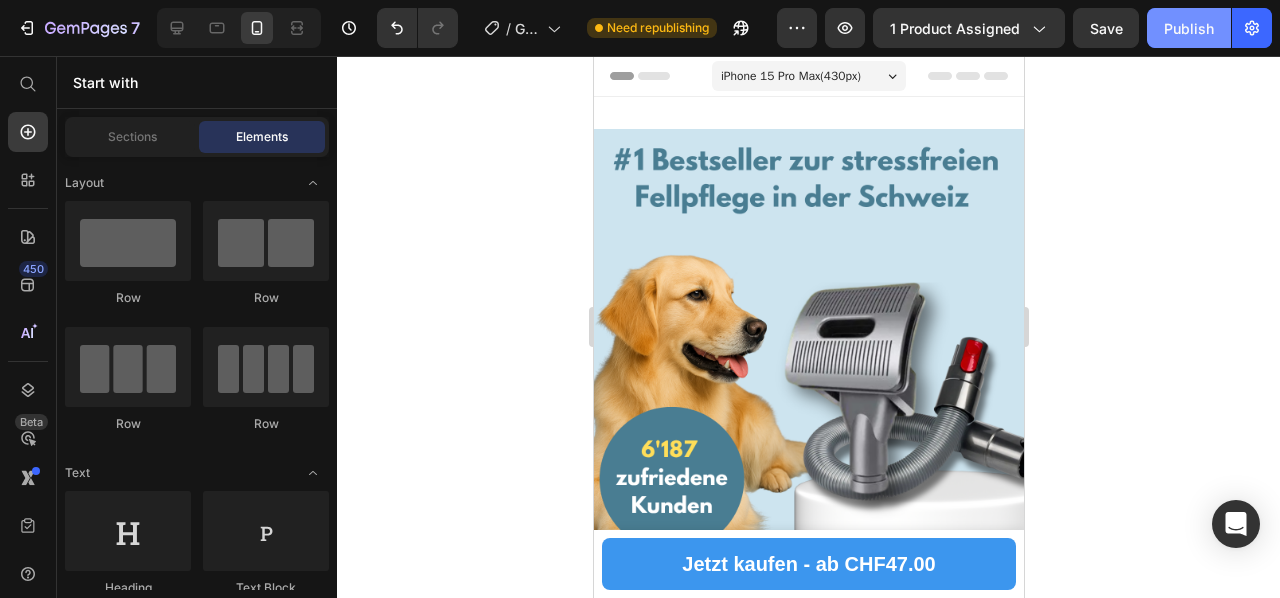 click on "Publish" at bounding box center [1189, 28] 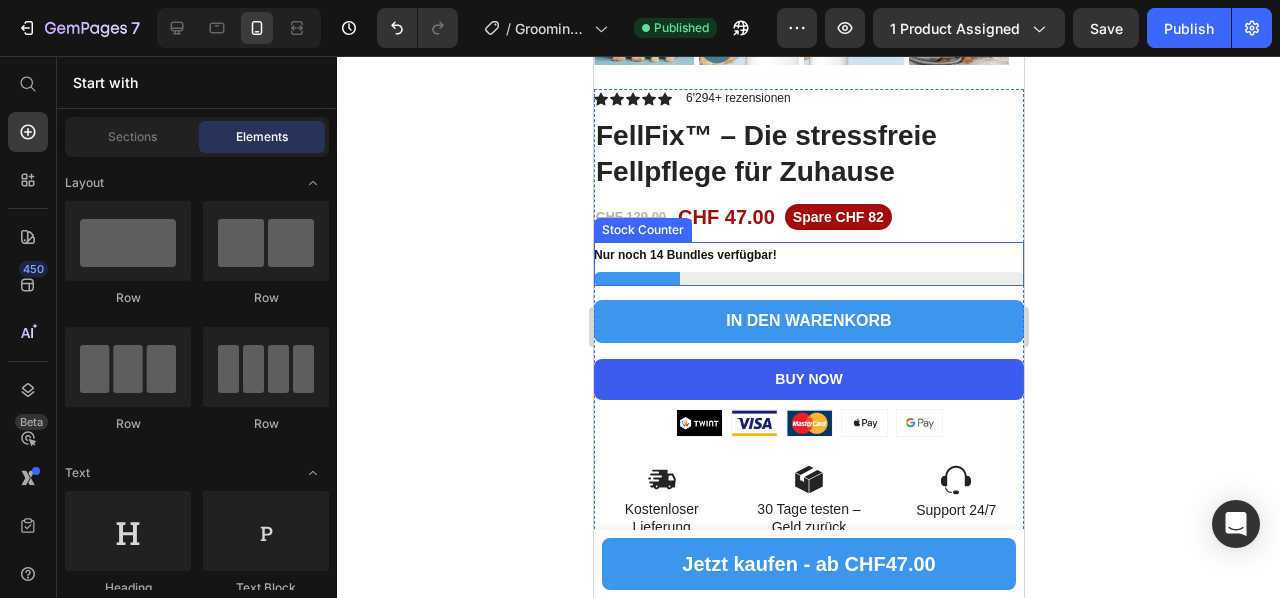 scroll, scrollTop: 1000, scrollLeft: 0, axis: vertical 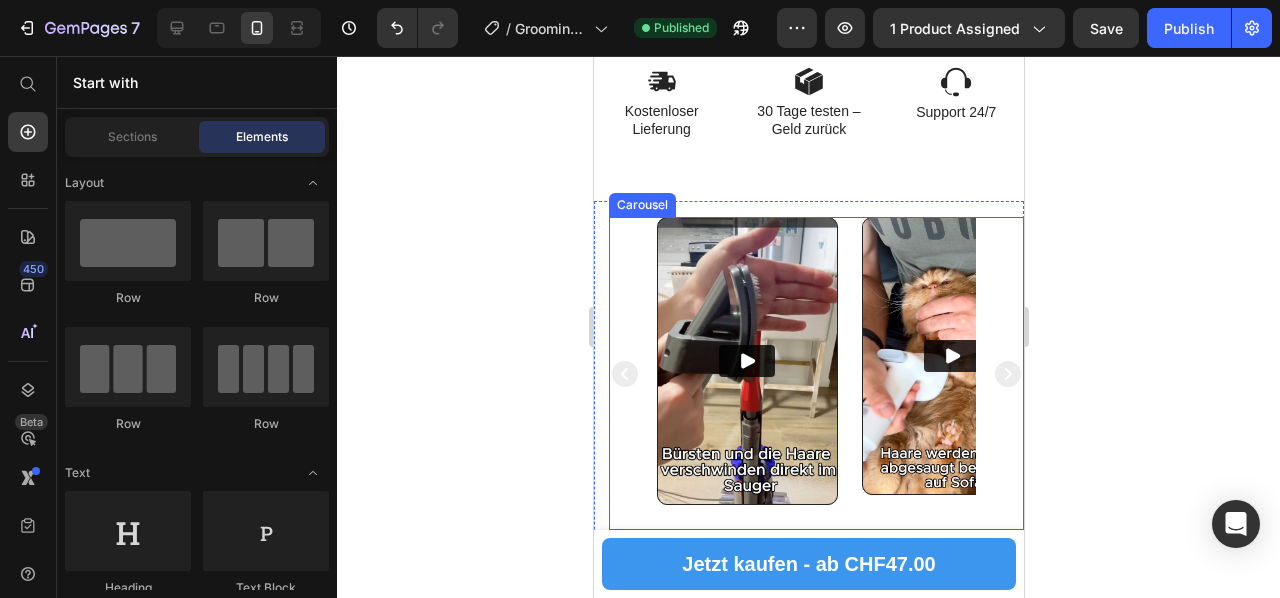 click on "Video Video Video" at bounding box center (815, 374) 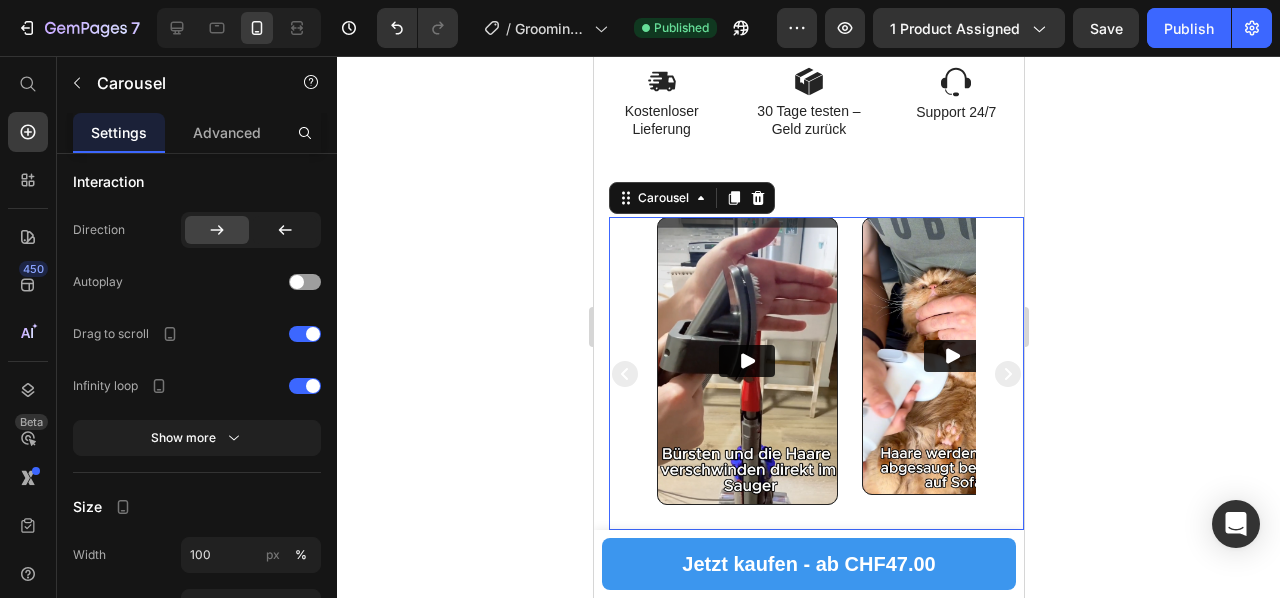 scroll, scrollTop: 0, scrollLeft: 0, axis: both 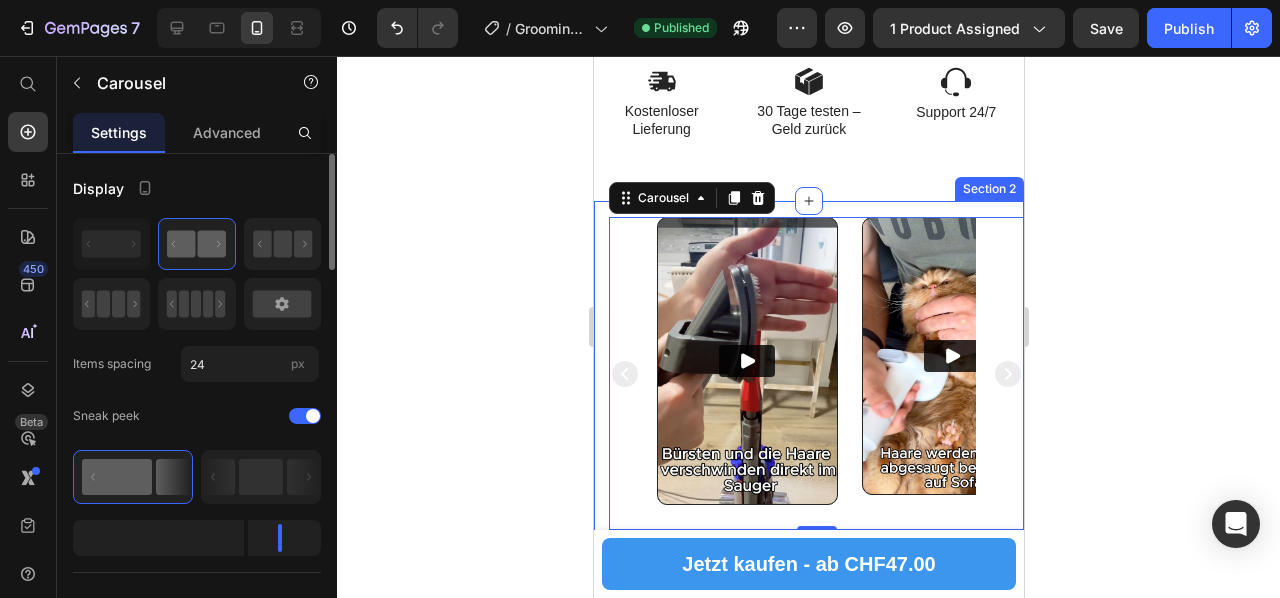 click on "Video Video Video
Carousel   0
Entfernt Haare & Schmutz zuverlässig
Kompatibel mit alle Staubsaugern
Sanft & stressfrei für Hunde & Katzen
Profi-Pflege ohne teure Groomer-Kosten Item list Section 2" at bounding box center [808, 453] 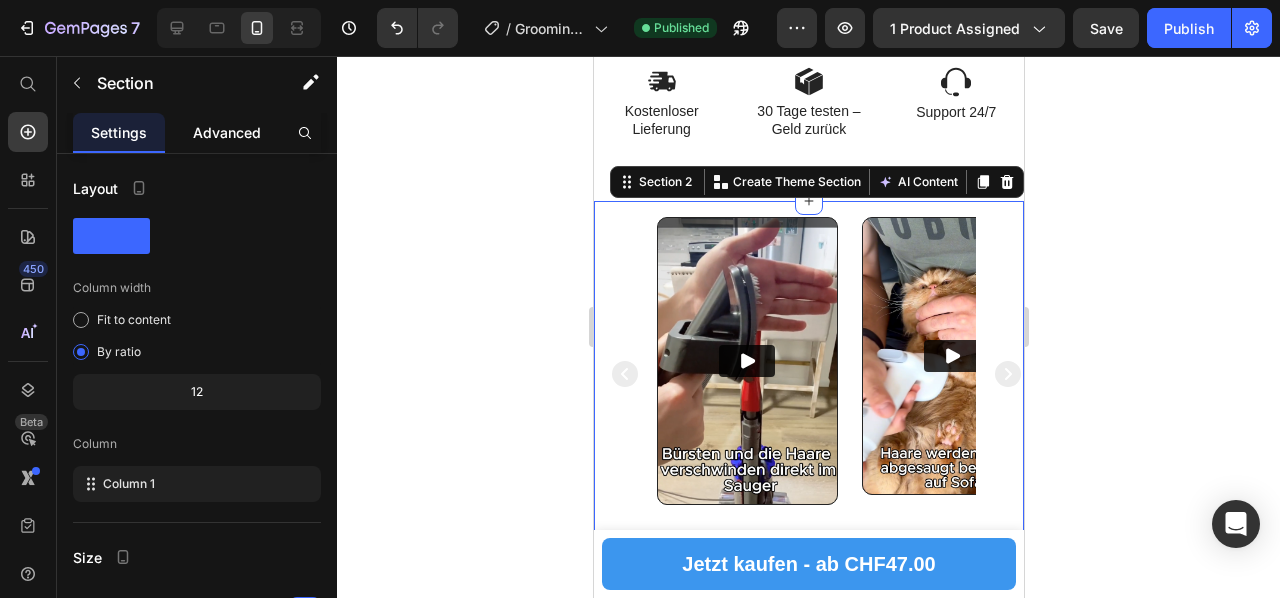 click on "Advanced" at bounding box center [227, 132] 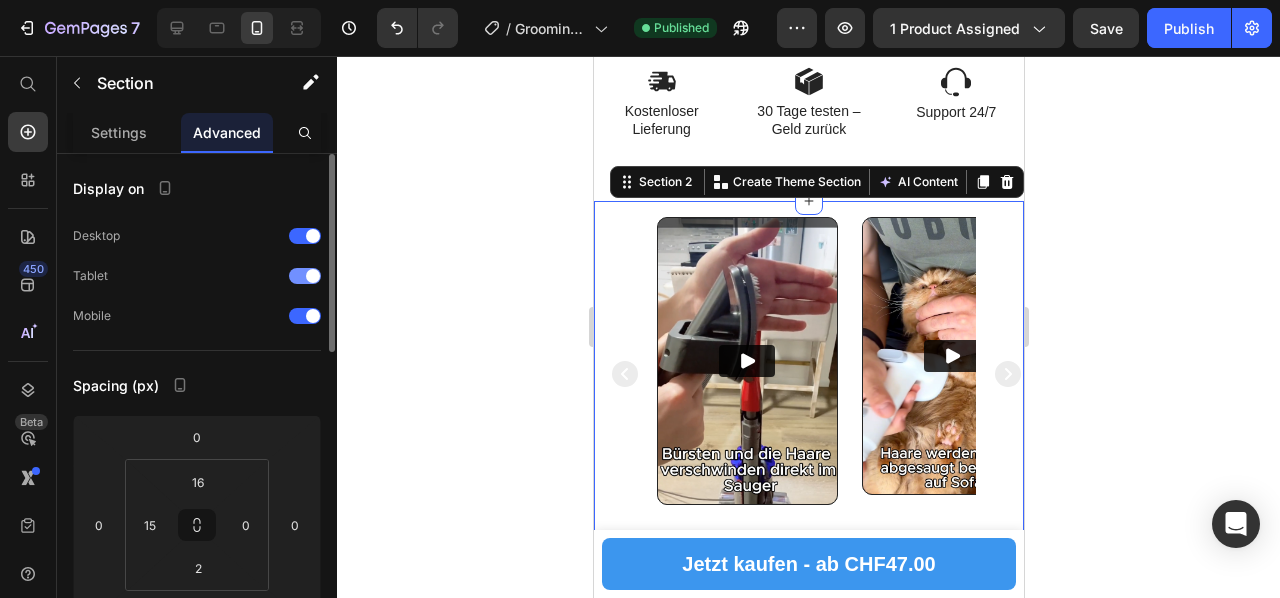 scroll, scrollTop: 200, scrollLeft: 0, axis: vertical 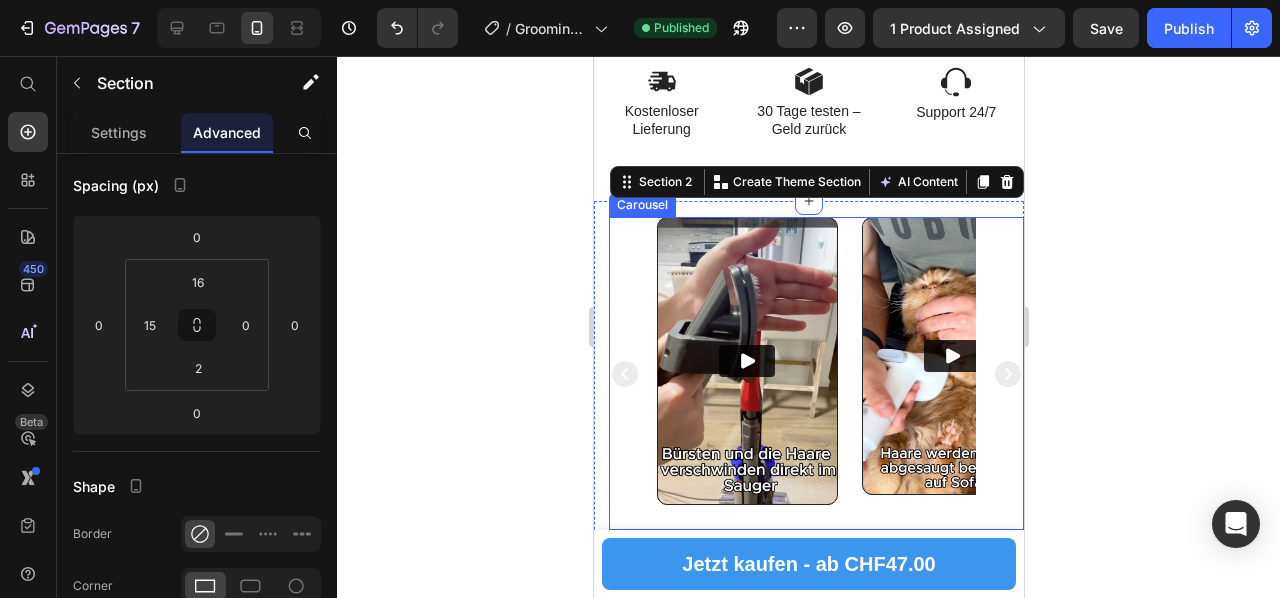 click on "Video Video Video" at bounding box center (815, 374) 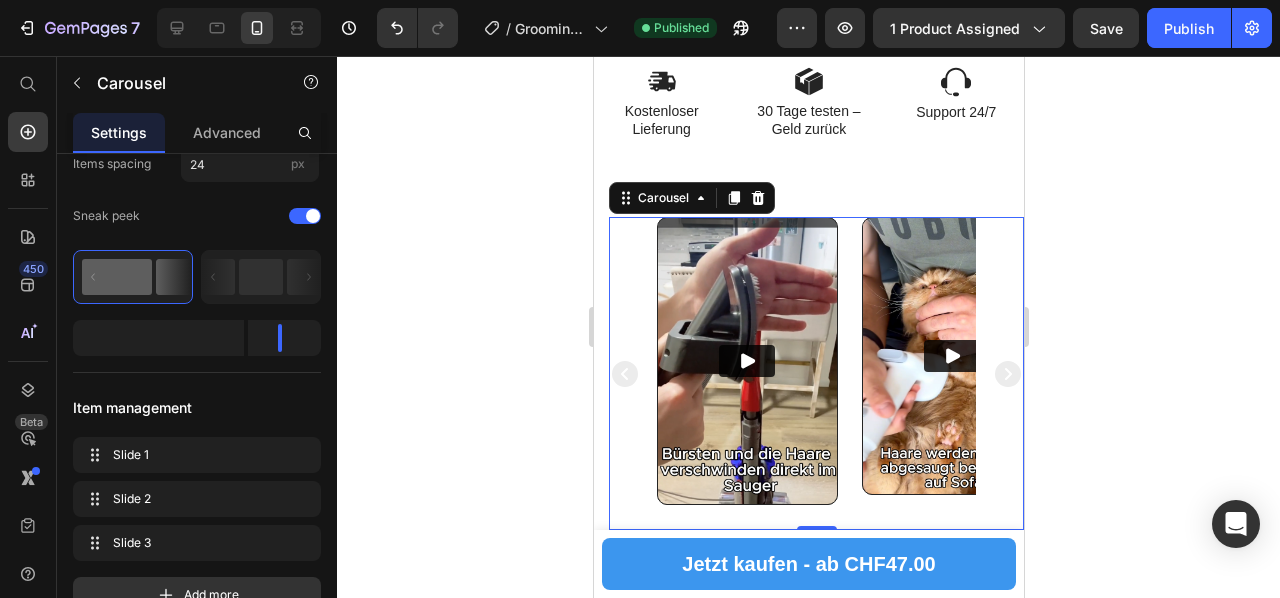 scroll, scrollTop: 0, scrollLeft: 0, axis: both 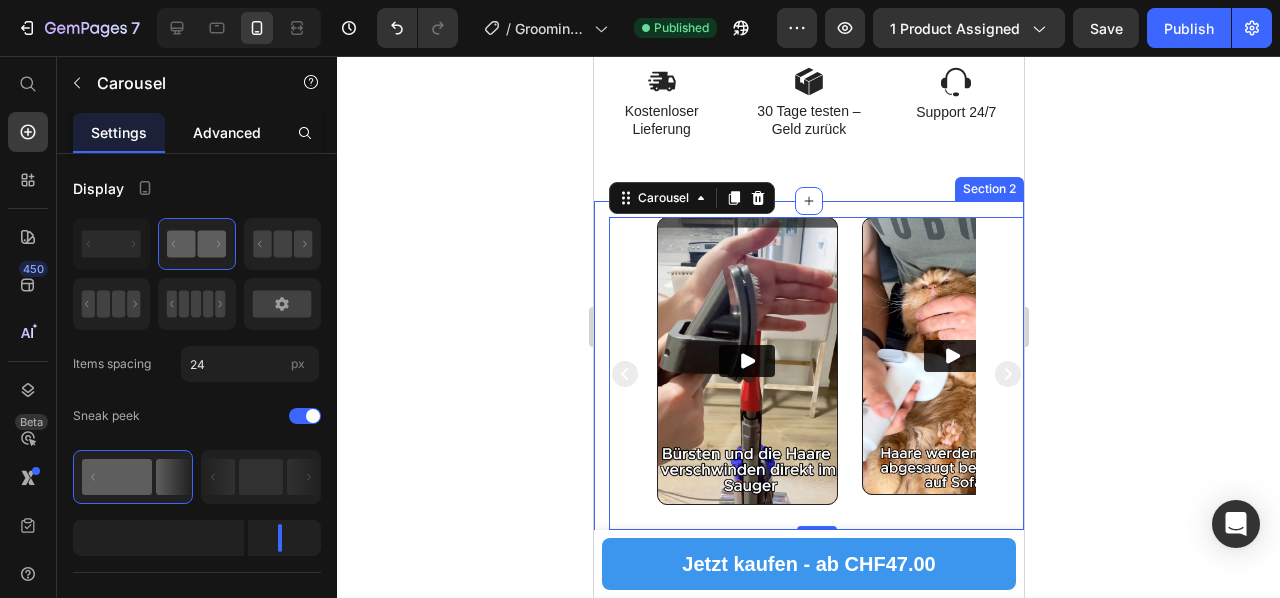 click on "Advanced" at bounding box center (227, 132) 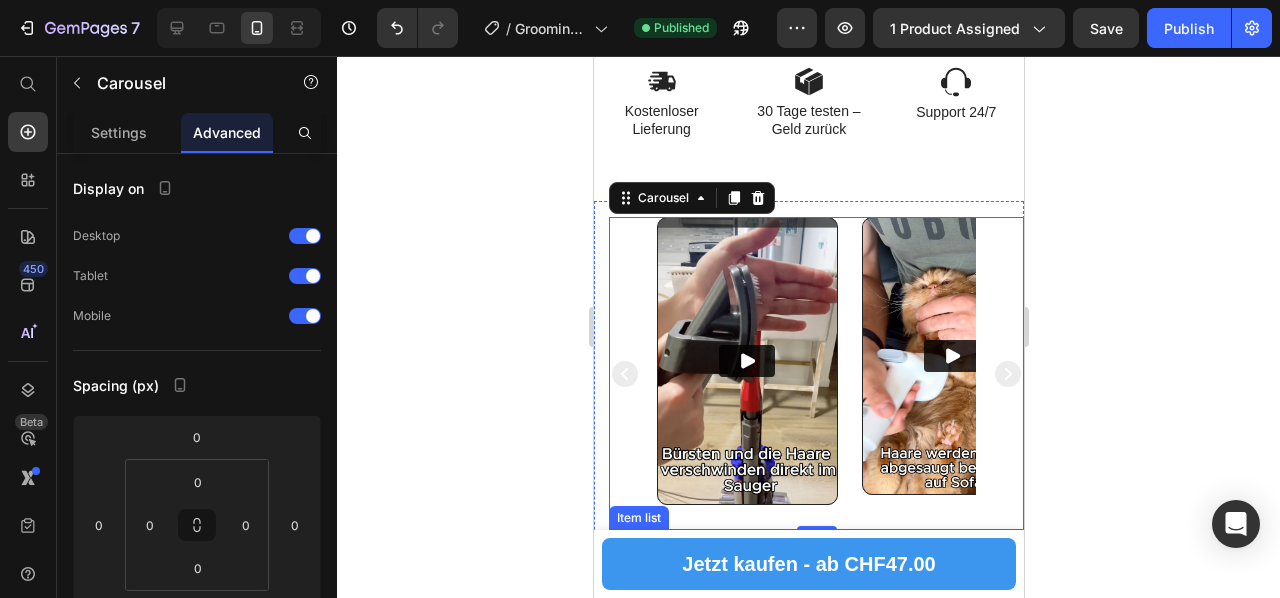 scroll, scrollTop: 1400, scrollLeft: 0, axis: vertical 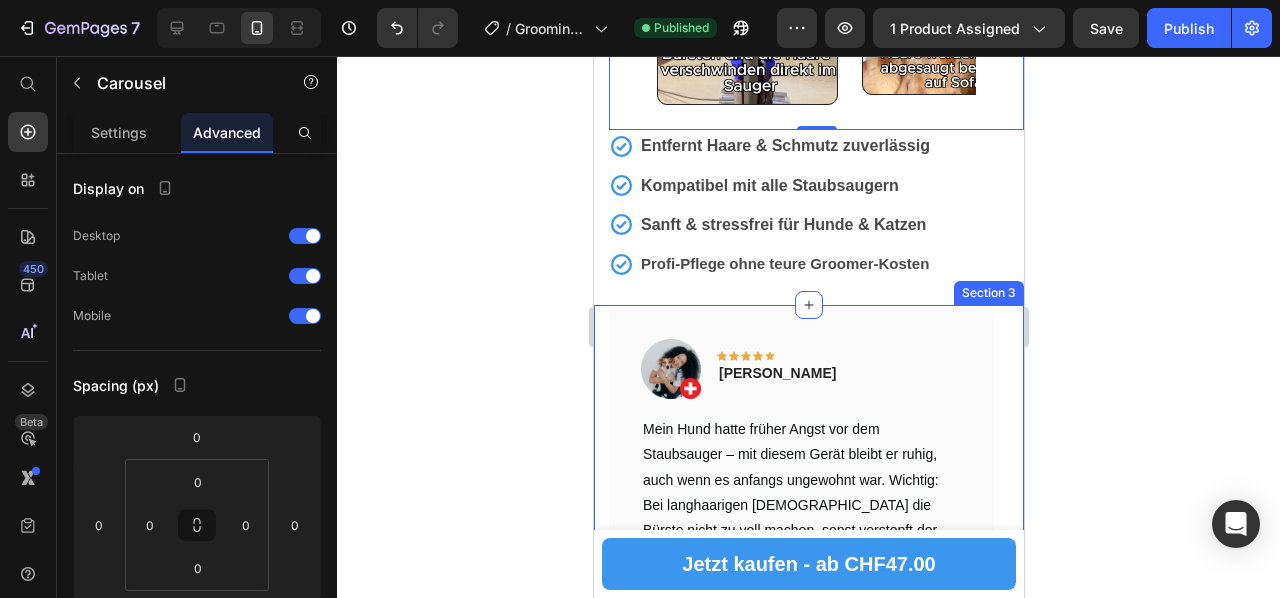 click on "Image
Icon
Icon
Icon
Icon
Icon Row [PERSON_NAME] Text block Row Mein Hund hatte früher Angst vor dem Staubsauger – mit diesem Gerät bleibt er ruhig, auch wenn es anfangs ungewohnt war. Wichtig: Bei langhaarigen [DEMOGRAPHIC_DATA] die Bürste nicht zu voll machen, sonst verstopft der Übergang zum Behälter. Trotzdem ein super Gerät! Die Haare fliegen nicht weg, alles wird direkt eingesaugt. Auch perfekt fürs Sofa. Einfach in der Handhabung – ein tolles Helferlein für Hundebesitzer! Text block                Title Line (P) Images & Gallery FellFix™ – Die stressfreie Fellpflege für Zuhause (P) Title CHF 47.00 (P) Price CHF 129.00 (P) Price Row Jetzt Kaufen! (P) Cart Button Product Row Image
Icon
Icon
Icon
Icon
Icon Row [PERSON_NAME] Text block Row Text block                Title Line (P) Images & Gallery (P) Title CHF 47.00 (P) Price CHF 129.00 Row" at bounding box center (808, 609) 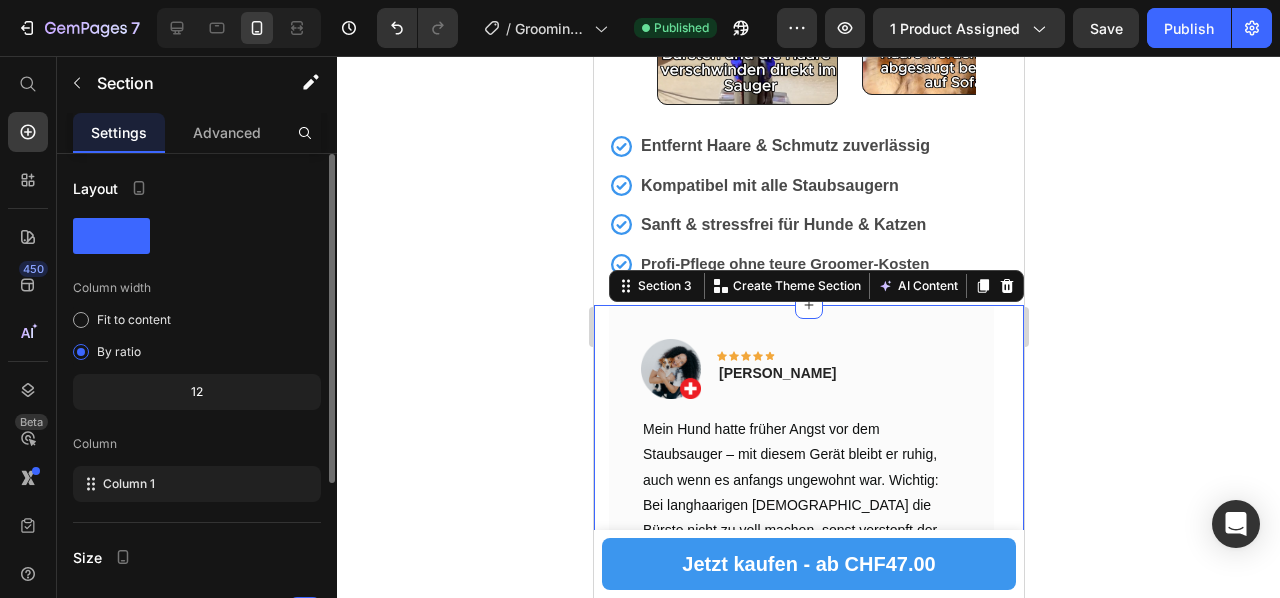 drag, startPoint x: 227, startPoint y: 139, endPoint x: 236, endPoint y: 207, distance: 68.593 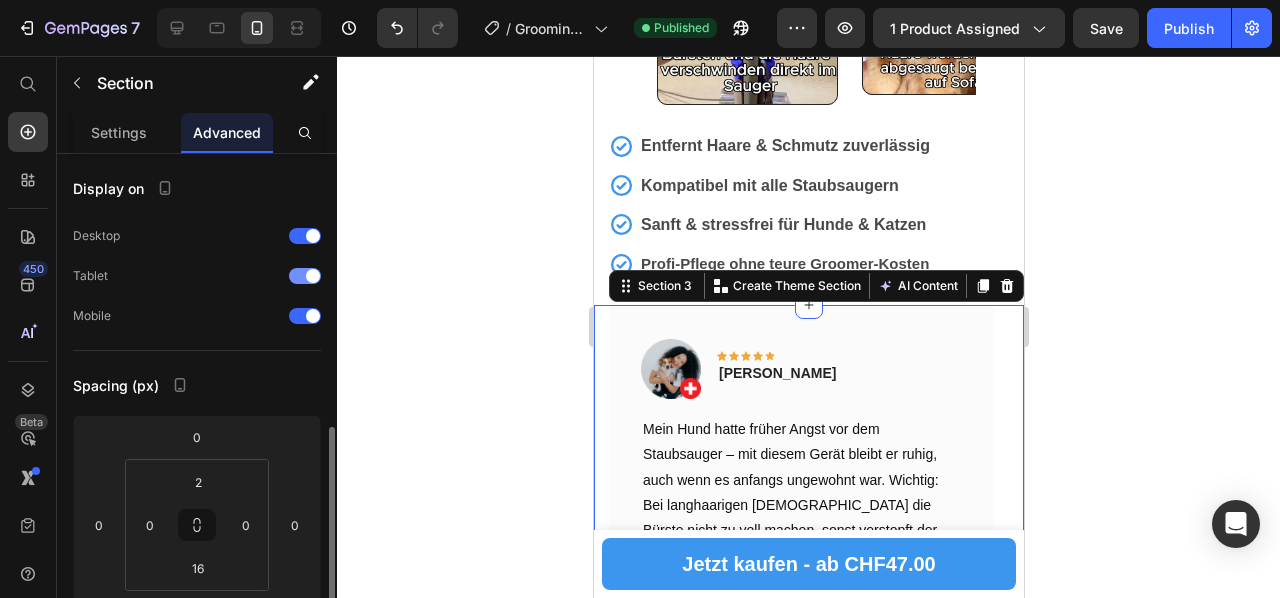 scroll, scrollTop: 200, scrollLeft: 0, axis: vertical 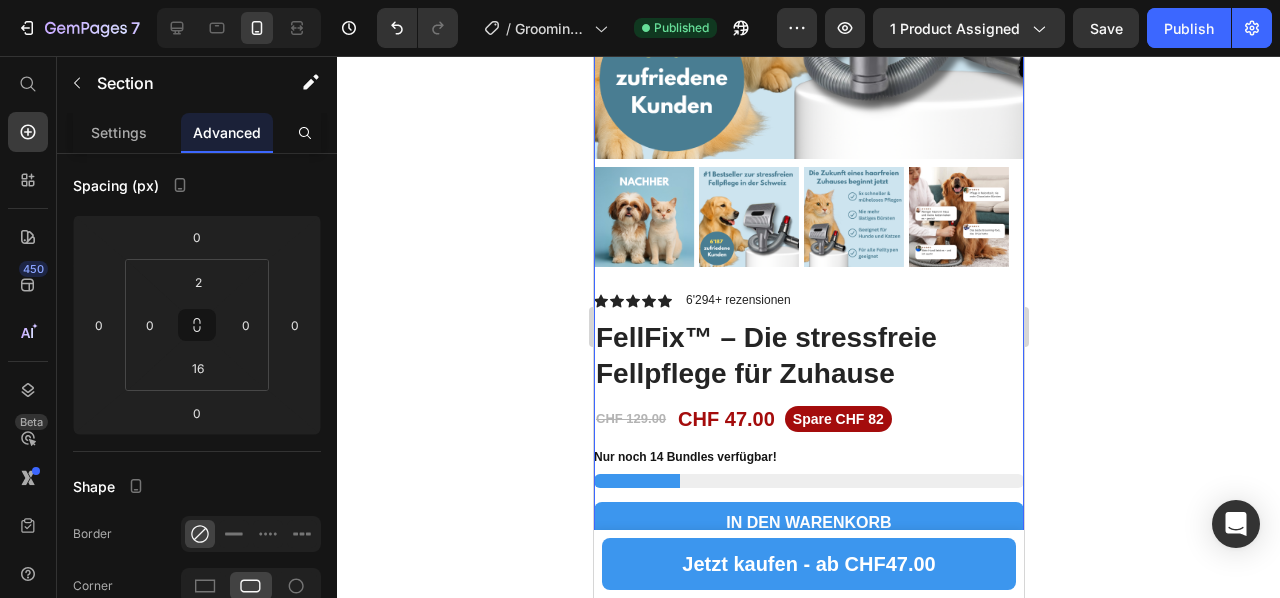 click on "Product Images
Vero eos
At accusamus
Et iusto odio
Consectetur
Adipiscin Accordion" at bounding box center (808, 10) 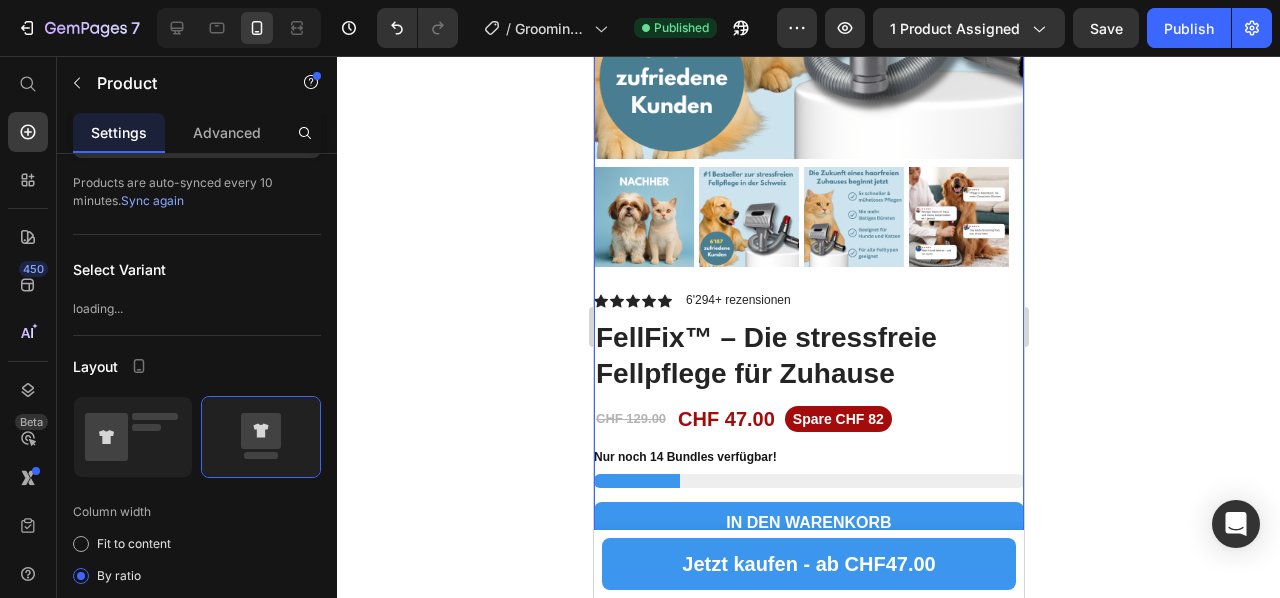 scroll, scrollTop: 0, scrollLeft: 0, axis: both 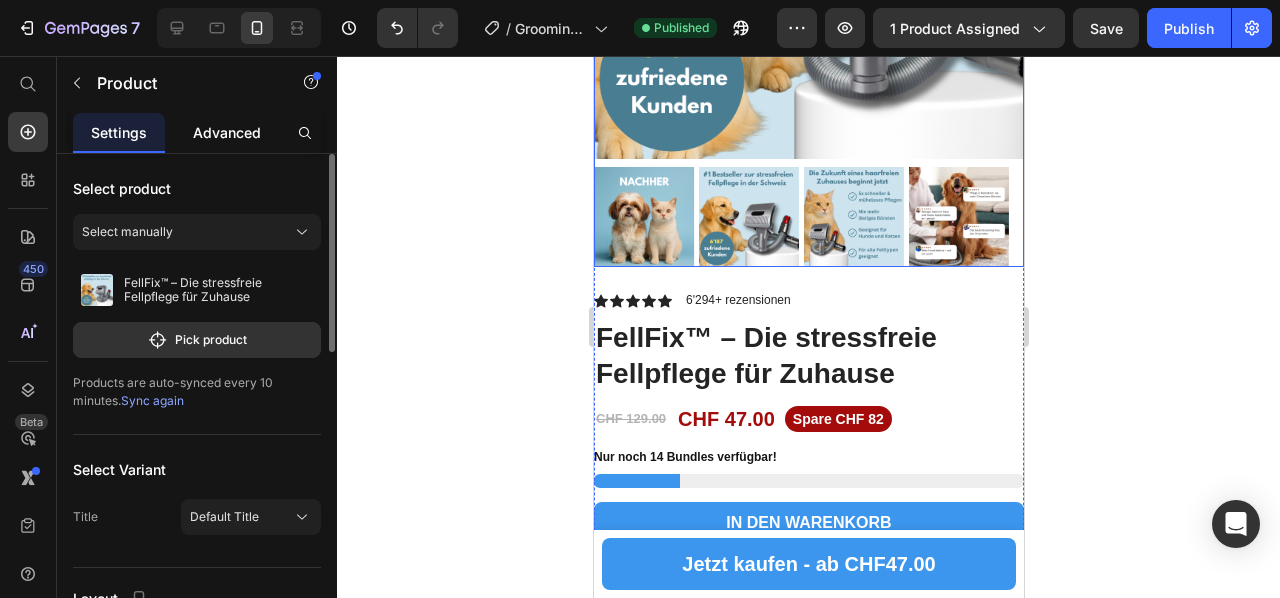 click on "Advanced" at bounding box center (227, 132) 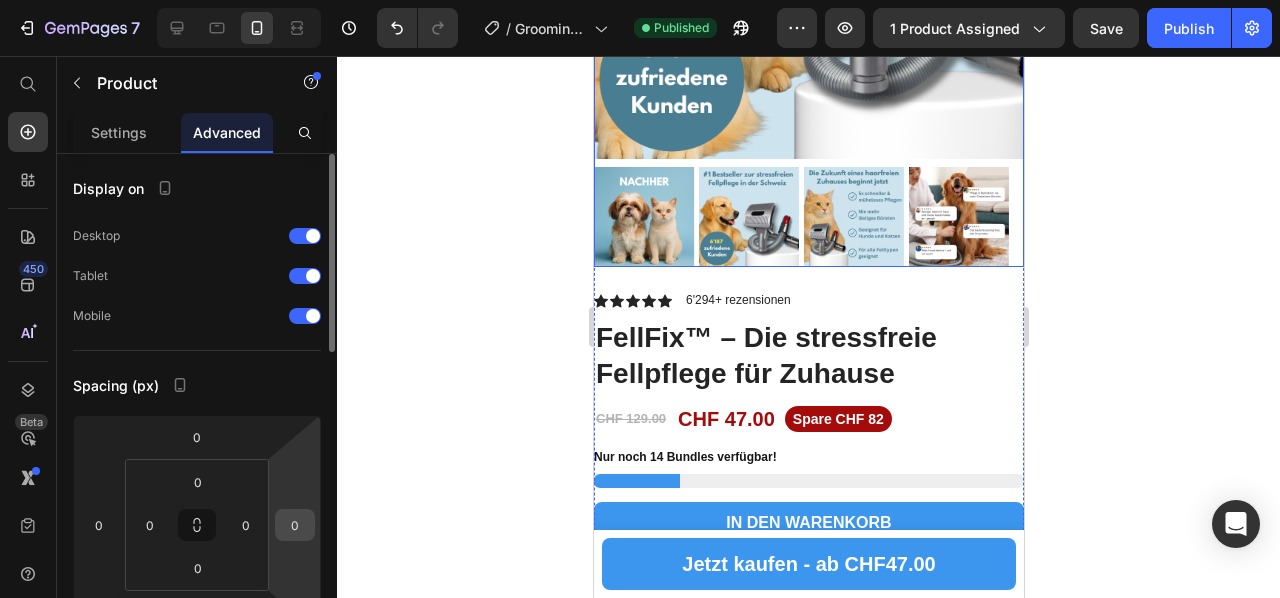 click on "0" at bounding box center [295, 525] 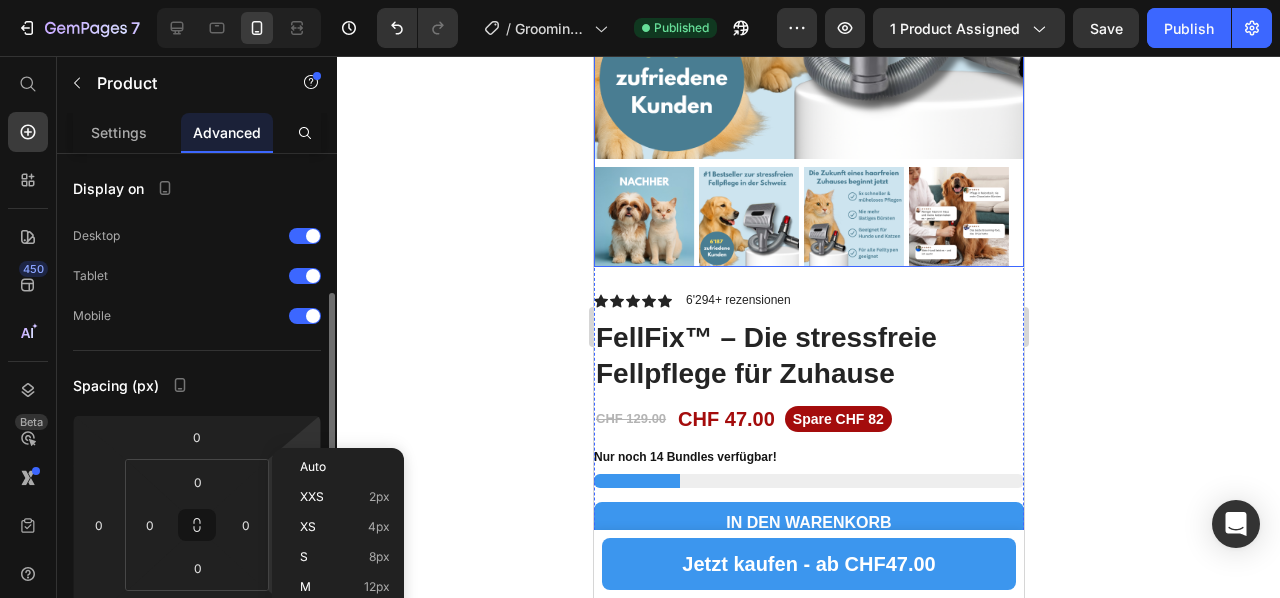 scroll, scrollTop: 100, scrollLeft: 0, axis: vertical 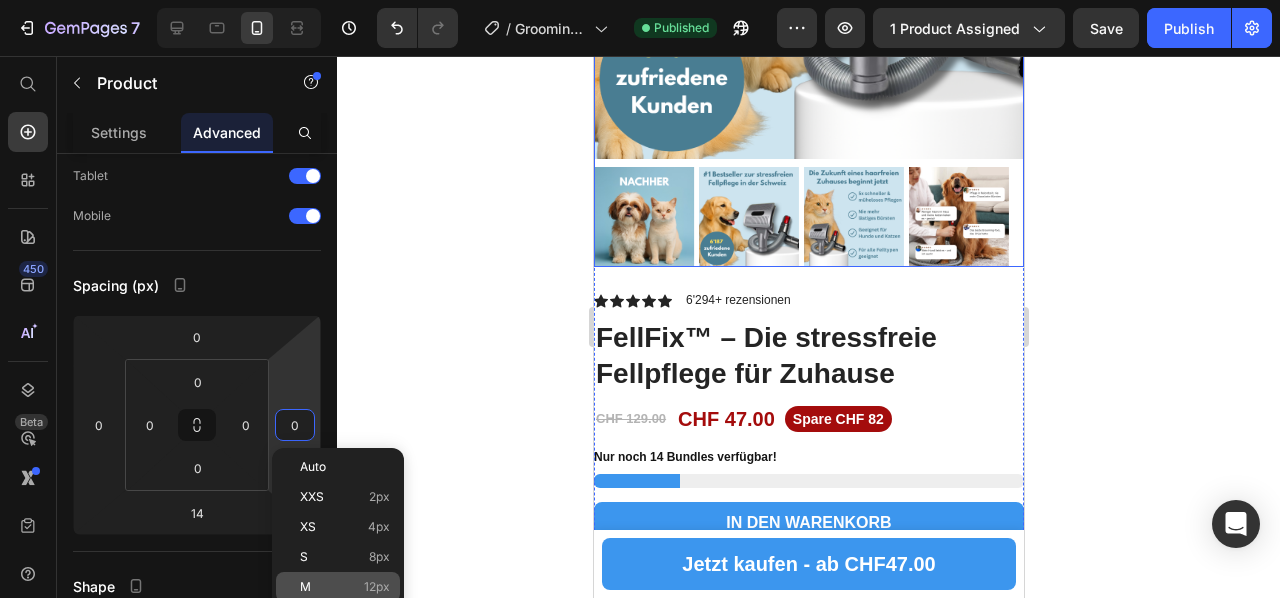 click on "M 12px" at bounding box center (345, 587) 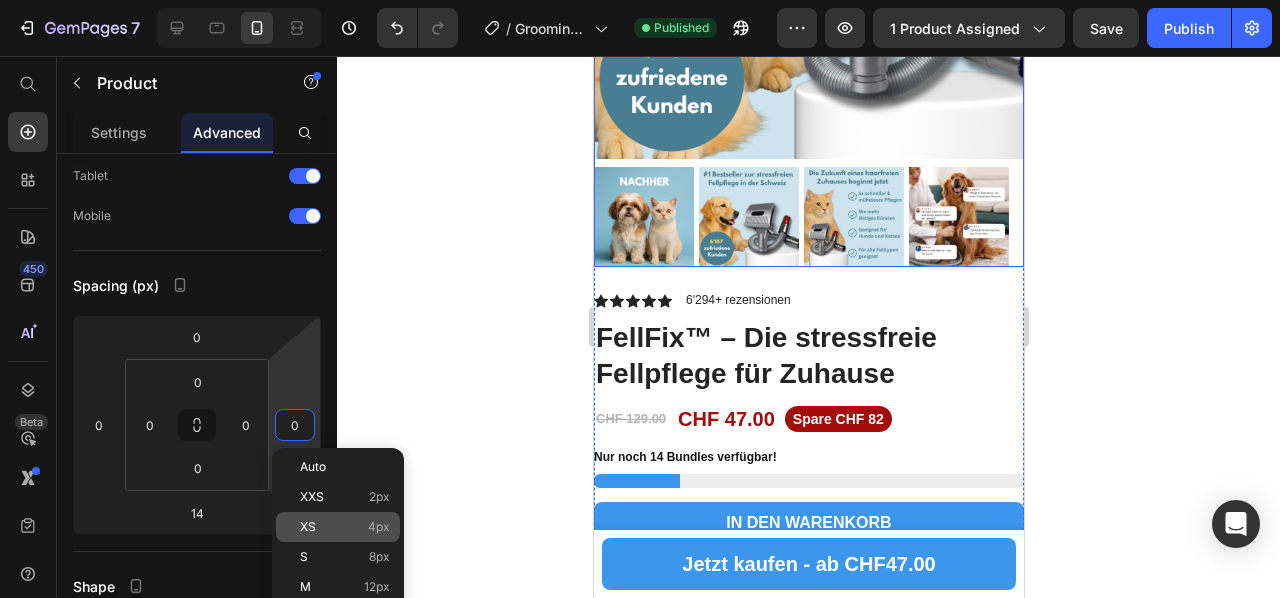 type on "12" 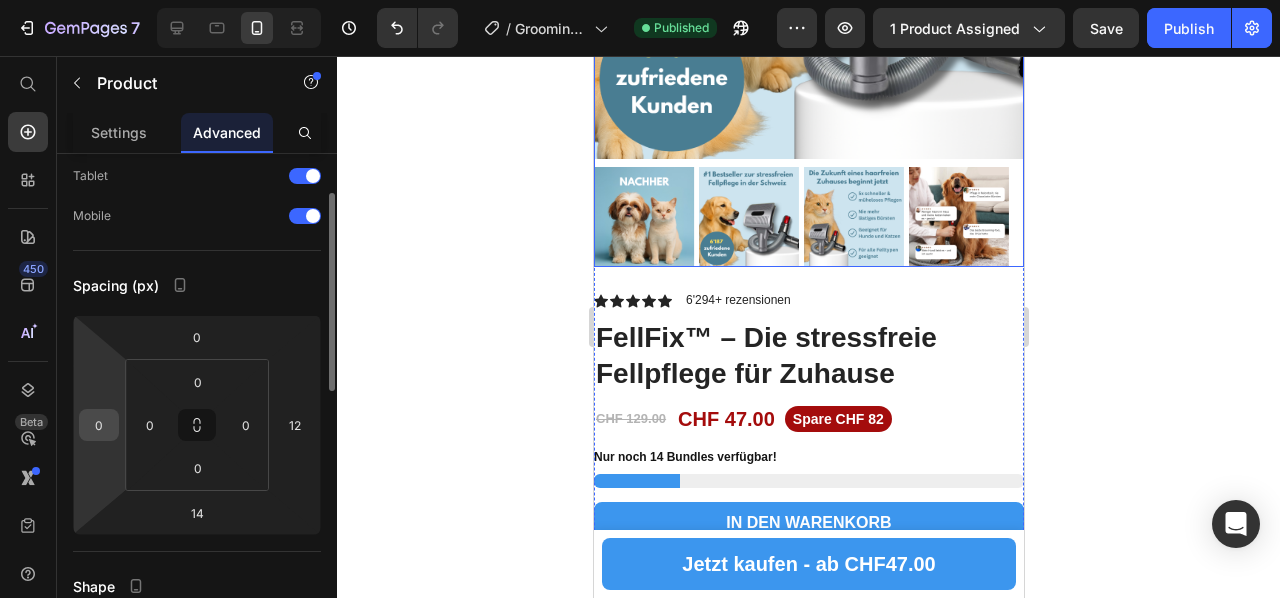 click on "0" at bounding box center (99, 425) 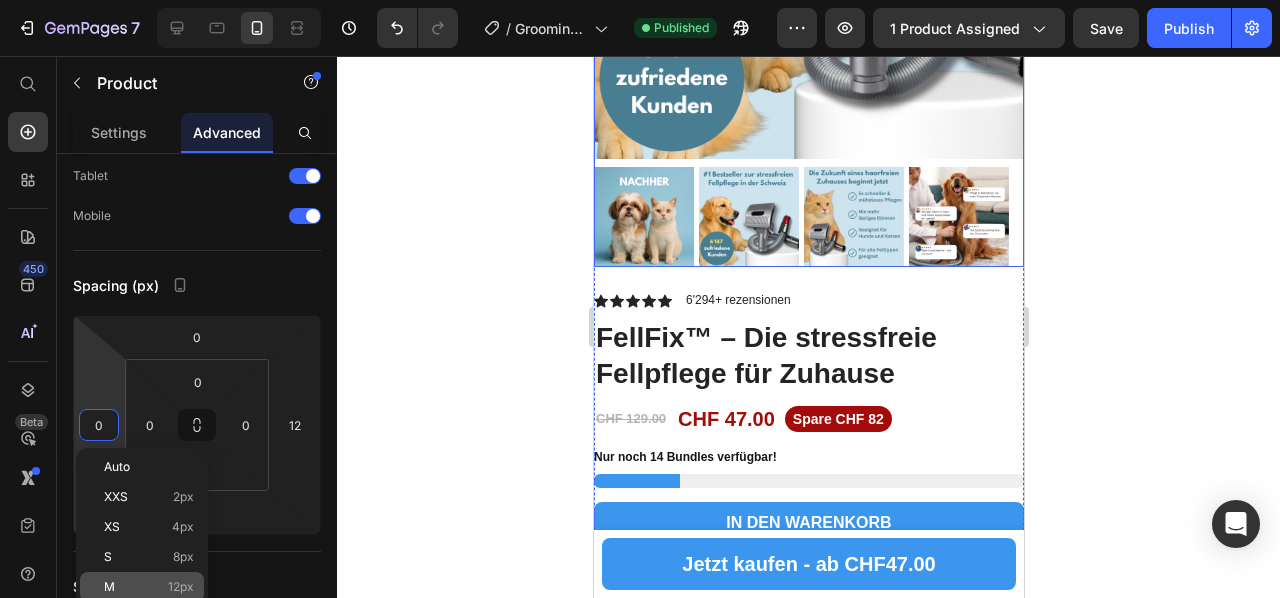 click on "M 12px" at bounding box center [149, 587] 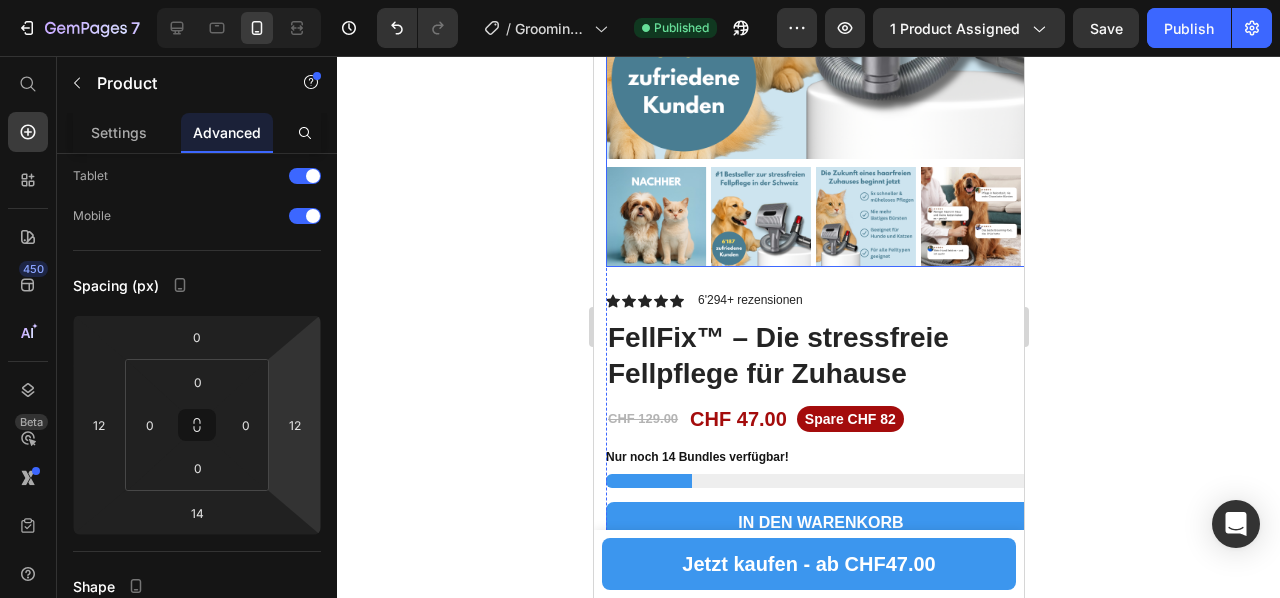 click 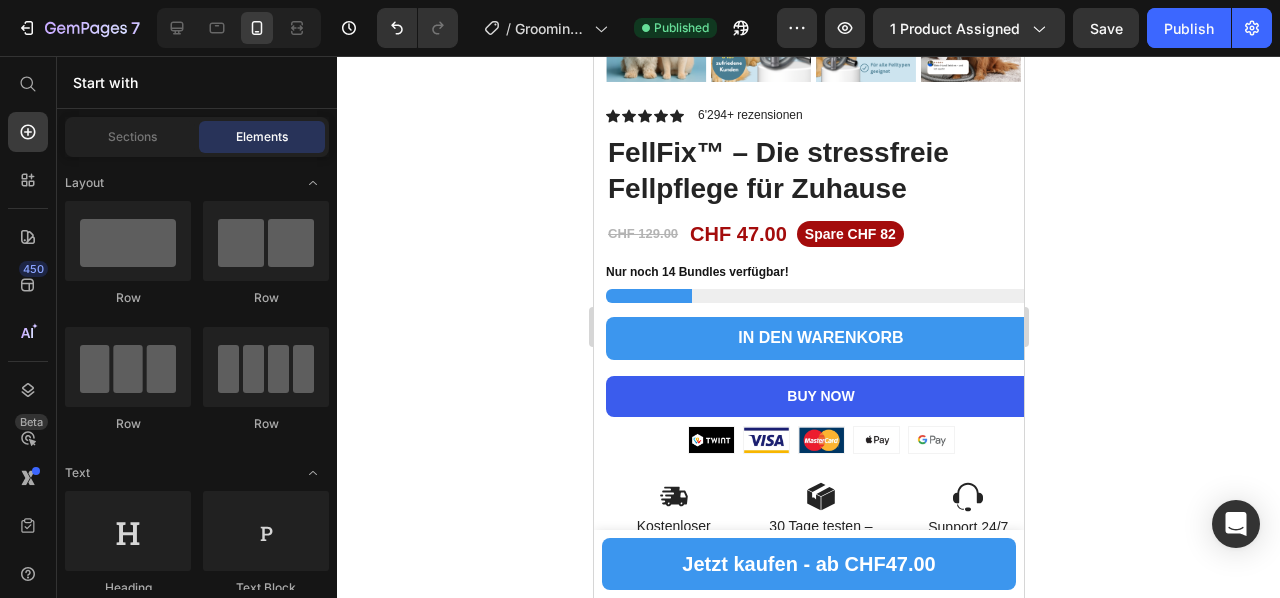 scroll, scrollTop: 600, scrollLeft: 0, axis: vertical 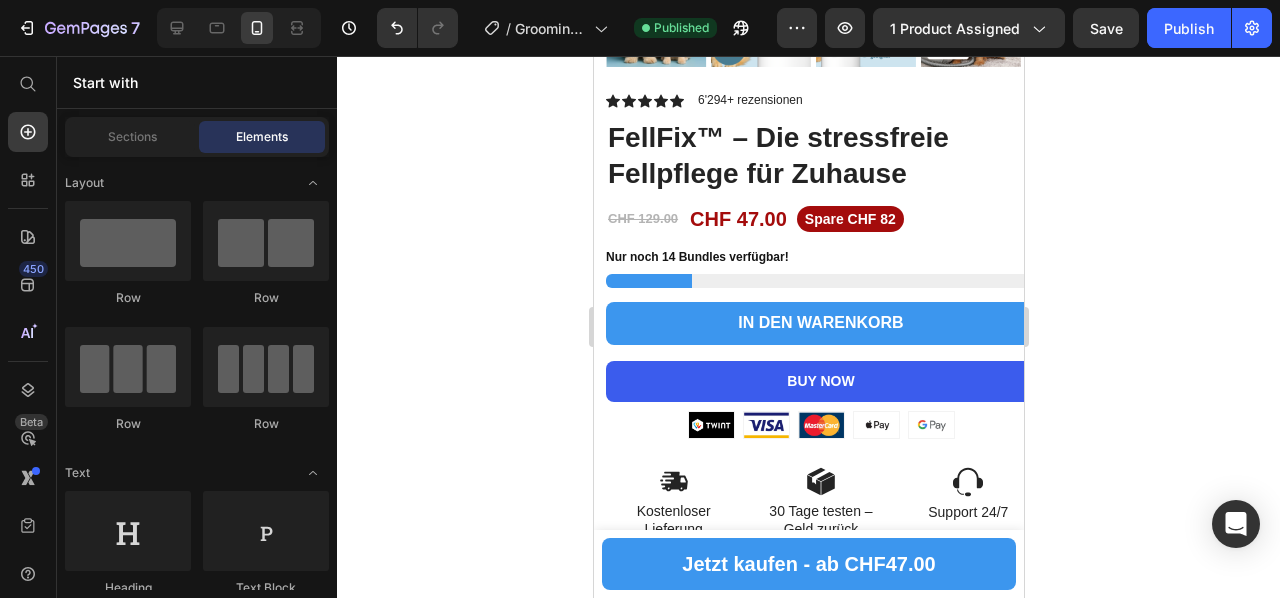 click 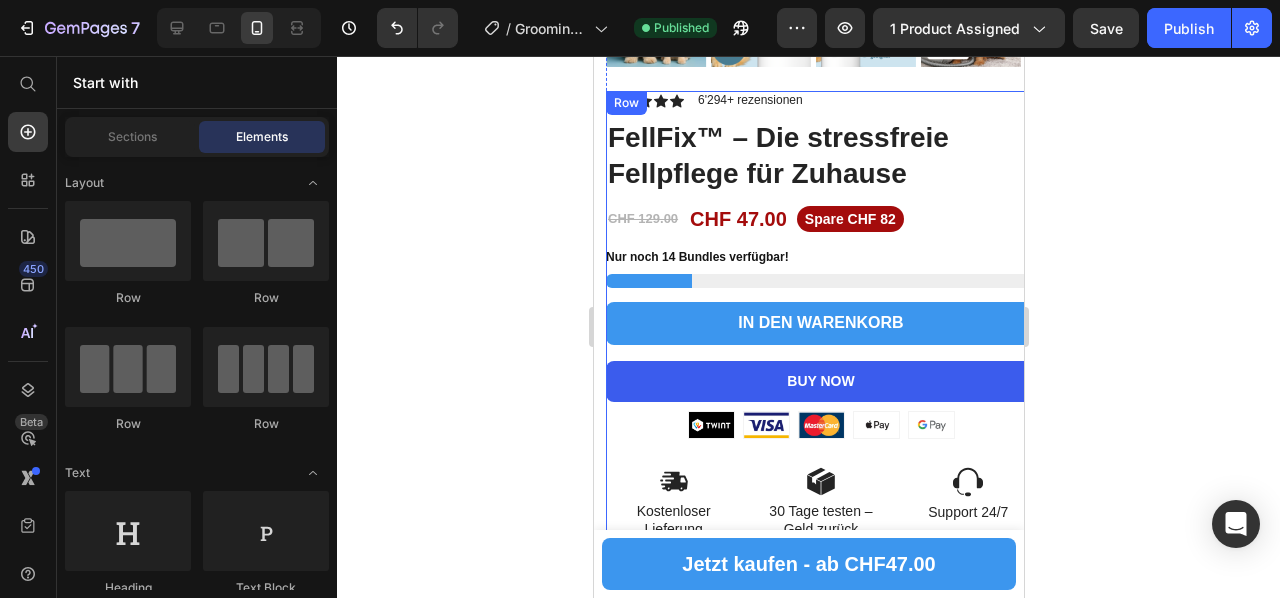click on "Icon Icon Icon Icon Icon Icon List 6'294+ rezensionen Text Block Row FellFix™ – Die stressfreie Fellpflege für Zuhause Product Title CHF 129.00 Product Price CHF 47.00 Product Price Spare CHF 82 Product Badge Row Nur noch 14 Bundles  verfügbar! Stock Counter IN den Warenkorb Add to Cart BUY NOW Dynamic Checkout or 4 interest-free payments of $15.00 with Text Block Image Row Image Image Image Image Image Row Image Kostenloser Lieferung Text Block Image 30 Tage testen – Geld zurück Text Block Image Support 24/7 Text Block Row" at bounding box center (820, 316) 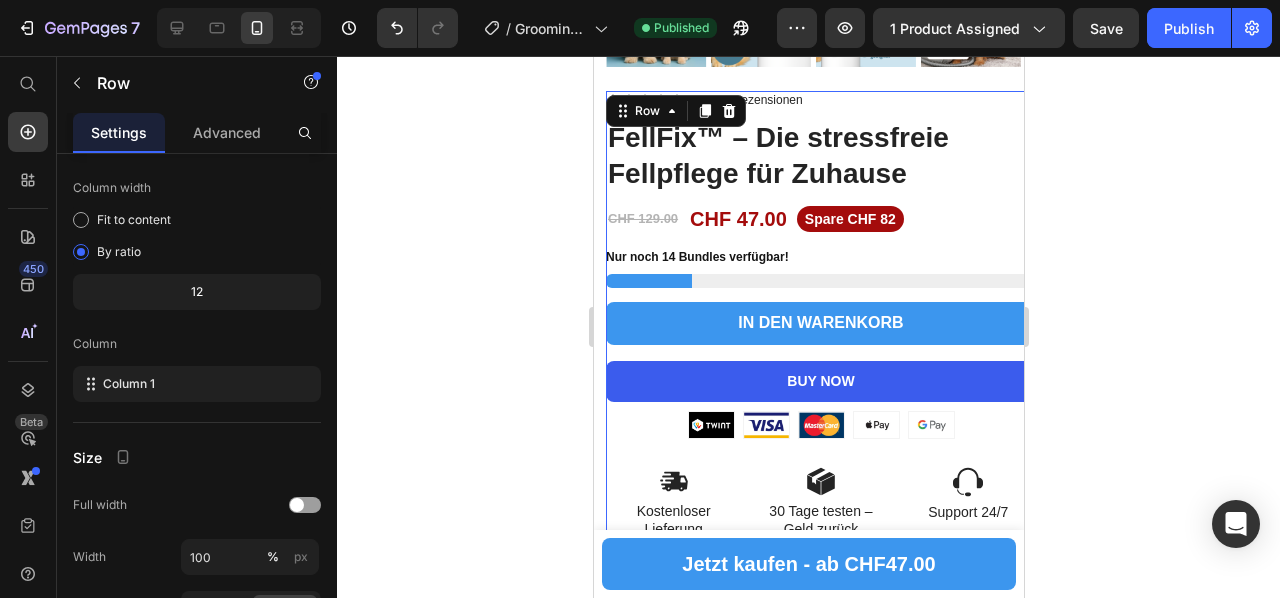 scroll, scrollTop: 0, scrollLeft: 0, axis: both 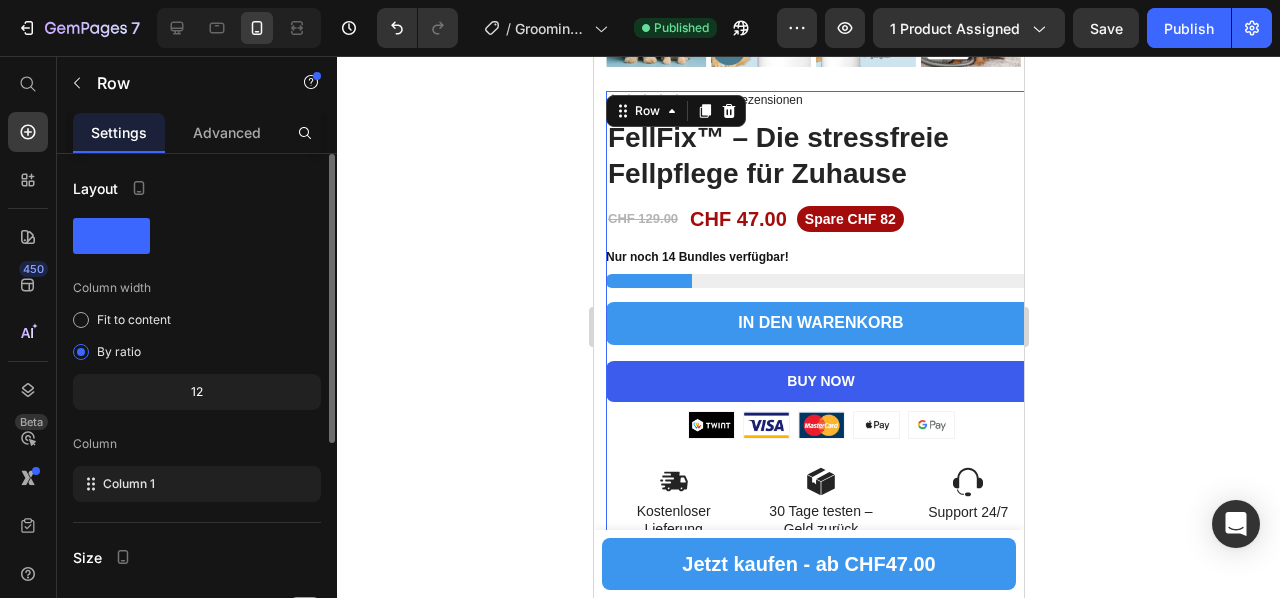 click 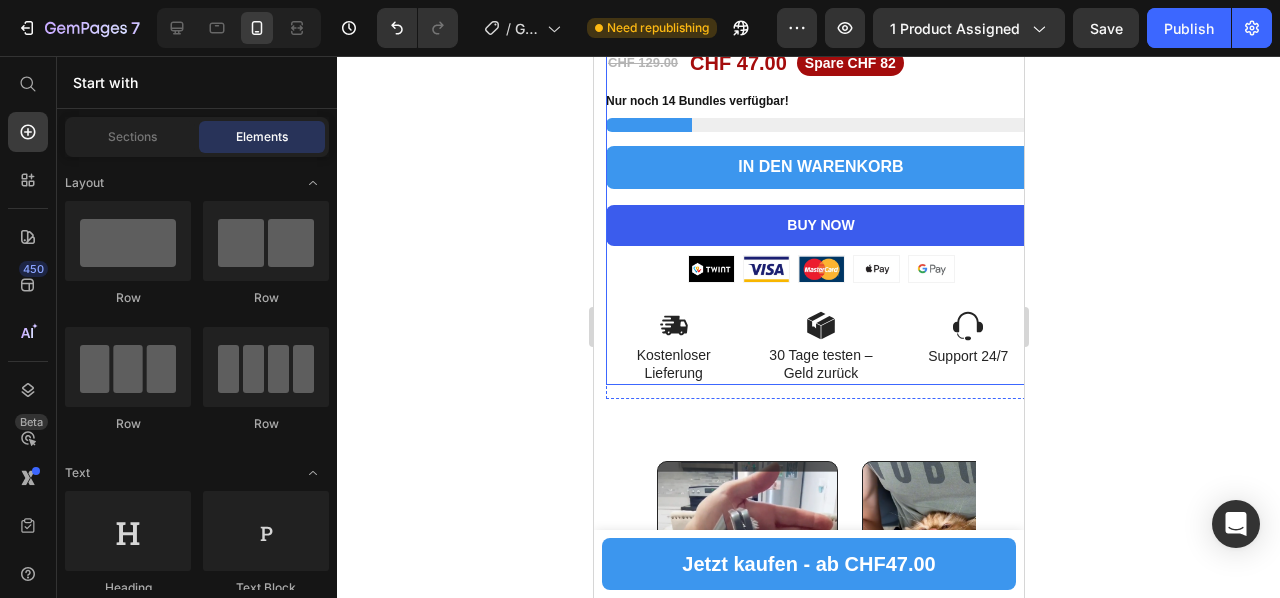 scroll, scrollTop: 800, scrollLeft: 0, axis: vertical 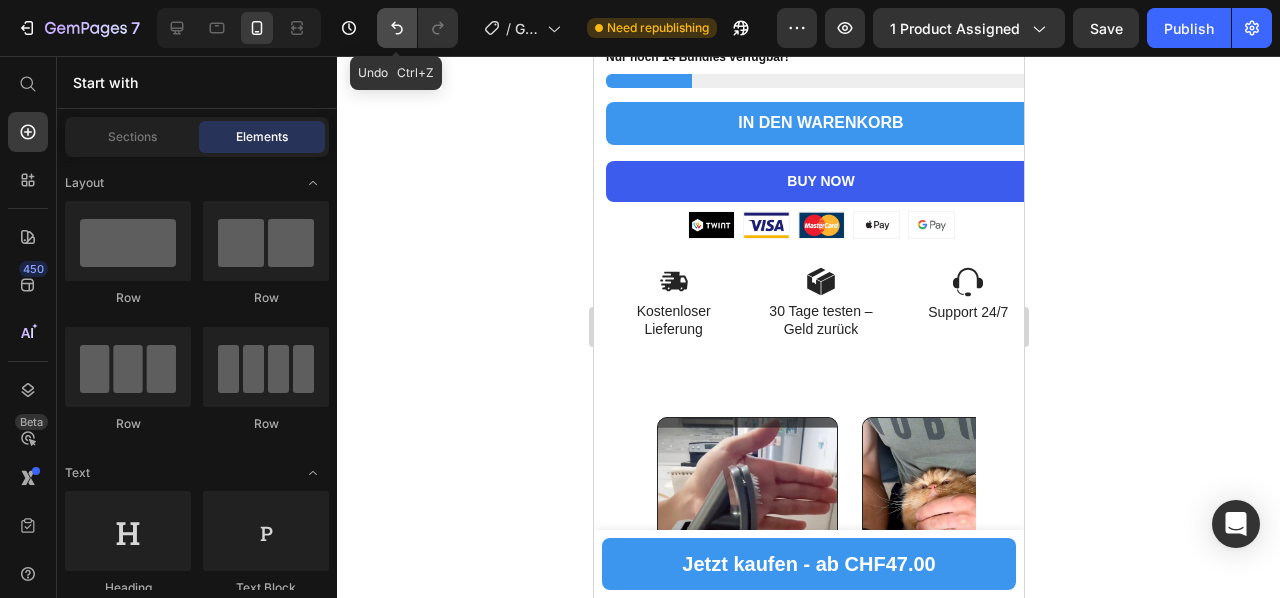 click 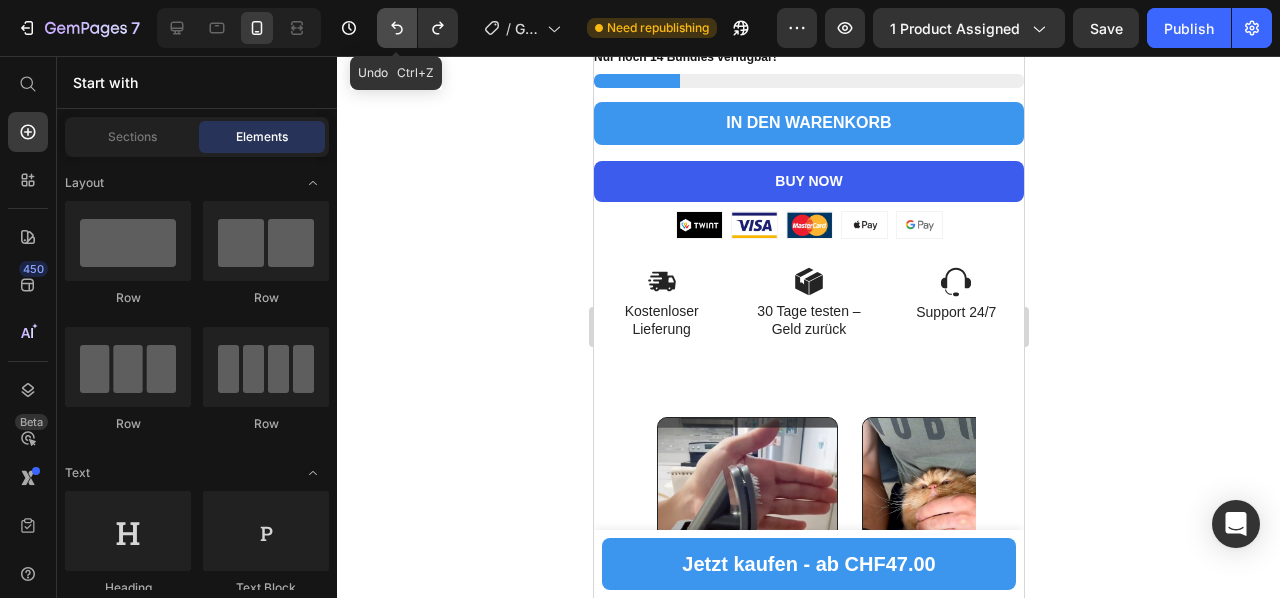 click 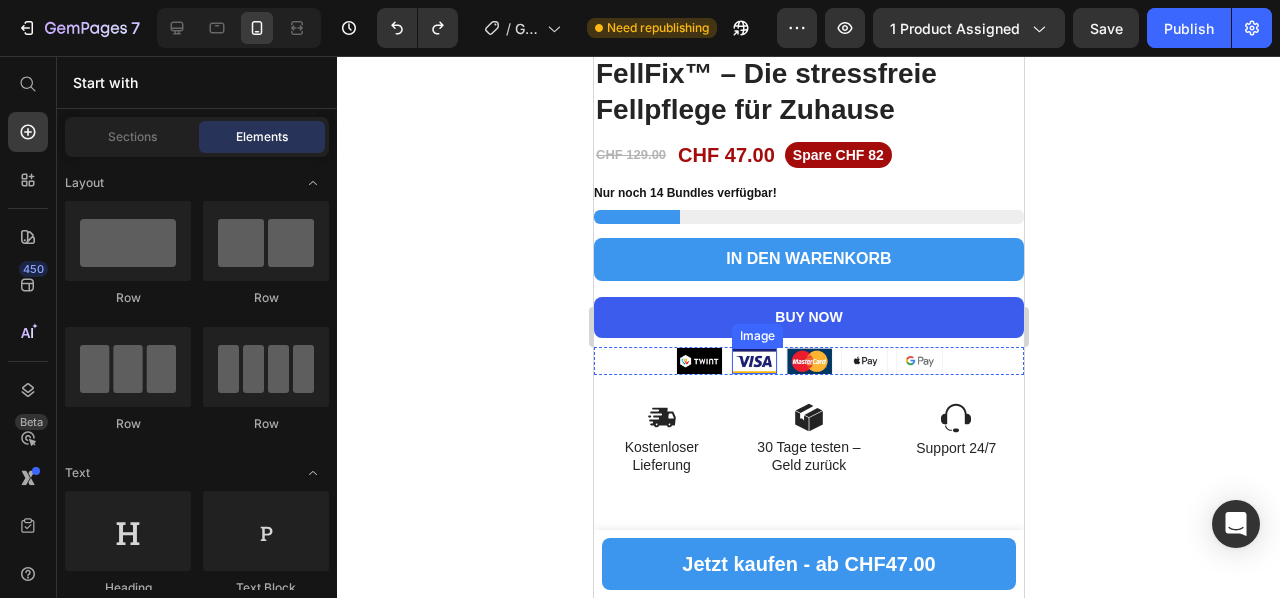 scroll, scrollTop: 500, scrollLeft: 0, axis: vertical 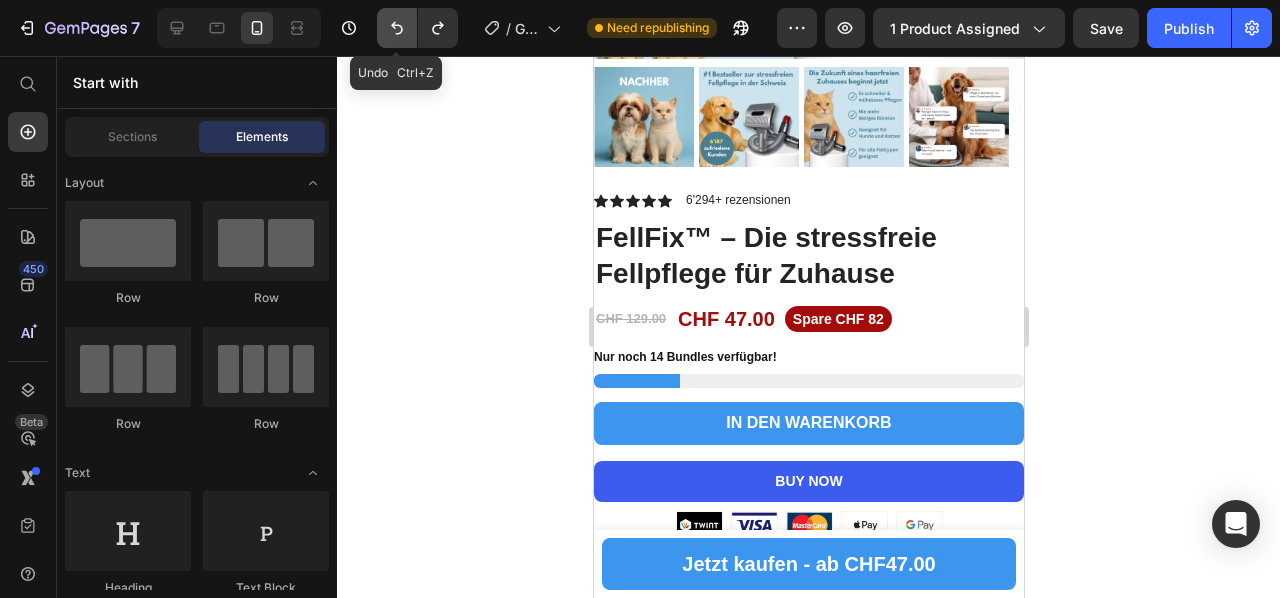 click 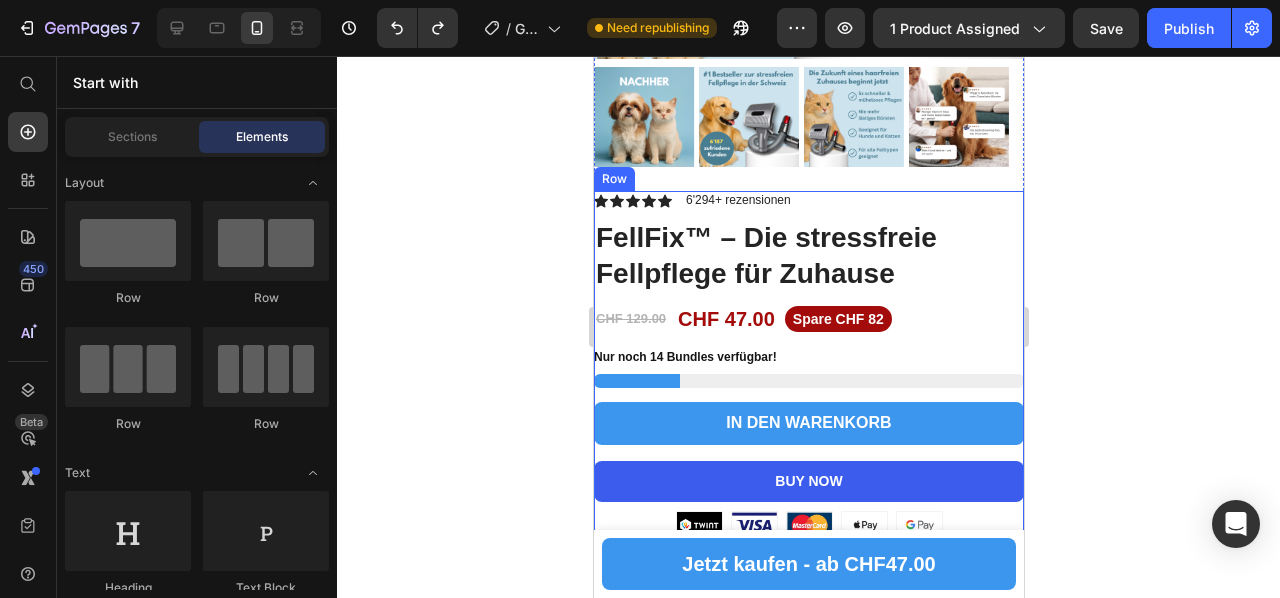 click on "CHF 129.00 Product Price CHF 47.00 Product Price Spare CHF 82 Product Badge Row" at bounding box center [808, 319] 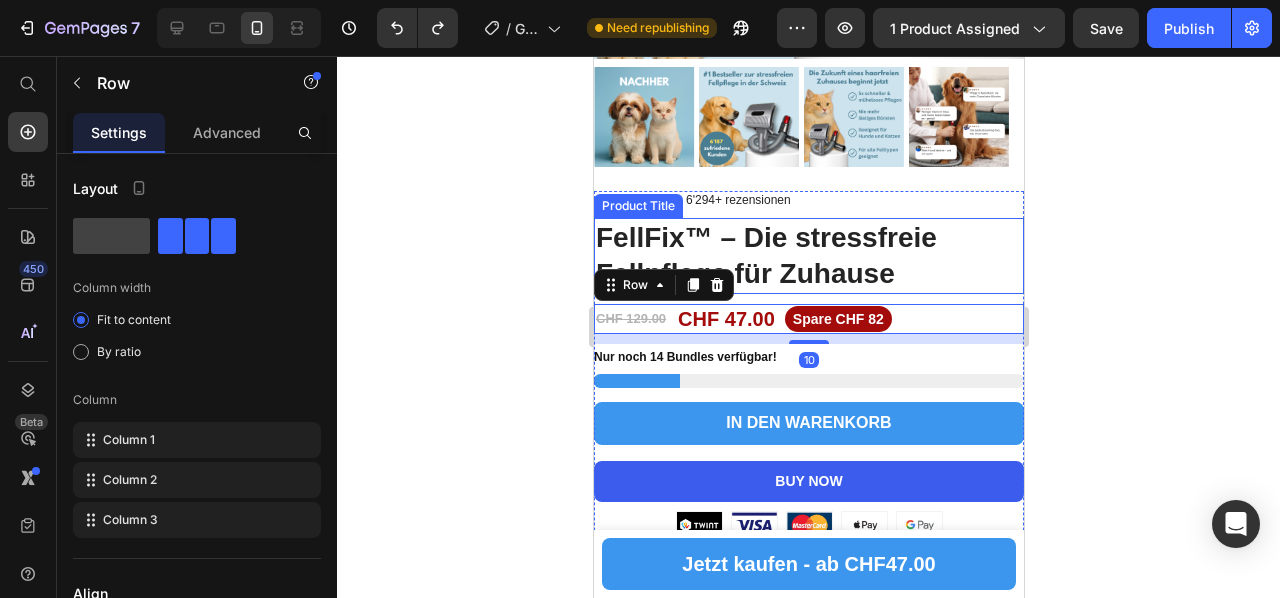 click on "FellFix™ – Die stressfreie Fellpflege für Zuhause" at bounding box center [808, 256] 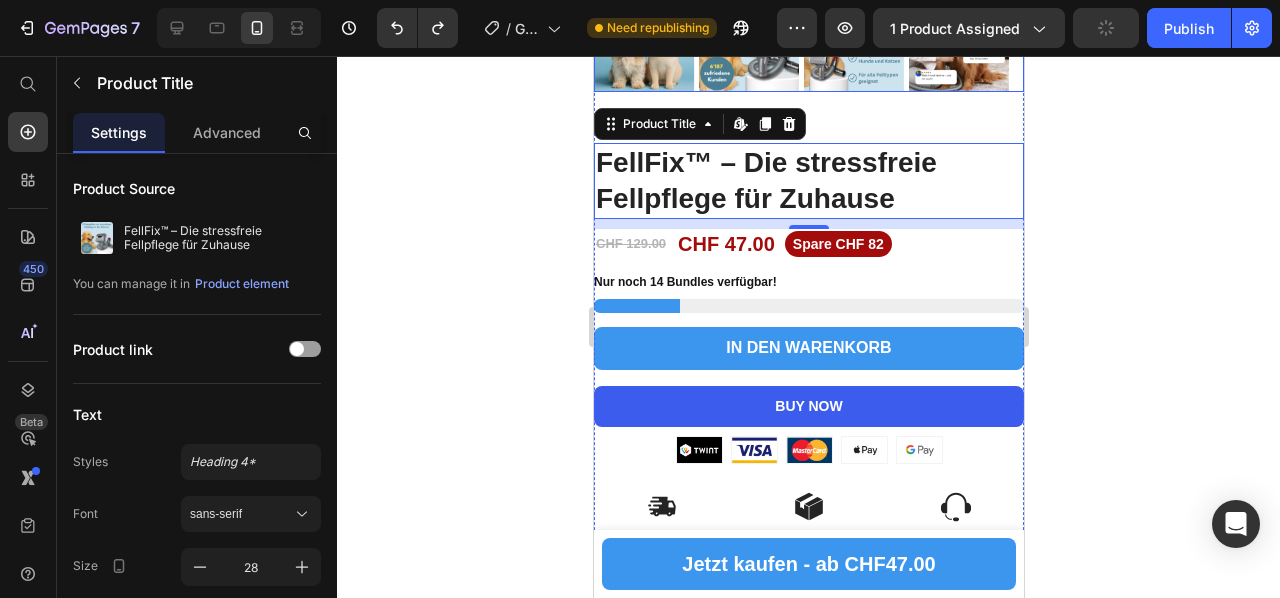 scroll, scrollTop: 1000, scrollLeft: 0, axis: vertical 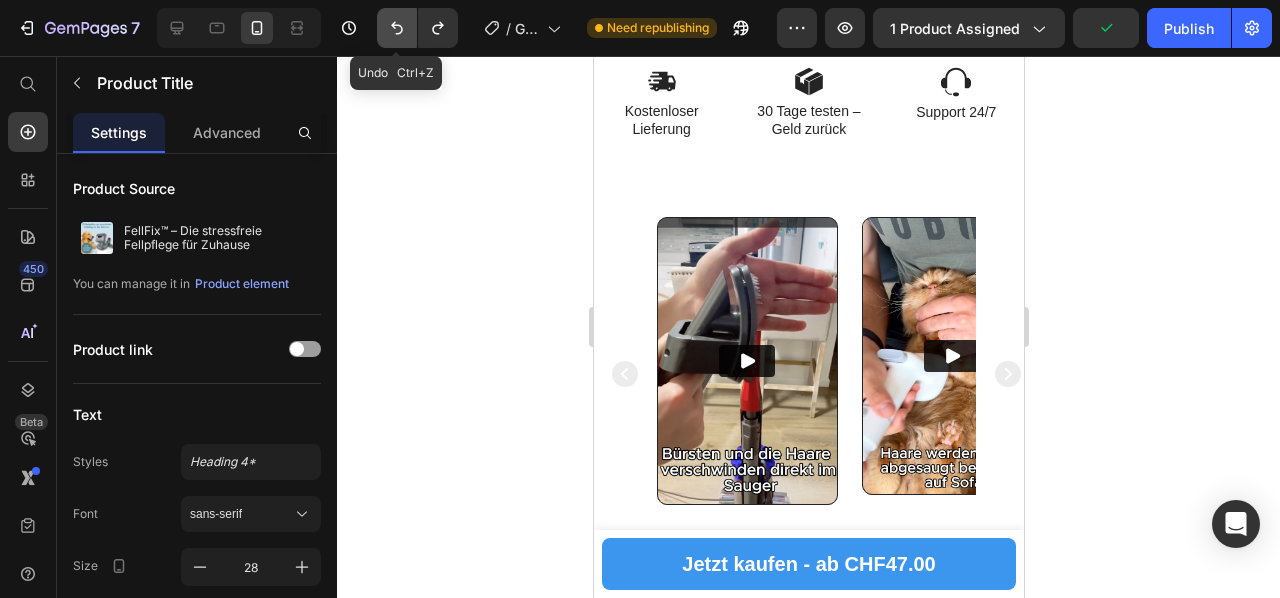 click 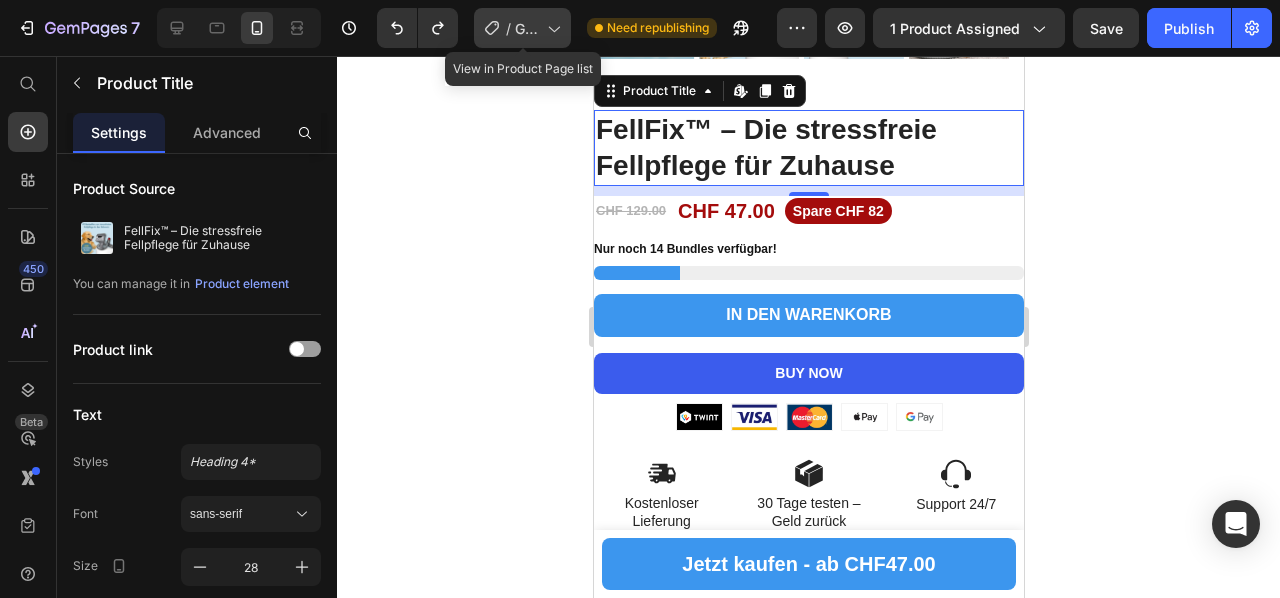 scroll, scrollTop: 700, scrollLeft: 0, axis: vertical 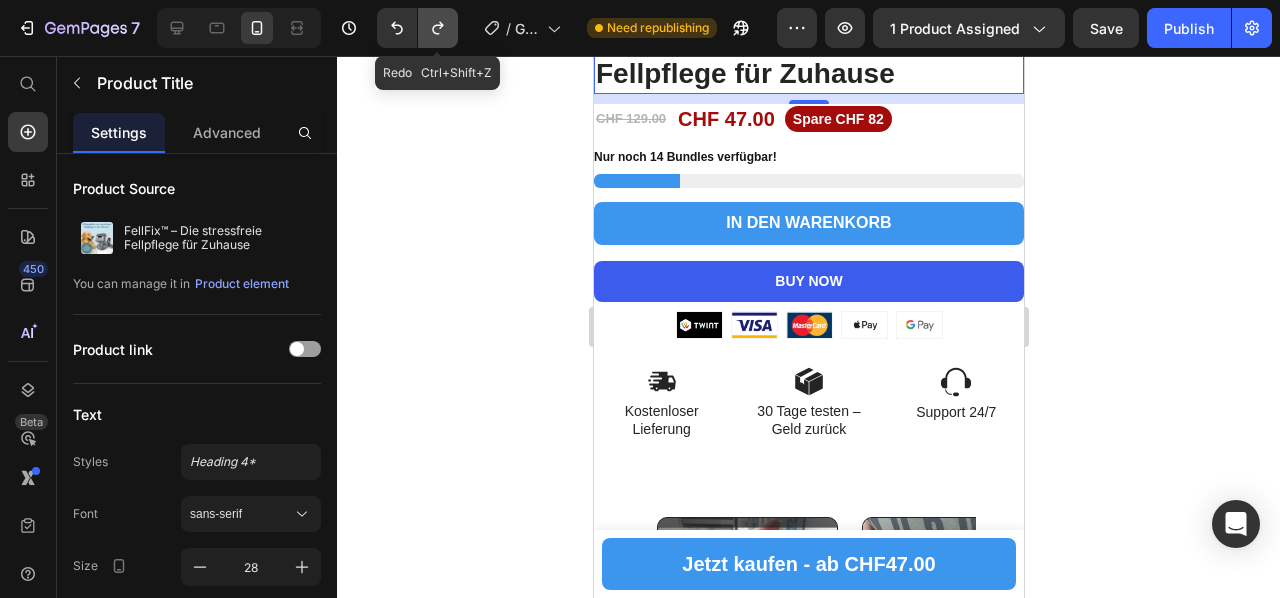 click 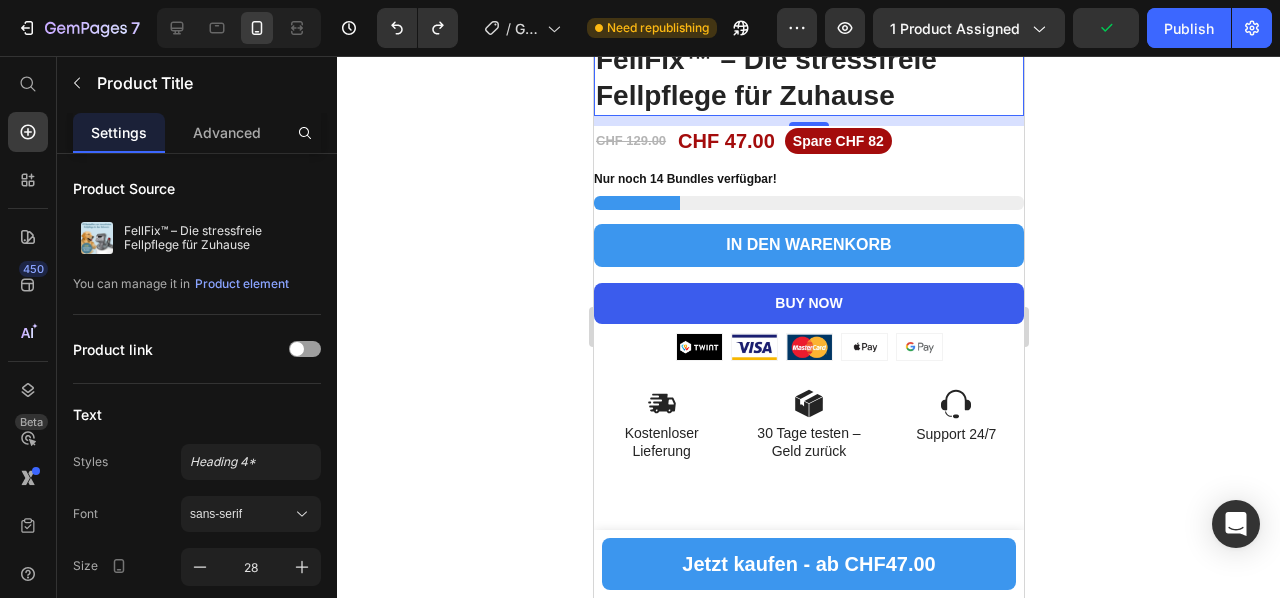 scroll, scrollTop: 500, scrollLeft: 0, axis: vertical 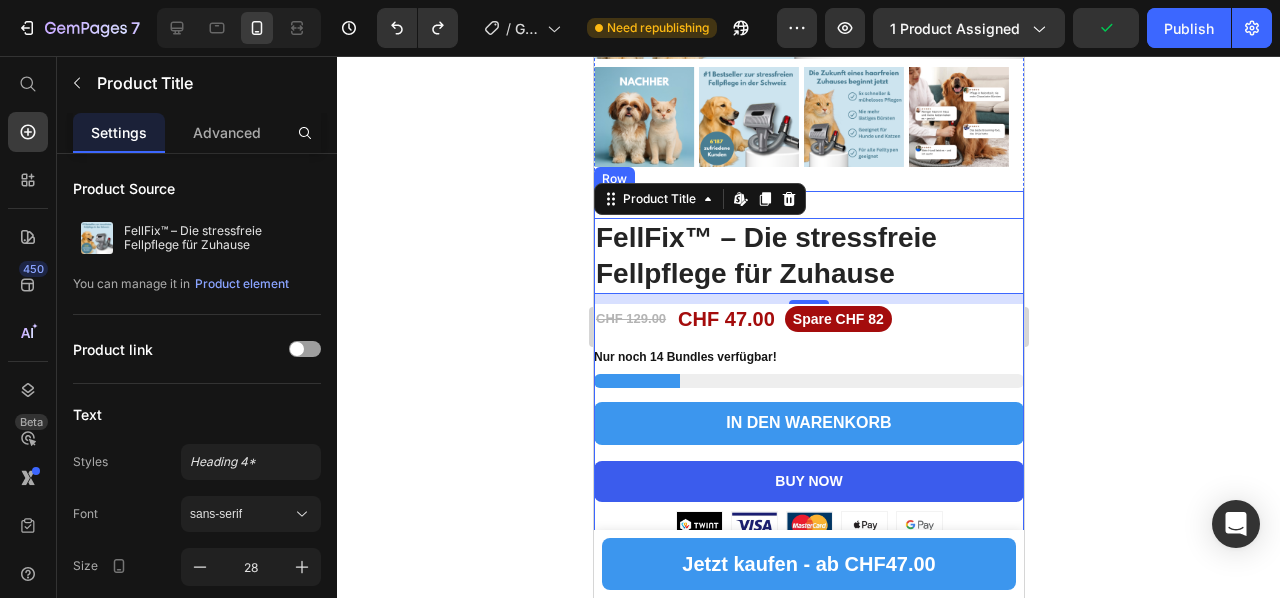 click on "Nur noch 14 Bundles  verfügbar!" at bounding box center (808, 358) 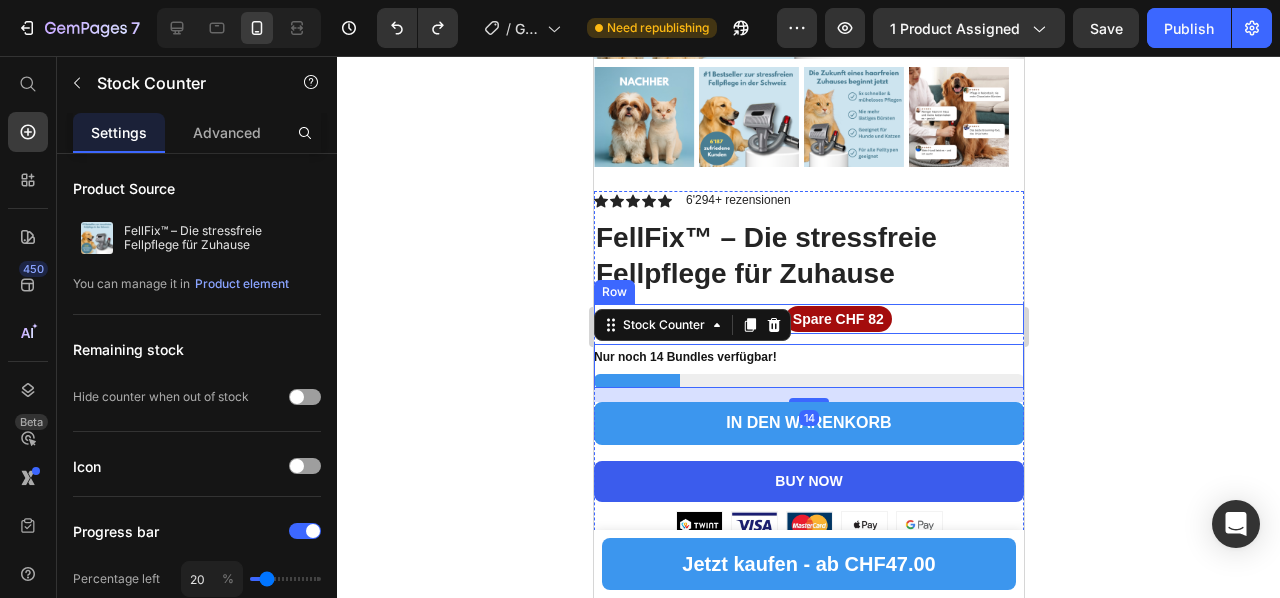 click on "CHF 129.00 Product Price CHF 47.00 Product Price Spare CHF 82 Product Badge Row" at bounding box center [808, 319] 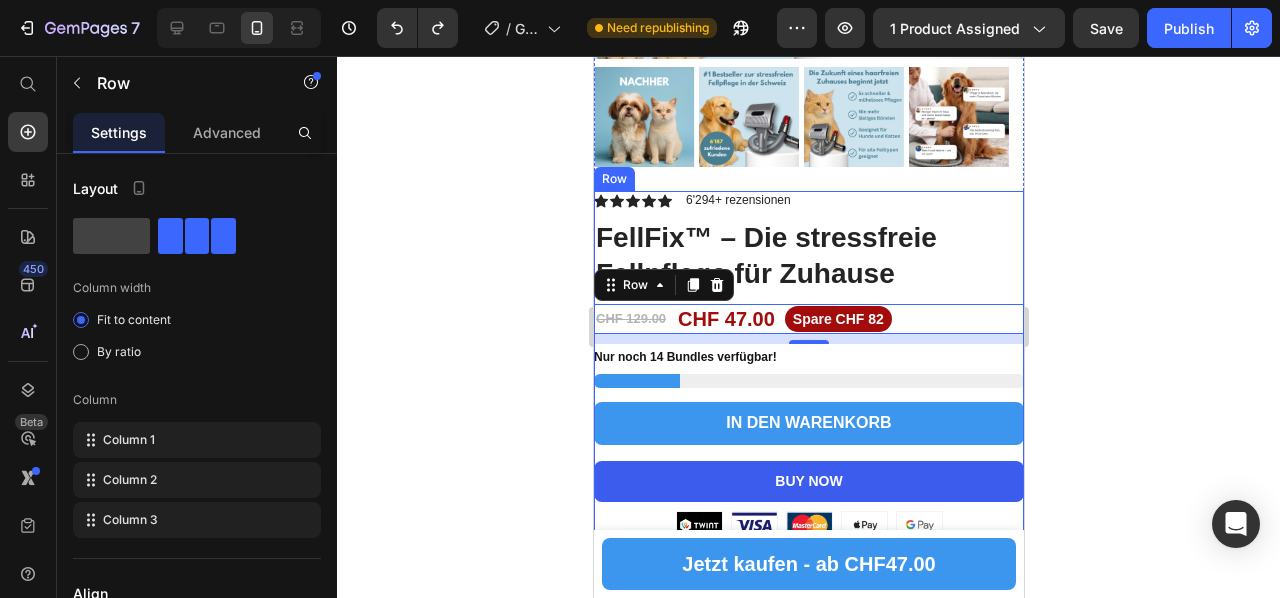 click on "Icon Icon Icon Icon Icon Icon List 6'294+ rezensionen Text Block Row FellFix™ – Die stressfreie Fellpflege für Zuhause Product Title CHF 129.00 Product Price CHF 47.00 Product Price Spare CHF 82 Product Badge Row   10 Nur noch 14 Bundles  verfügbar! Stock Counter IN den Warenkorb Add to Cart BUY NOW Dynamic Checkout or 4 interest-free payments of $15.00 with Text Block Image Row Image Image Image Image Image Row Image Kostenloser Lieferung Text Block Image 30 Tage testen – Geld zurück Text Block Image Support 24/7 Text Block Row" at bounding box center (808, 416) 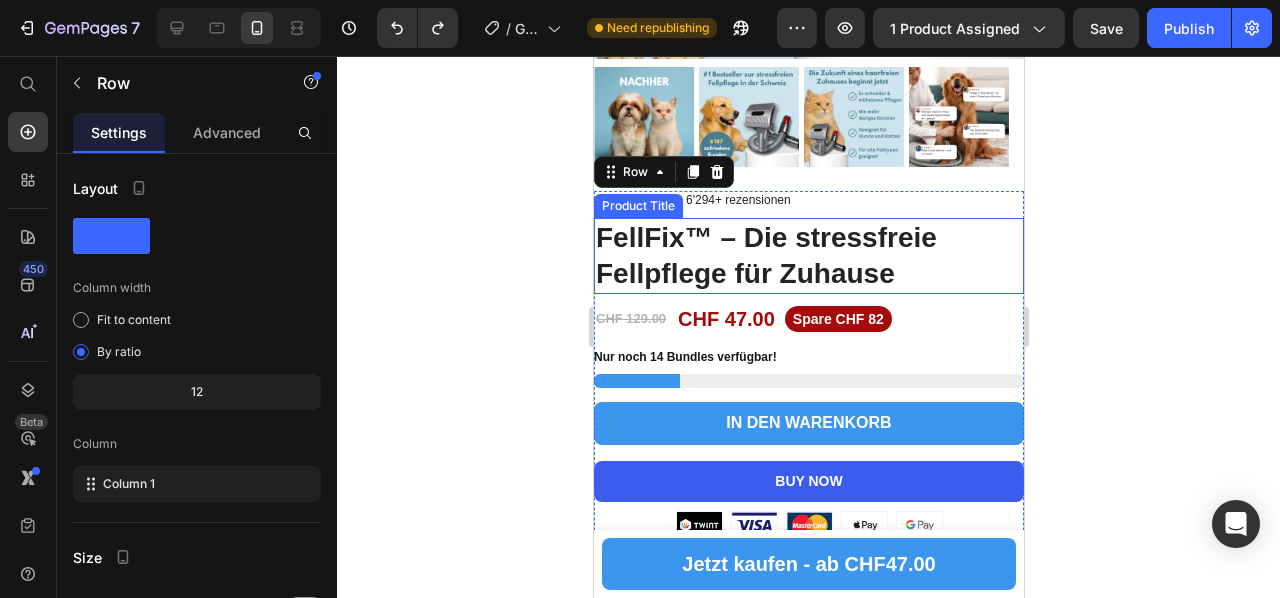 scroll, scrollTop: 300, scrollLeft: 0, axis: vertical 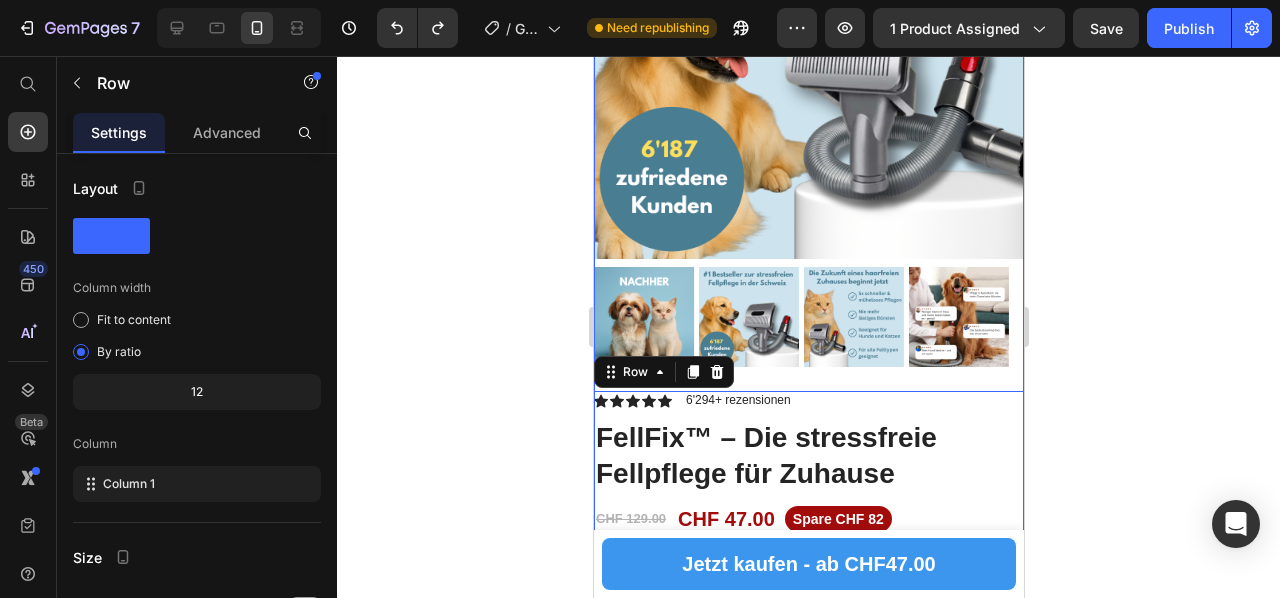 click on "Product Images
Vero eos
At accusamus
Et iusto odio
Consectetur
Adipiscin Accordion" at bounding box center (808, 110) 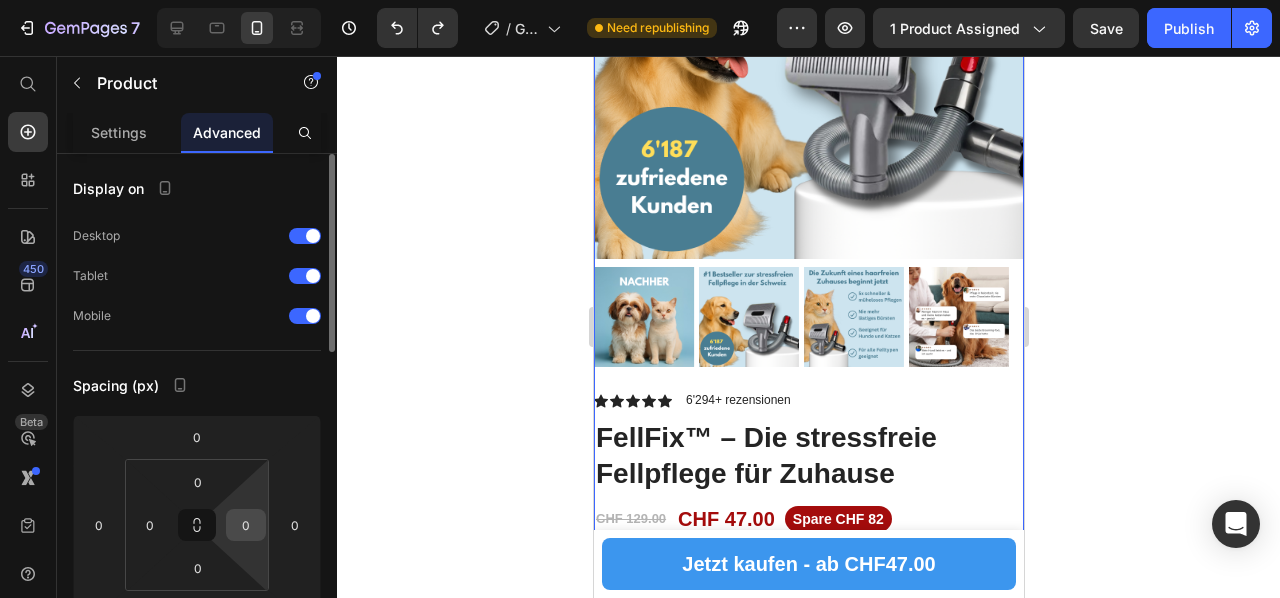 click on "0" at bounding box center [246, 525] 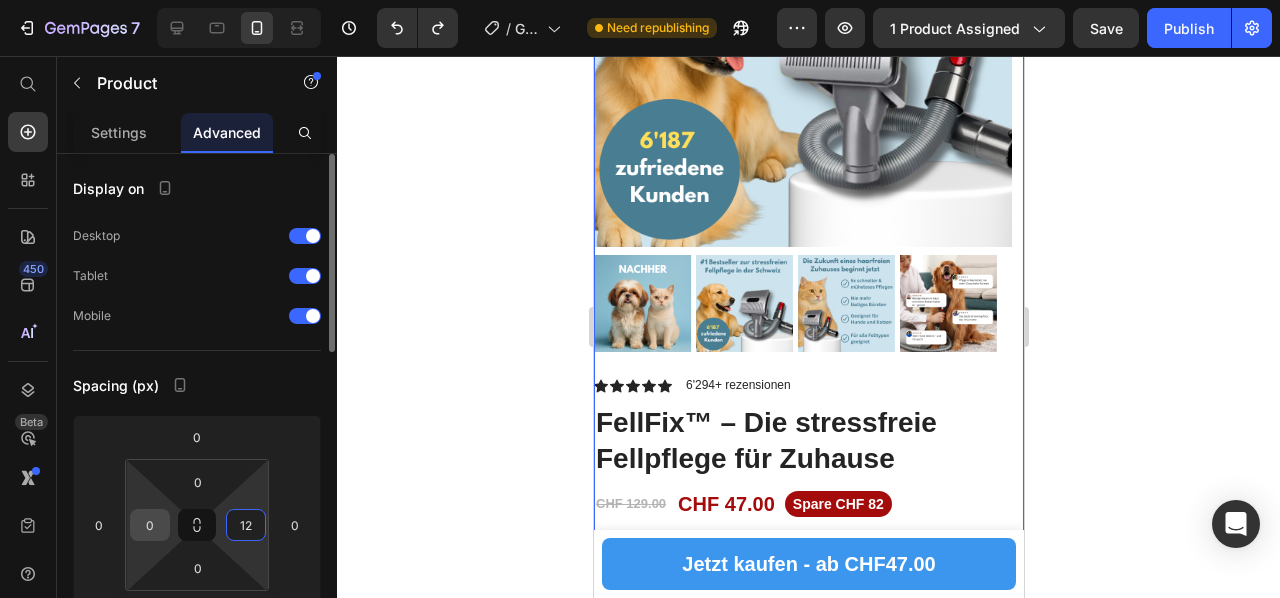type on "12" 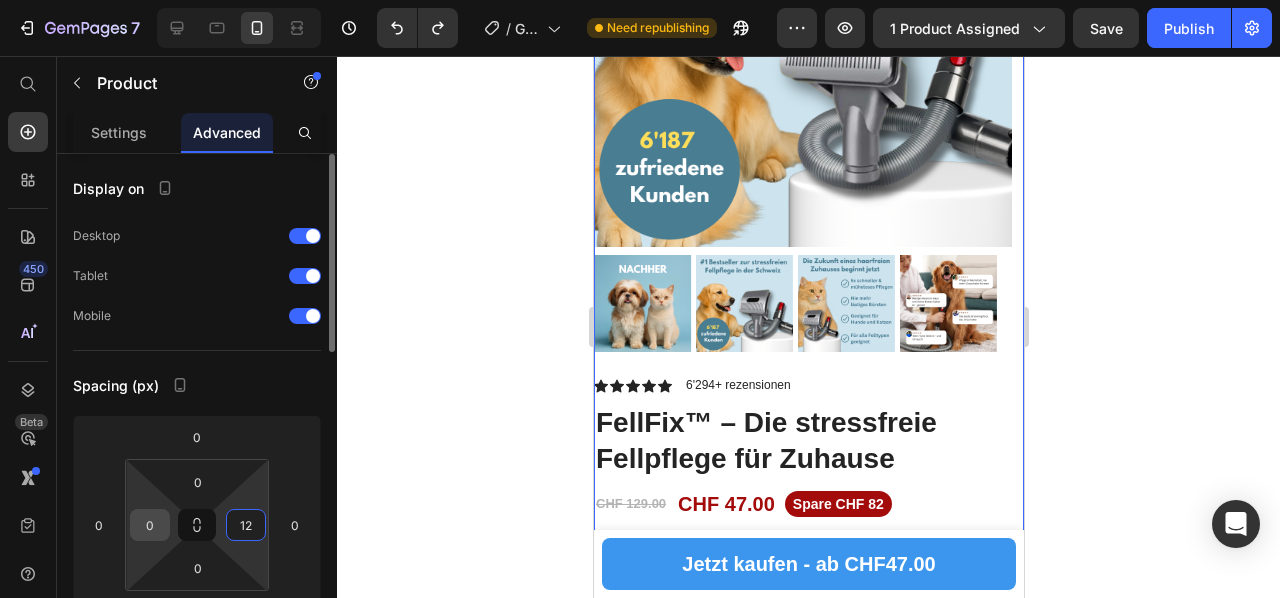 click on "0" at bounding box center [150, 525] 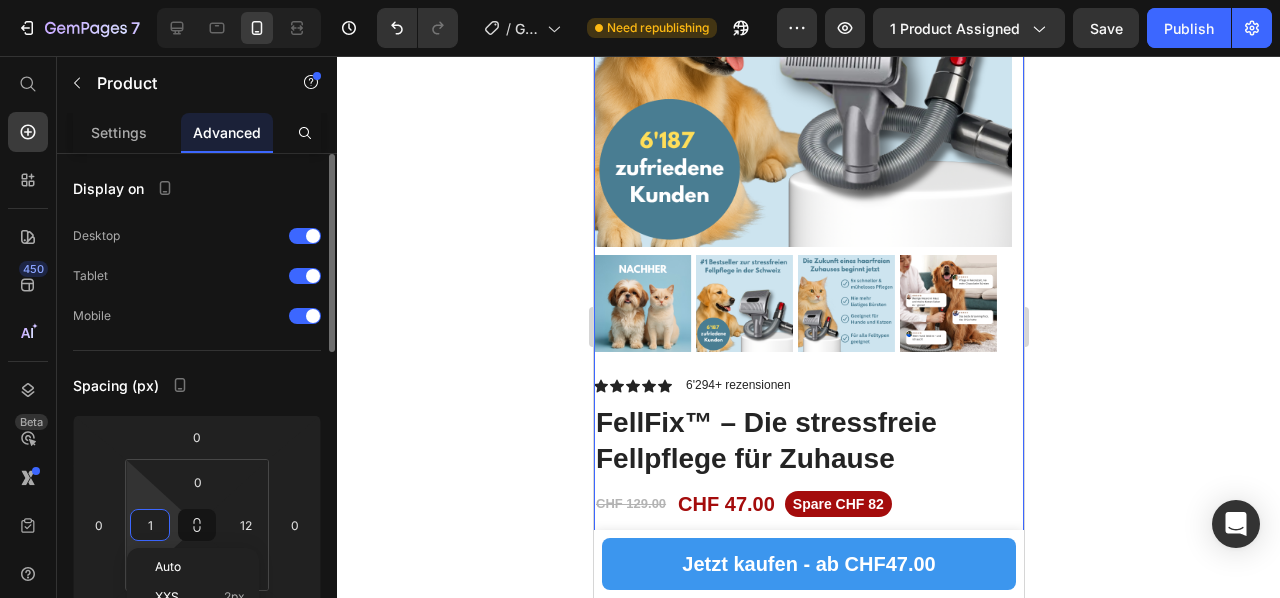 type on "12" 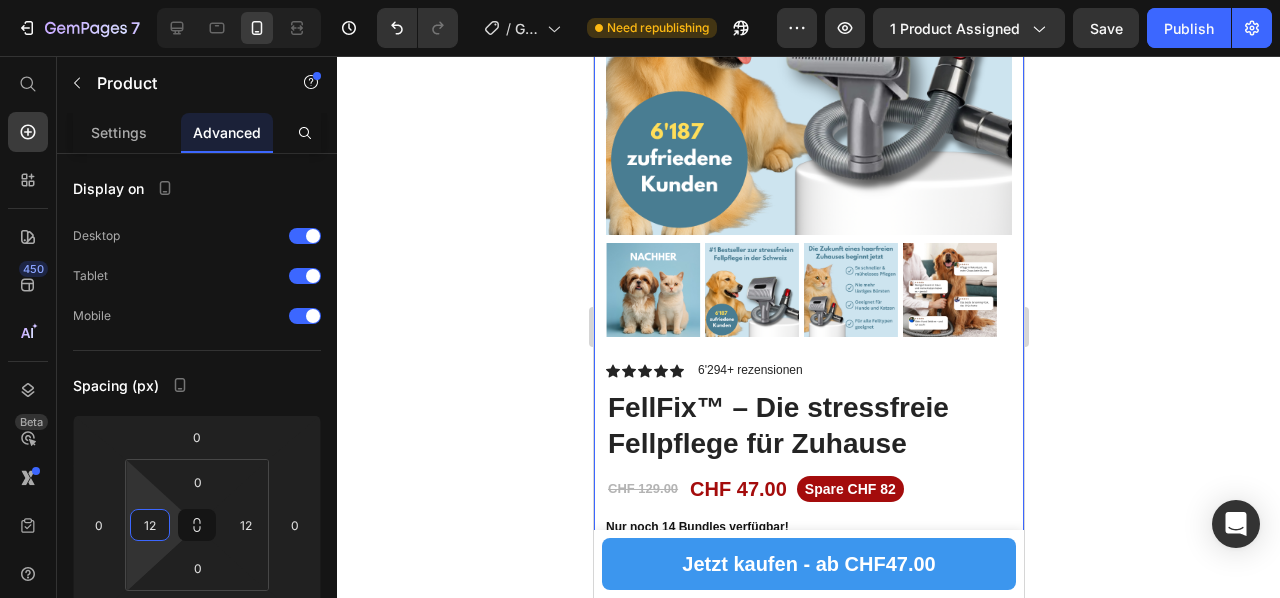 click 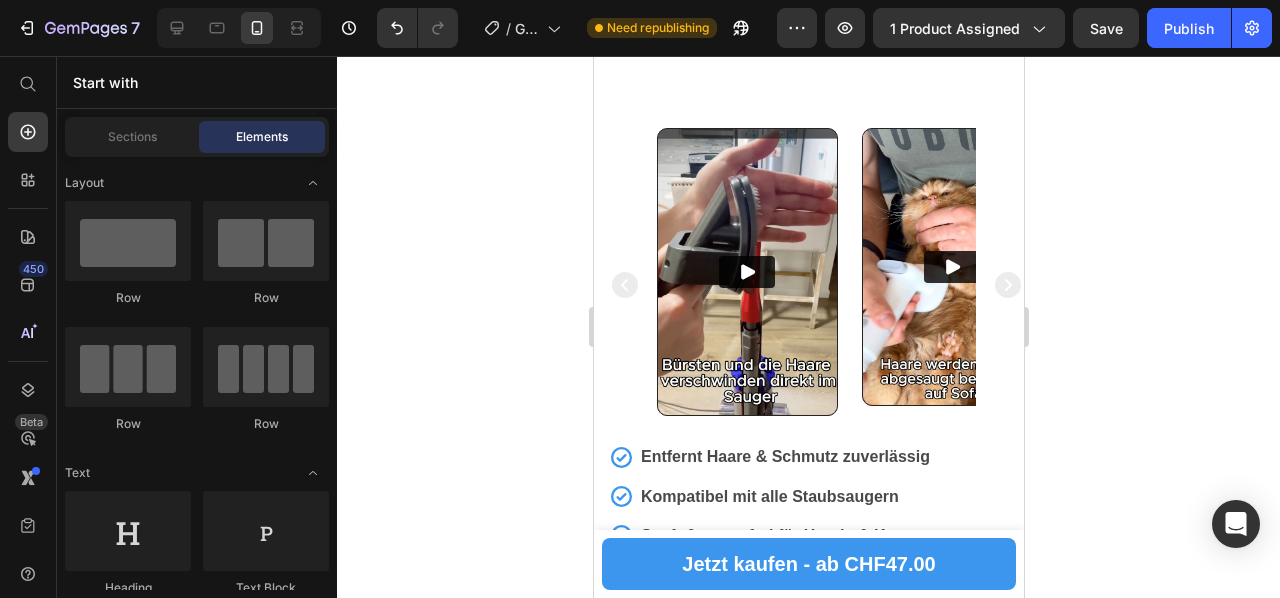 scroll, scrollTop: 1500, scrollLeft: 0, axis: vertical 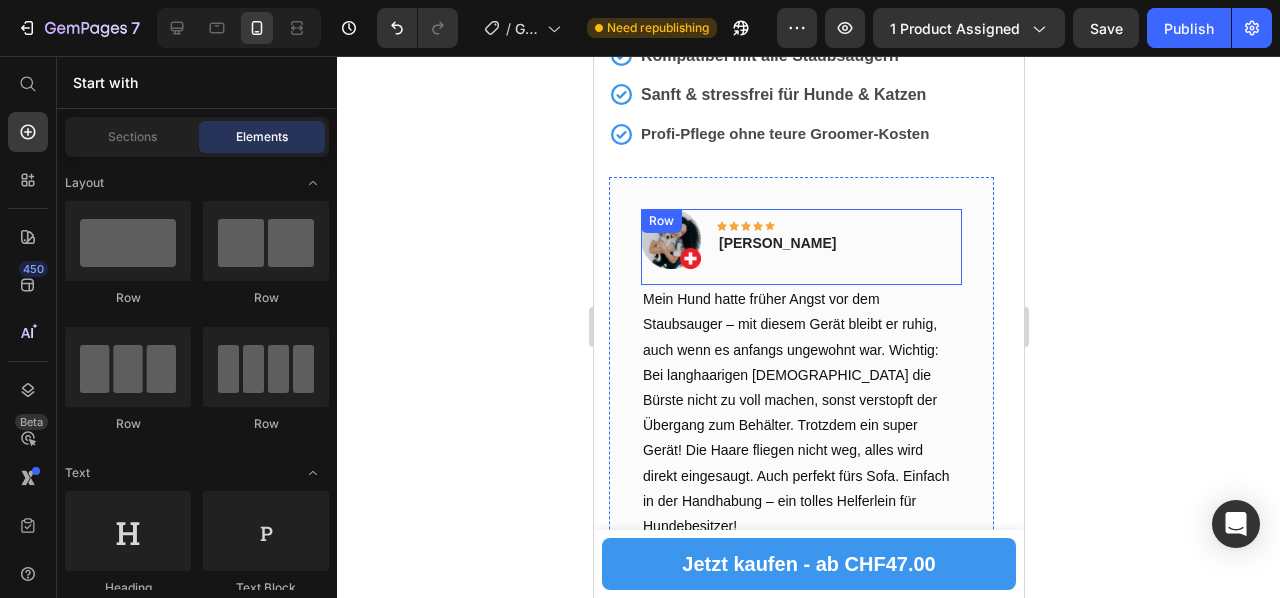 click on "Image
Icon
Icon
Icon
Icon
Icon Row [PERSON_NAME] Text block Row" at bounding box center (800, 247) 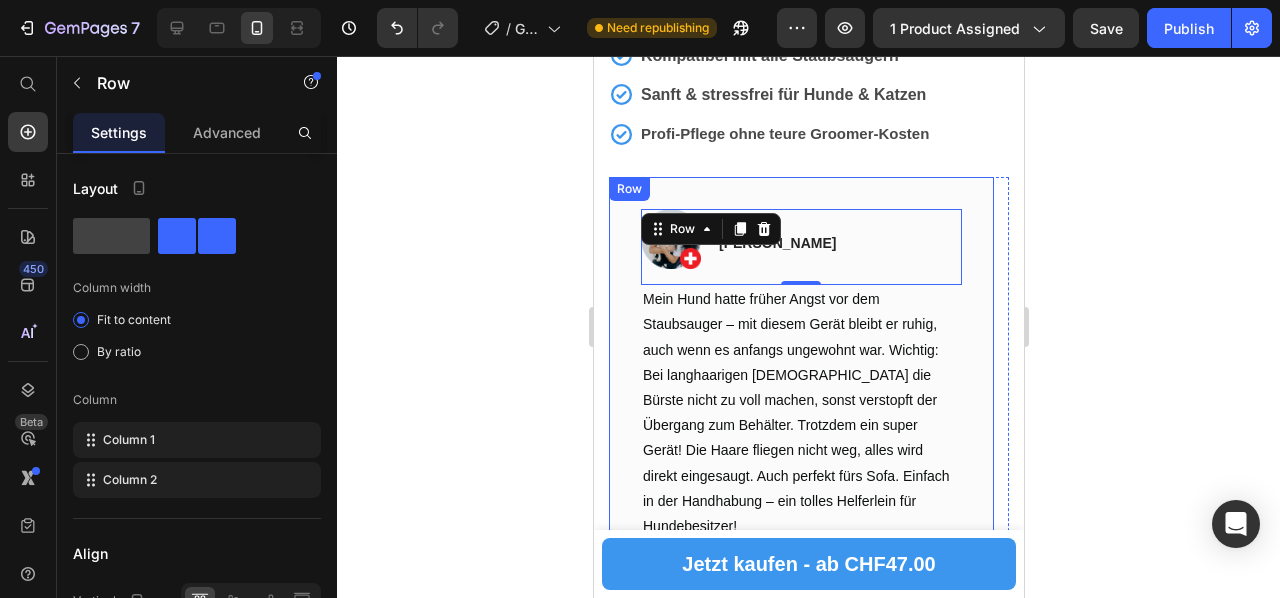 click on "Image
Icon
Icon
Icon
Icon
Icon Row [PERSON_NAME] Text block Row   0 Mein Hund hatte früher Angst vor dem Staubsauger – mit diesem Gerät bleibt er ruhig, auch wenn es anfangs ungewohnt war. Wichtig: Bei langhaarigen [DEMOGRAPHIC_DATA] die Bürste nicht zu voll machen, sonst verstopft der Übergang zum Behälter. Trotzdem ein super Gerät! Die Haare fliegen nicht weg, alles wird direkt eingesaugt. Auch perfekt fürs Sofa. Einfach in der Handhabung – ein tolles Helferlein für Hundebesitzer! Text block                Title Line (P) Images & Gallery FellFix™ – Die stressfreie Fellpflege für Zuhause (P) Title CHF 47.00 (P) Price CHF 129.00 (P) Price Row Jetzt Kaufen! (P) Cart Button Product Row" at bounding box center (800, 458) 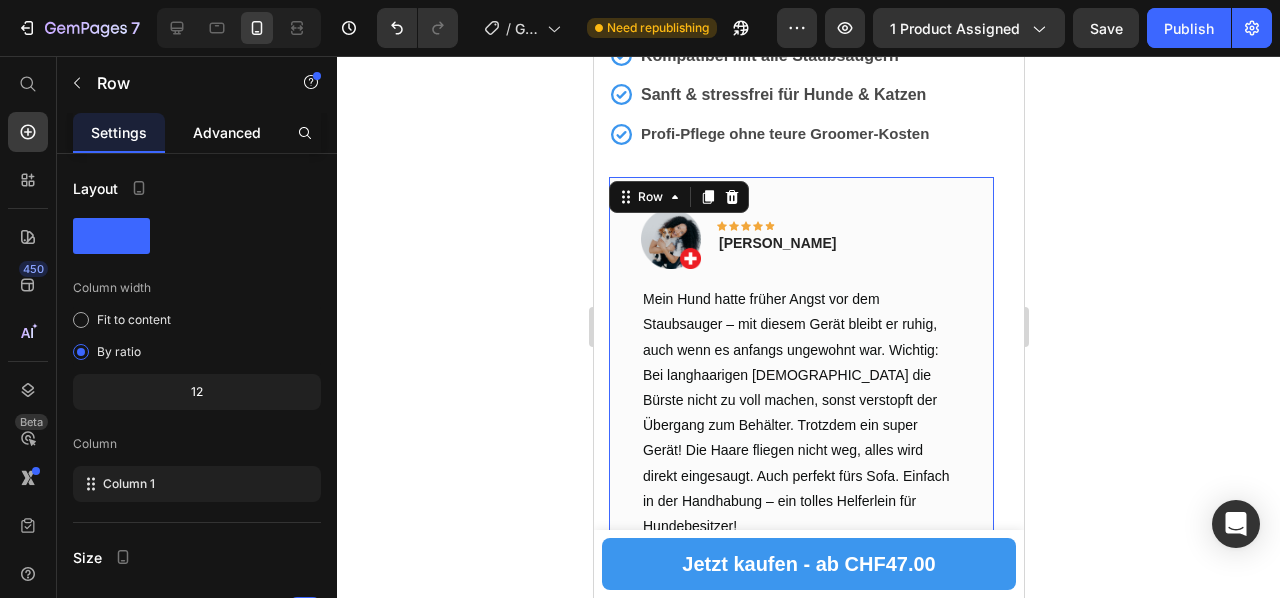 click on "Advanced" at bounding box center (227, 132) 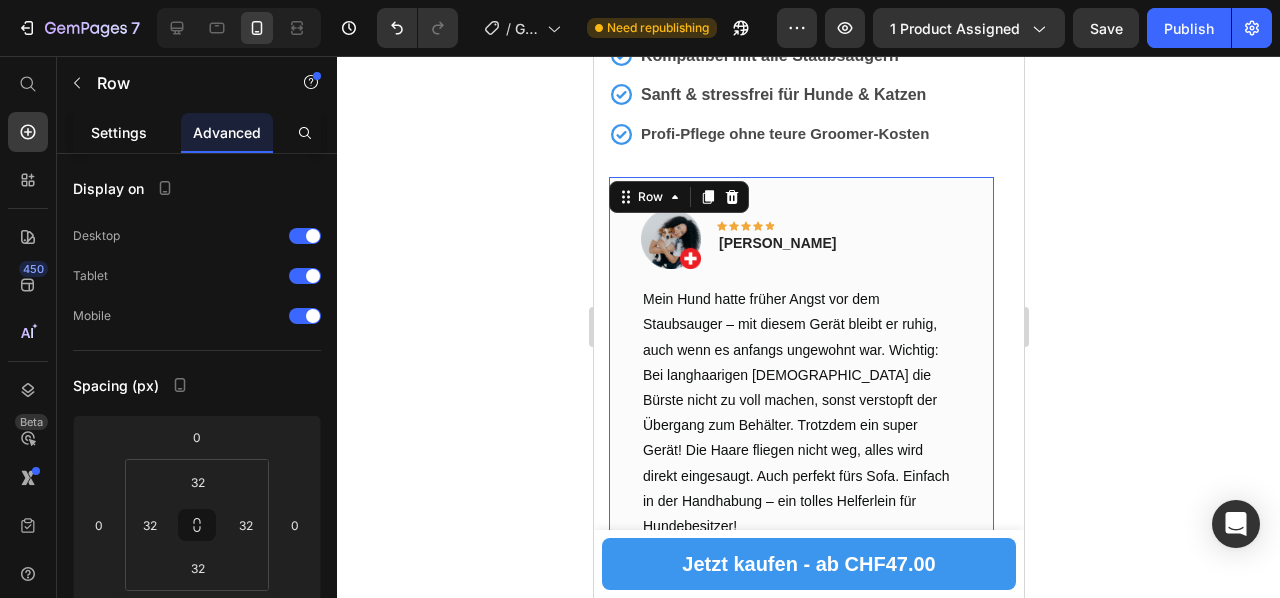 click on "Settings" at bounding box center [119, 132] 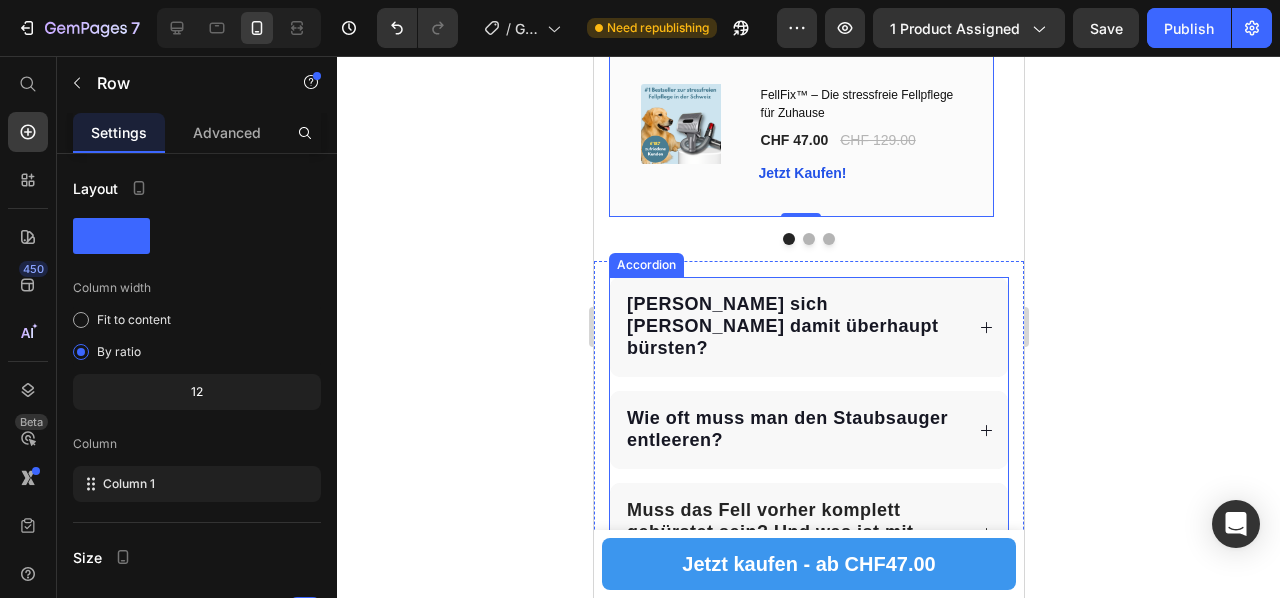 scroll, scrollTop: 2300, scrollLeft: 0, axis: vertical 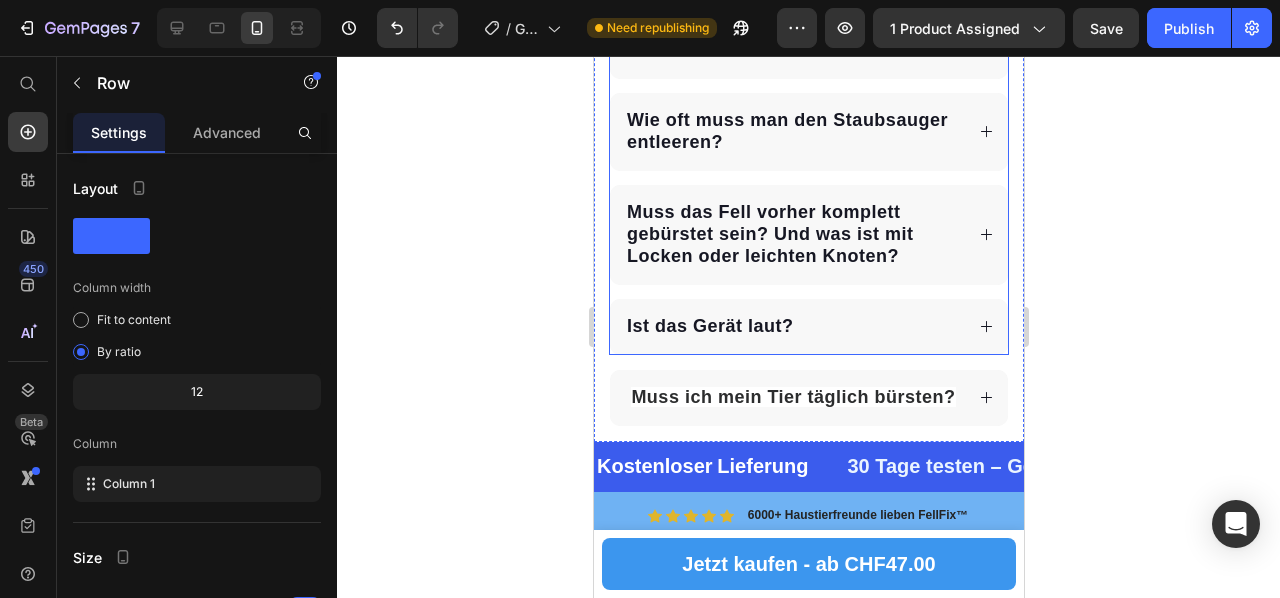 click on "[PERSON_NAME] sich [PERSON_NAME] damit überhaupt bürsten?
Wie oft muss man den Staubsauger entleeren?
Muss das Fell vorher komplett gebürstet sein? Und was ist mit Locken oder leichten Knoten?
Ist das Gerät laut?" at bounding box center [808, 167] 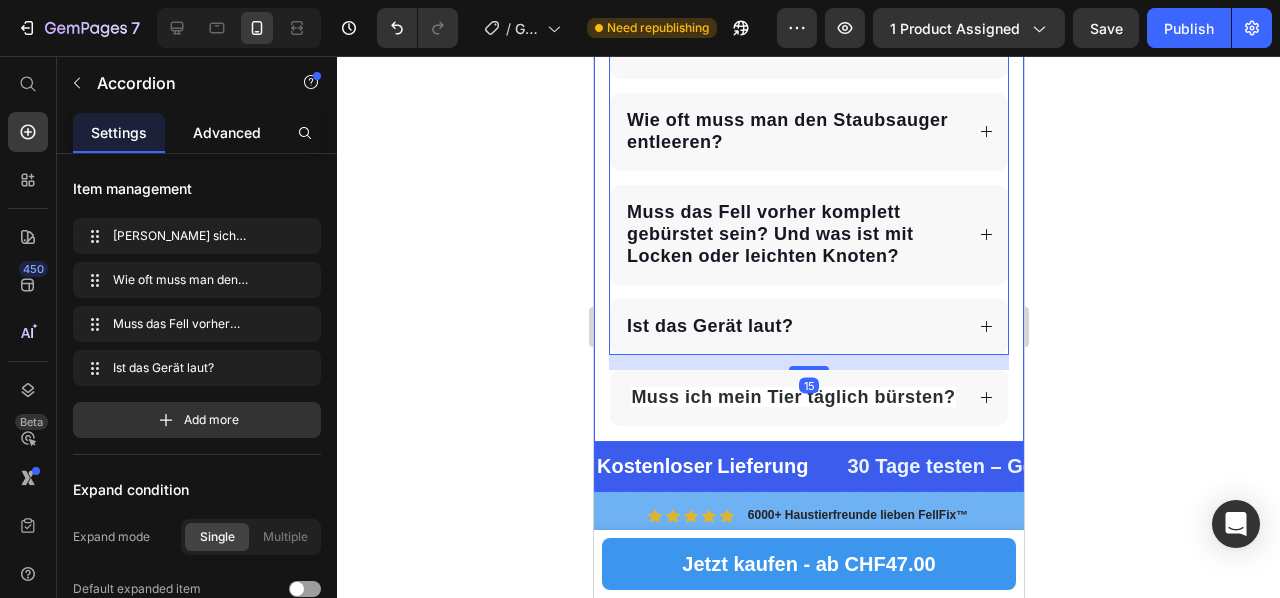click on "Advanced" at bounding box center (227, 132) 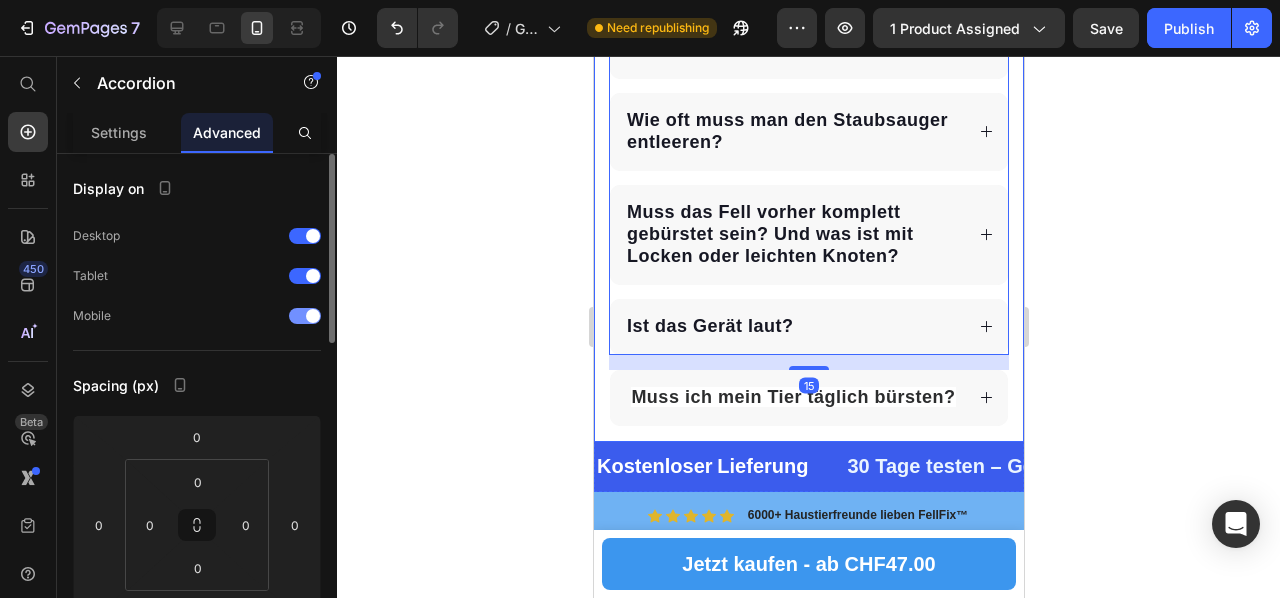scroll, scrollTop: 300, scrollLeft: 0, axis: vertical 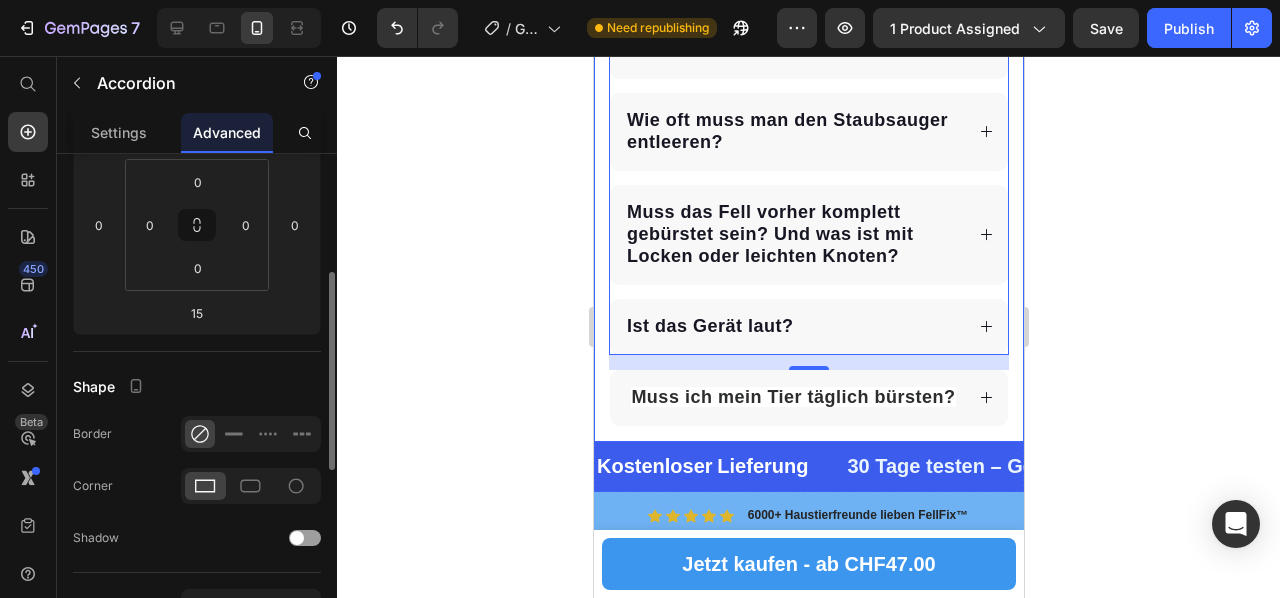 click 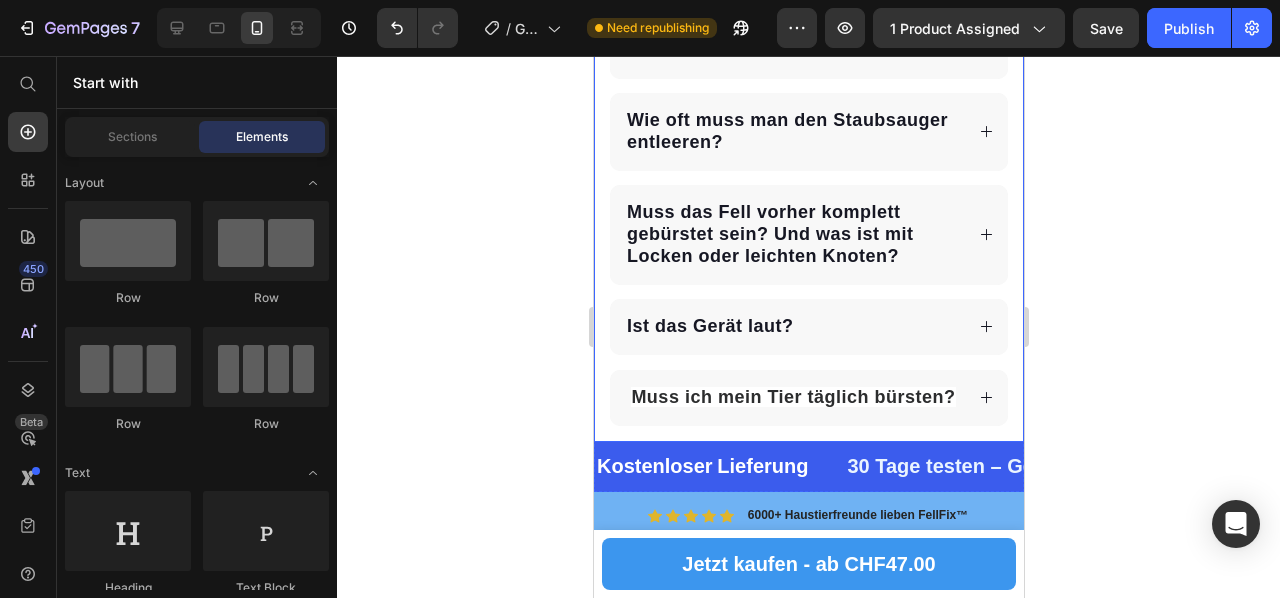 click on "[PERSON_NAME] sich [PERSON_NAME] damit überhaupt bürsten?
Wie oft muss man den Staubsauger entleeren?
Muss das Fell vorher komplett gebürstet sein? Und was ist mit Locken oder leichten Knoten?
Ist das Gerät laut? Accordion
Muss ich mein Tier täglich bürsten? Accordion Row" at bounding box center (808, 202) 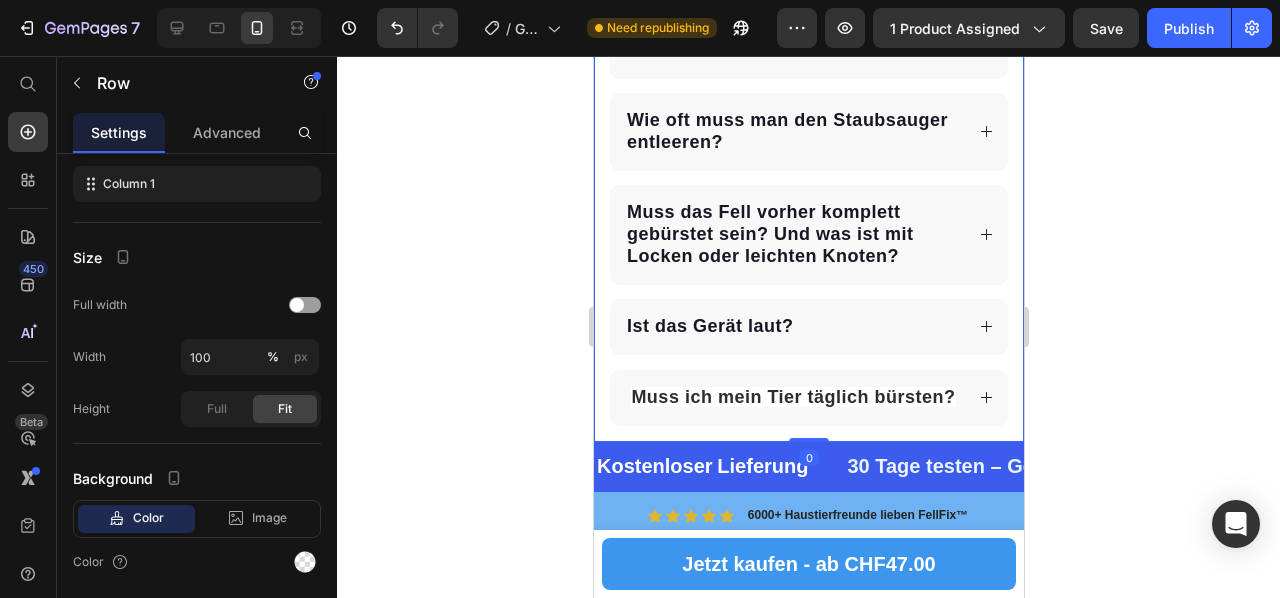 scroll, scrollTop: 0, scrollLeft: 0, axis: both 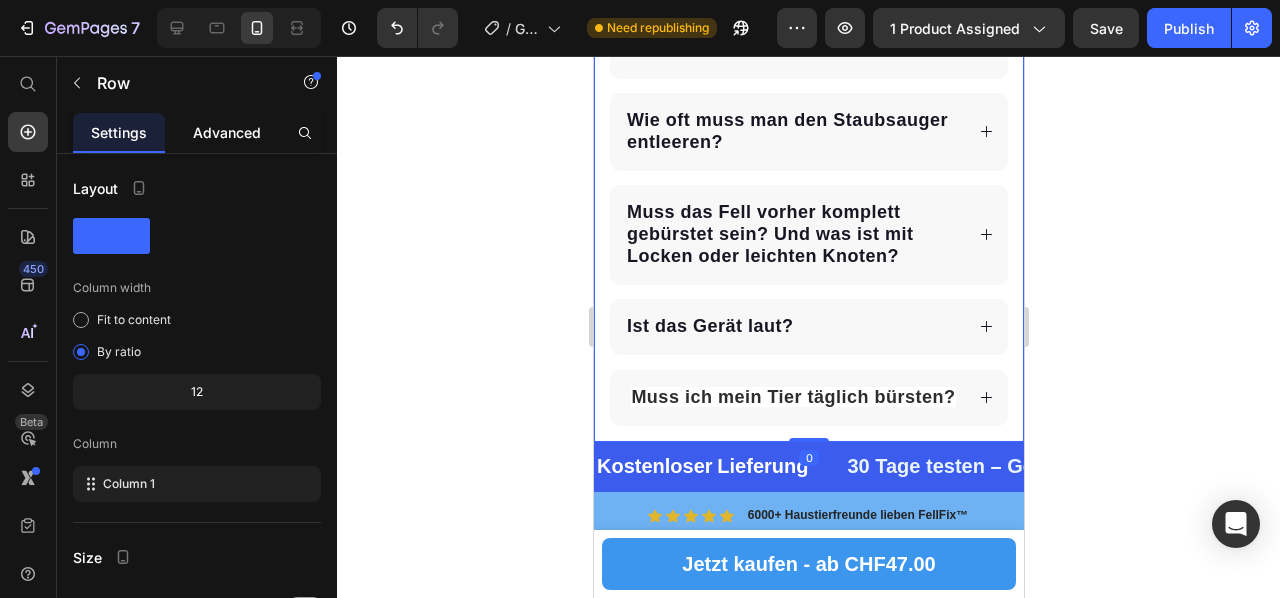 click on "Advanced" at bounding box center (227, 132) 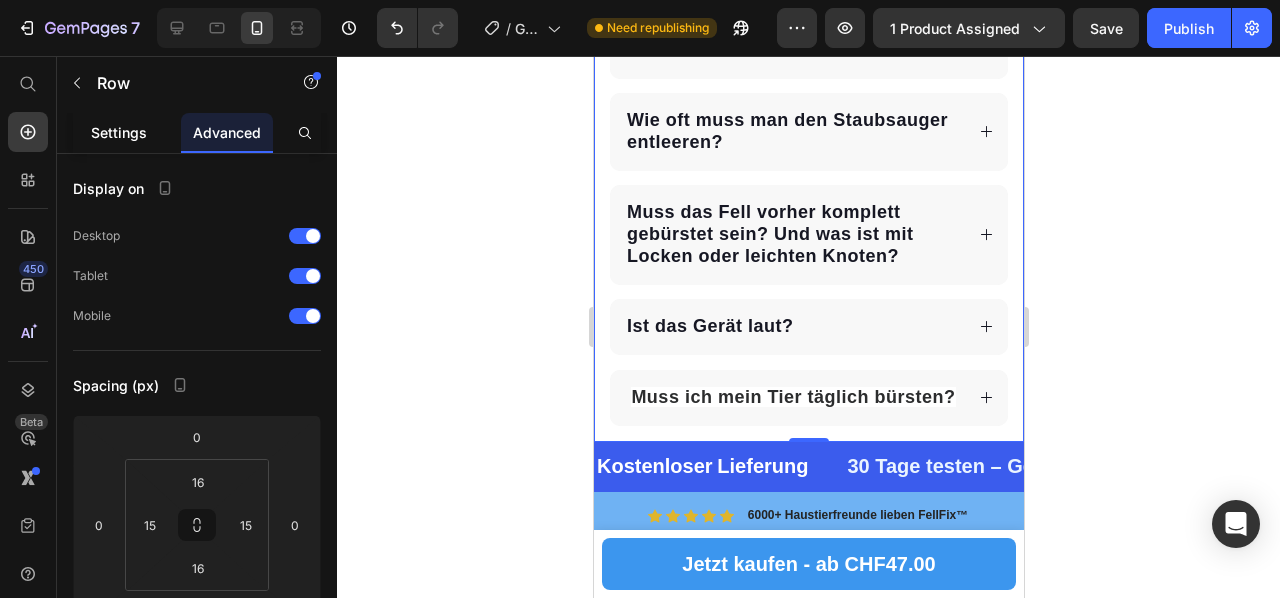 click on "Settings" 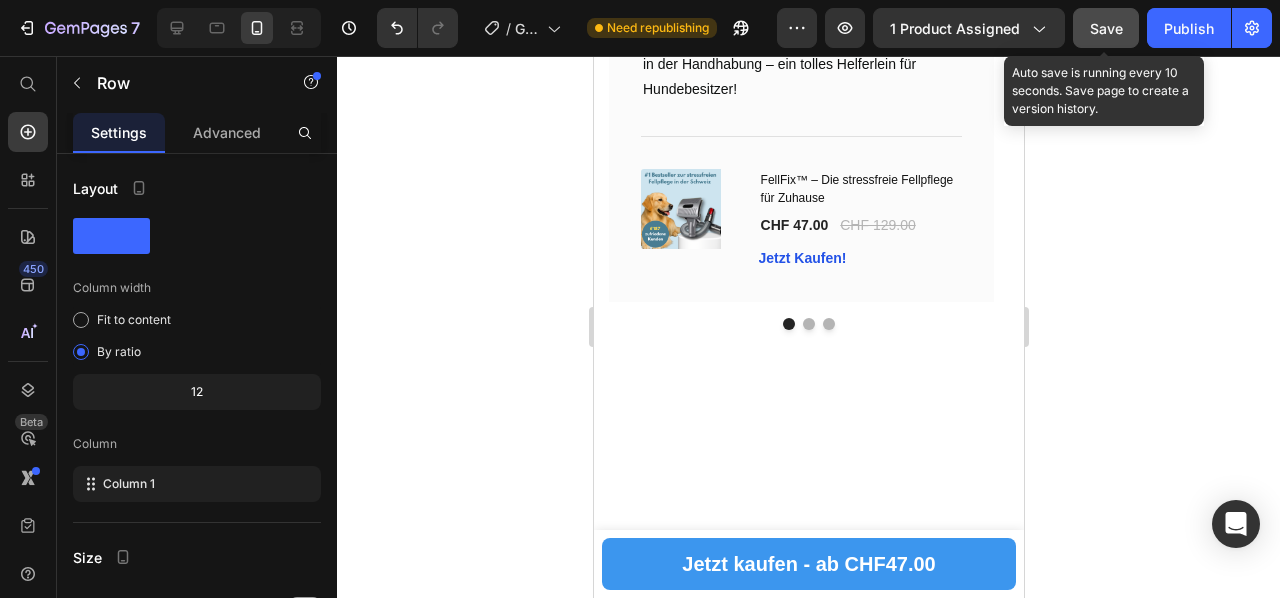 scroll, scrollTop: 900, scrollLeft: 0, axis: vertical 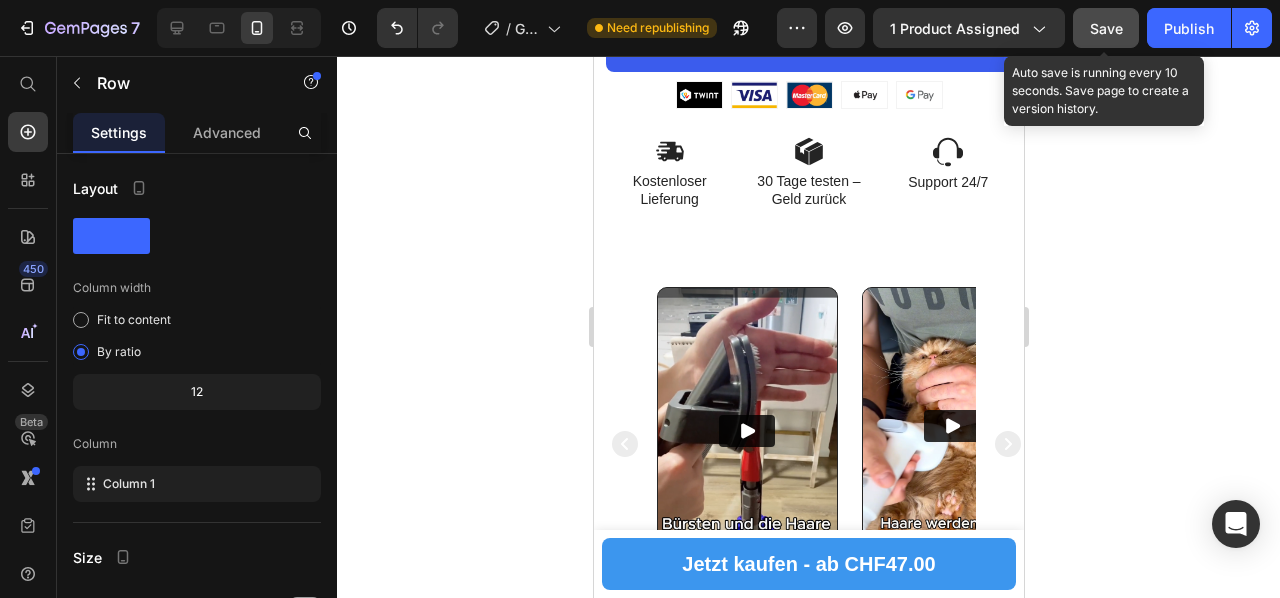 click on "Save" at bounding box center [1106, 28] 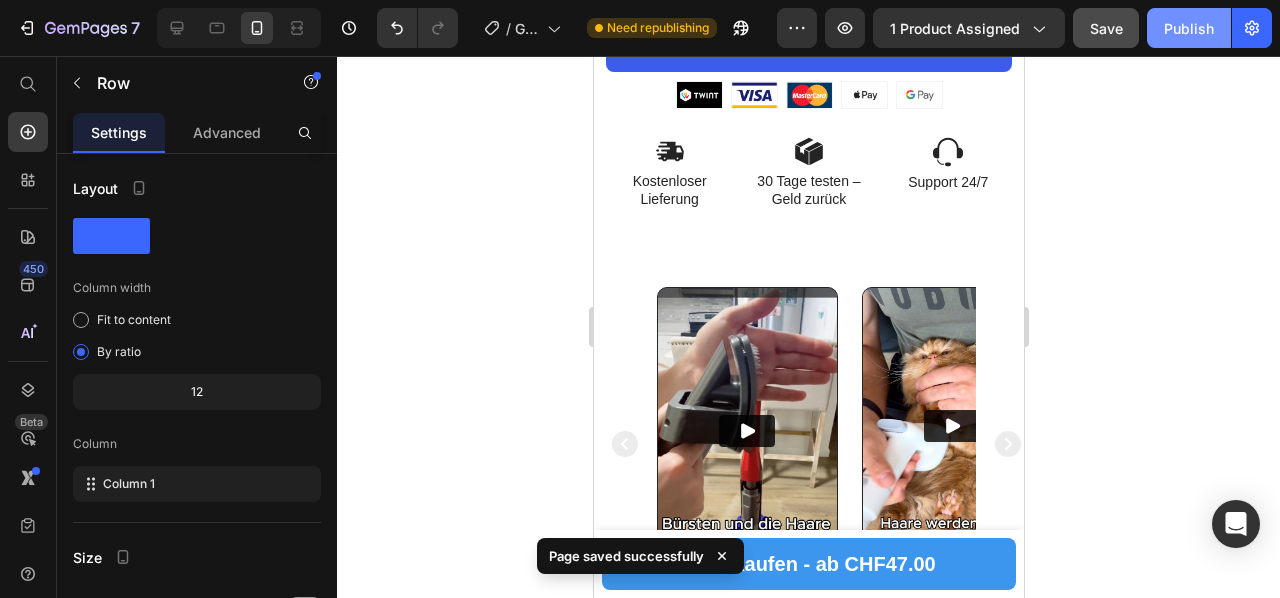 click on "Publish" at bounding box center (1189, 28) 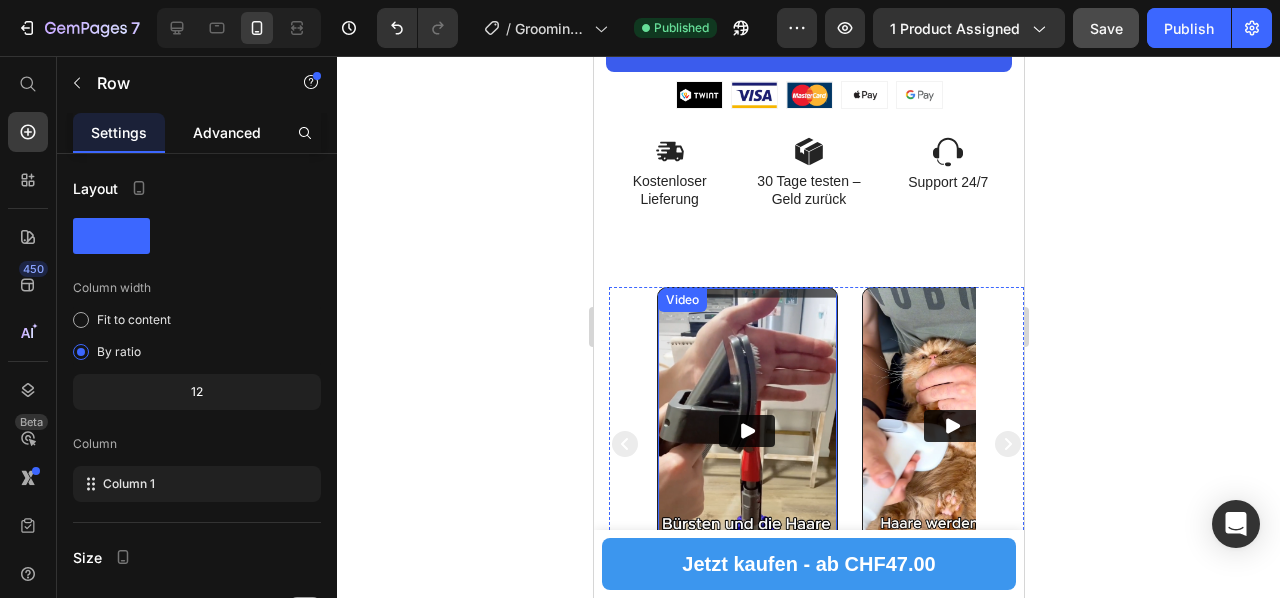 click on "Advanced" 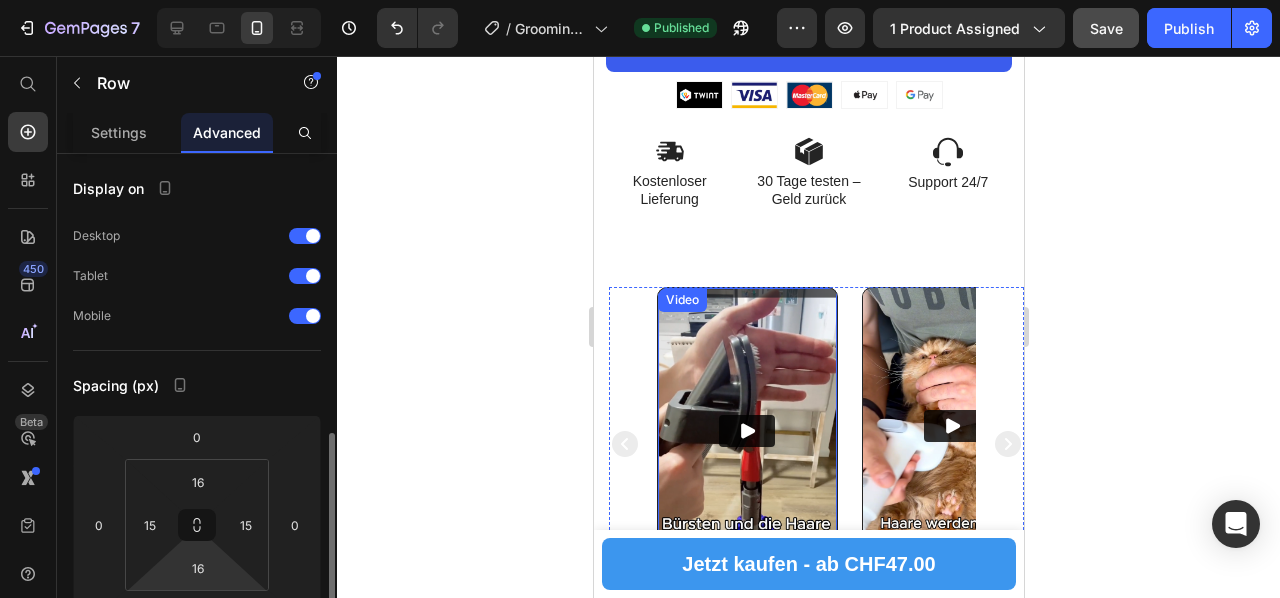 scroll, scrollTop: 300, scrollLeft: 0, axis: vertical 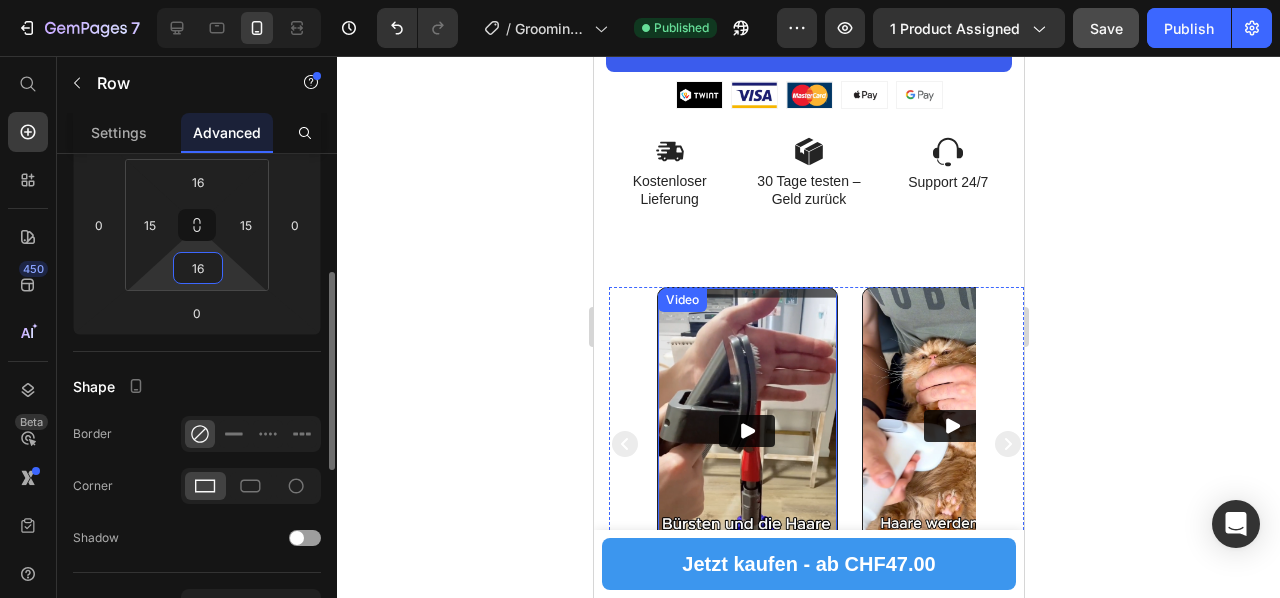 click on "16" at bounding box center [198, 268] 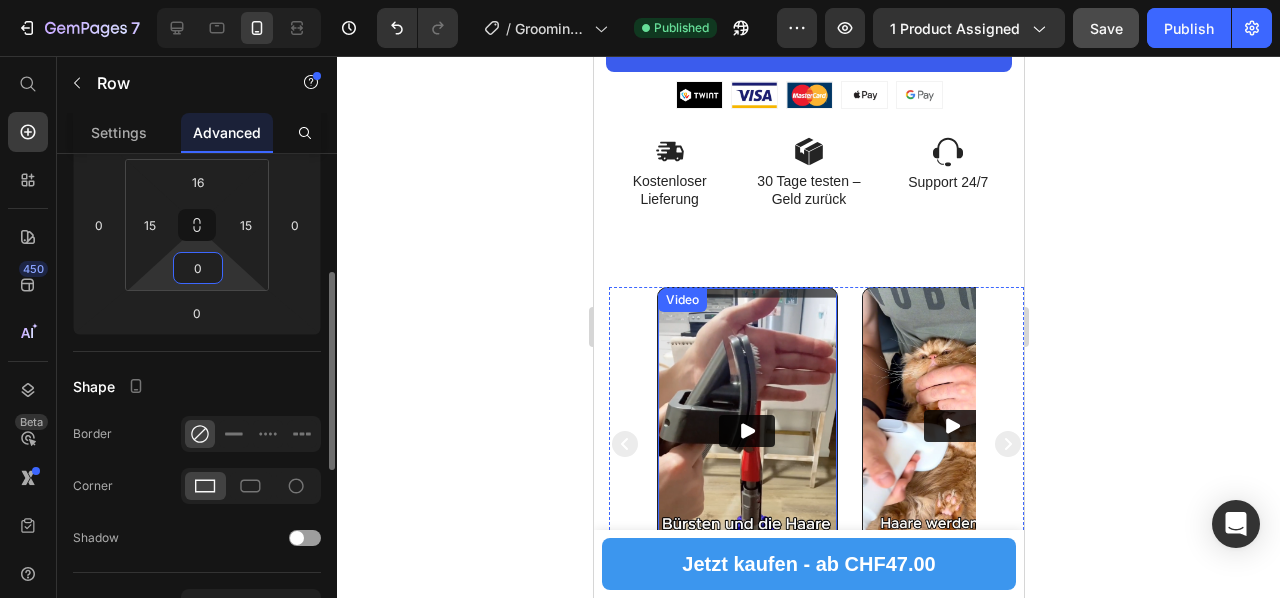 type on "16" 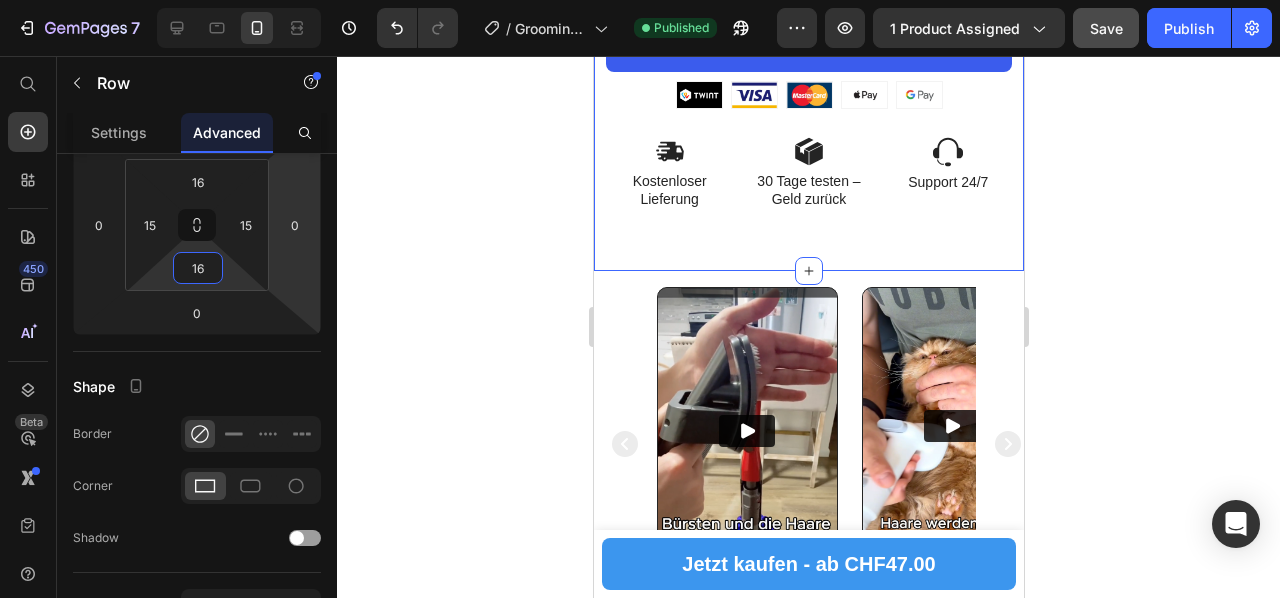 click on "Product Images
Vero eos
At accusamus
Et iusto odio
Consectetur
Adipiscin Accordion Icon Icon Icon Icon Icon Icon List 6'294+ rezensionen Text Block Row FellFix™ – Die stressfreie Fellpflege für Zuhause Product Title CHF 129.00 Product Price CHF 47.00 Product Price Spare CHF 82 Product Badge Row Nur noch 14 Bundles  verfügbar! Stock Counter IN den Warenkorb Add to Cart BUY NOW Dynamic Checkout or 4 interest-free payments of $15.00 with Text Block Image Row Image Image Image Image Image Row Image Kostenloser Lieferung Text Block Image 30 Tage testen – Geld zurück Text Block Image Support 24/7 Text Block Row Row Product" at bounding box center (808, -266) 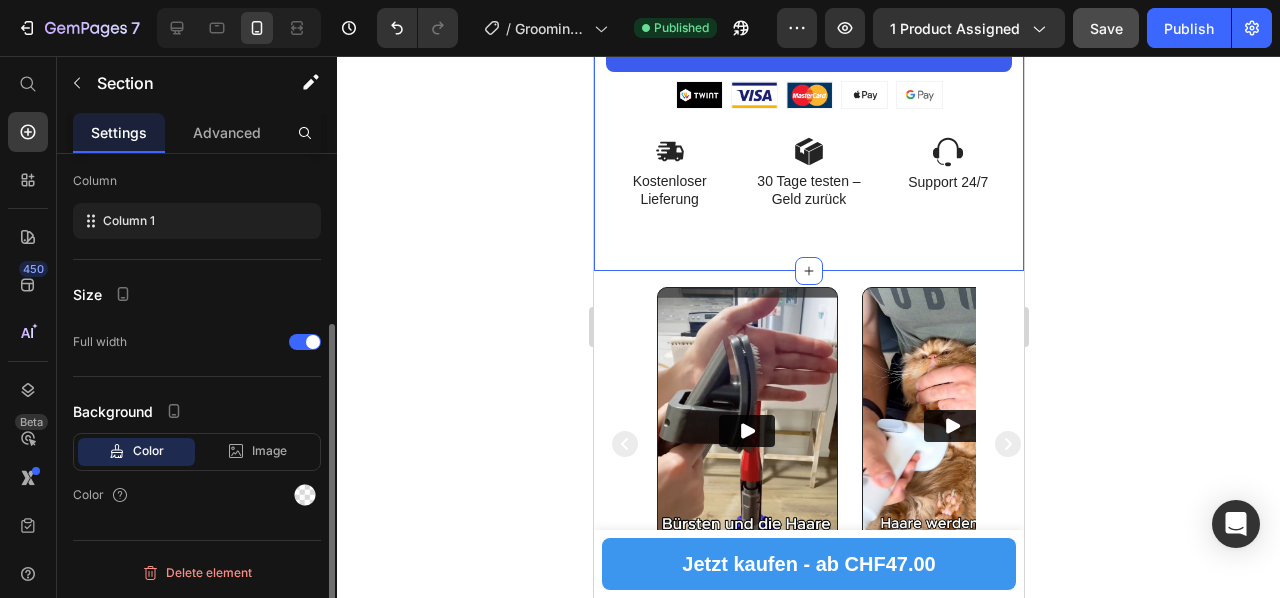 scroll, scrollTop: 0, scrollLeft: 0, axis: both 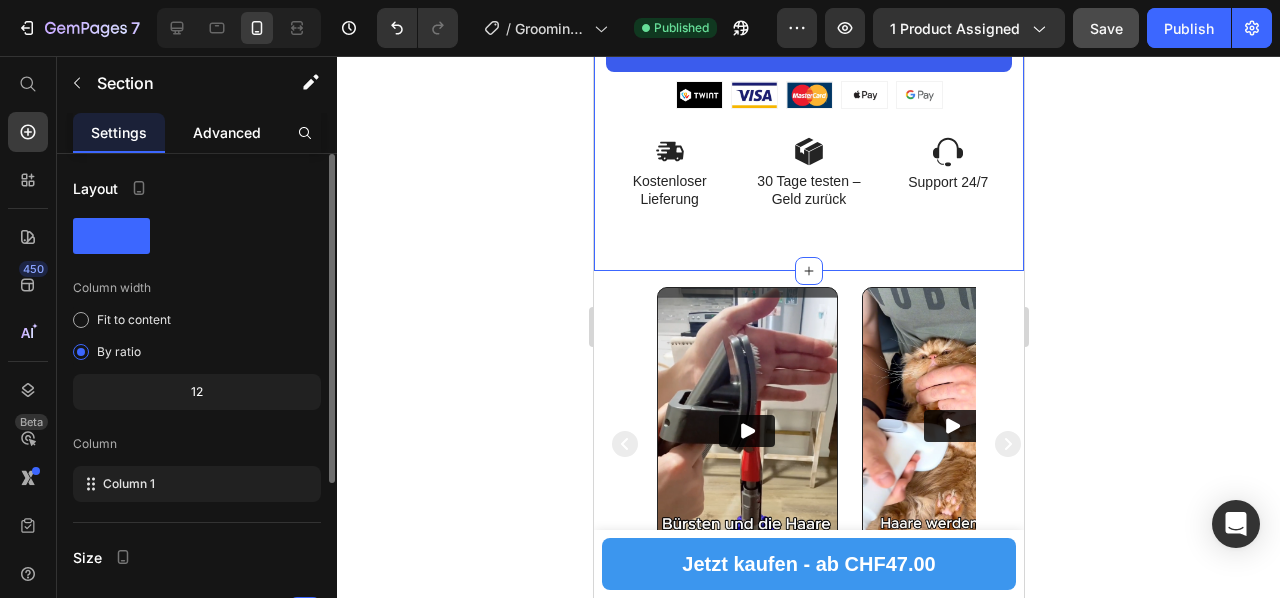 click on "Advanced" at bounding box center [227, 132] 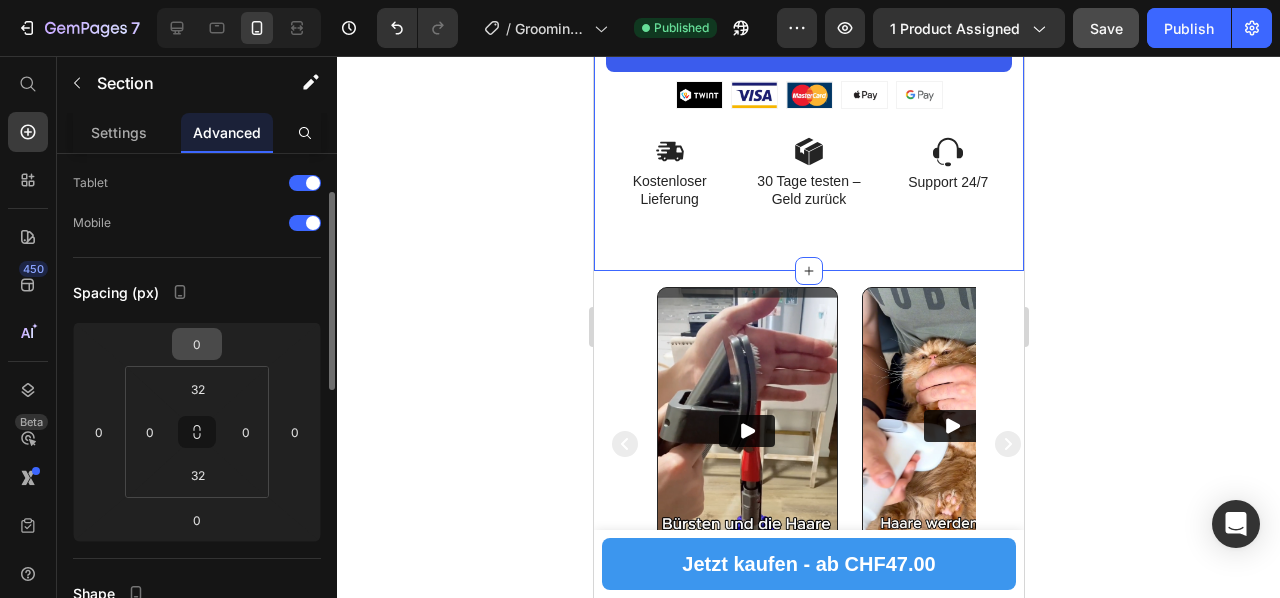 scroll, scrollTop: 94, scrollLeft: 0, axis: vertical 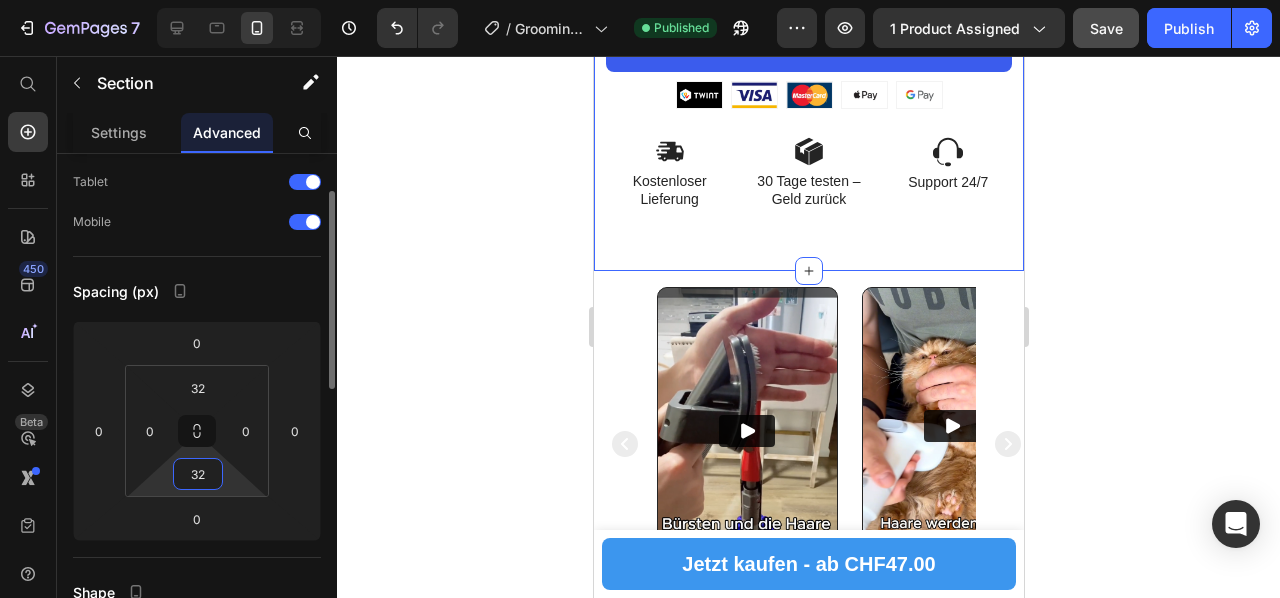 click on "32" at bounding box center (198, 474) 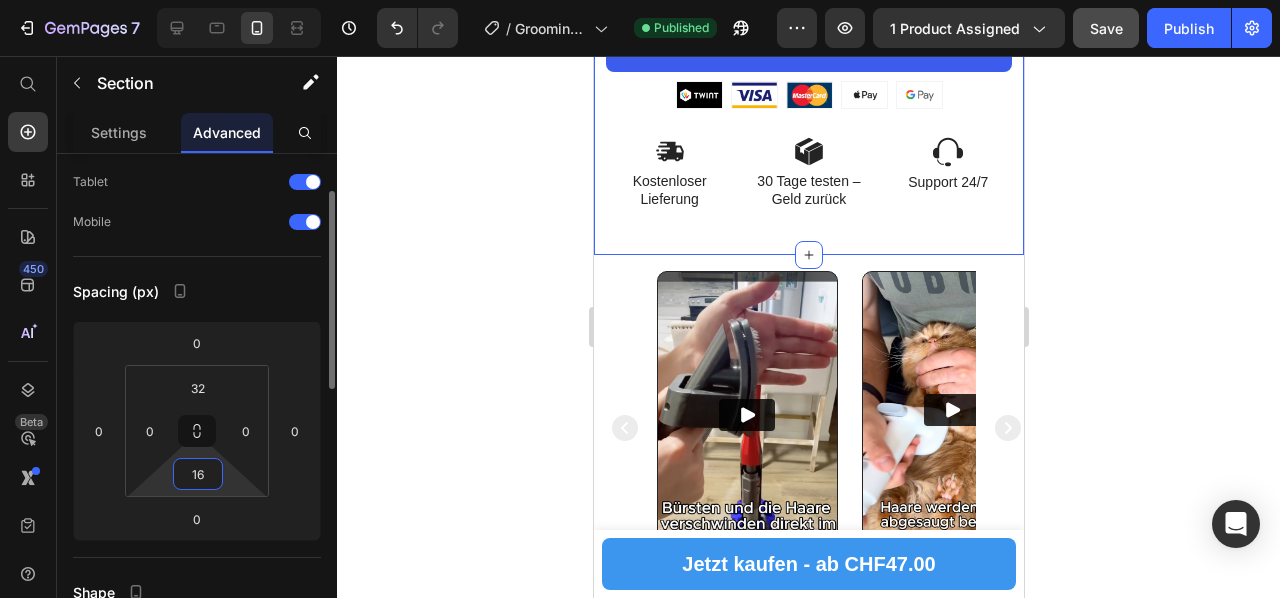 type on "1" 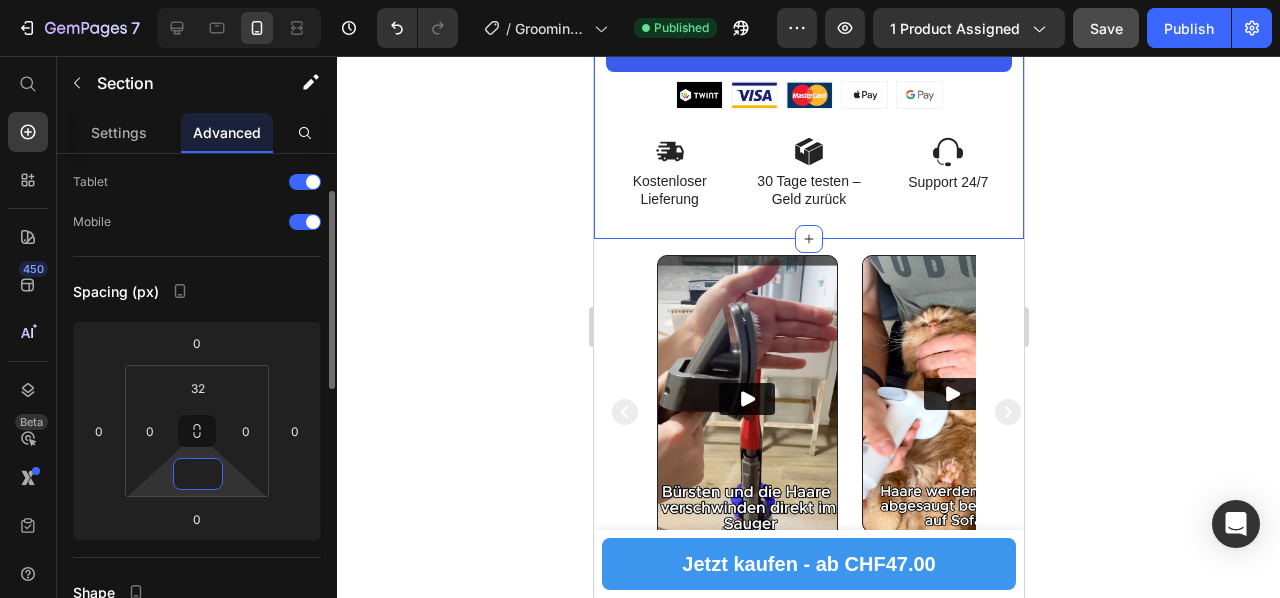 type on "8" 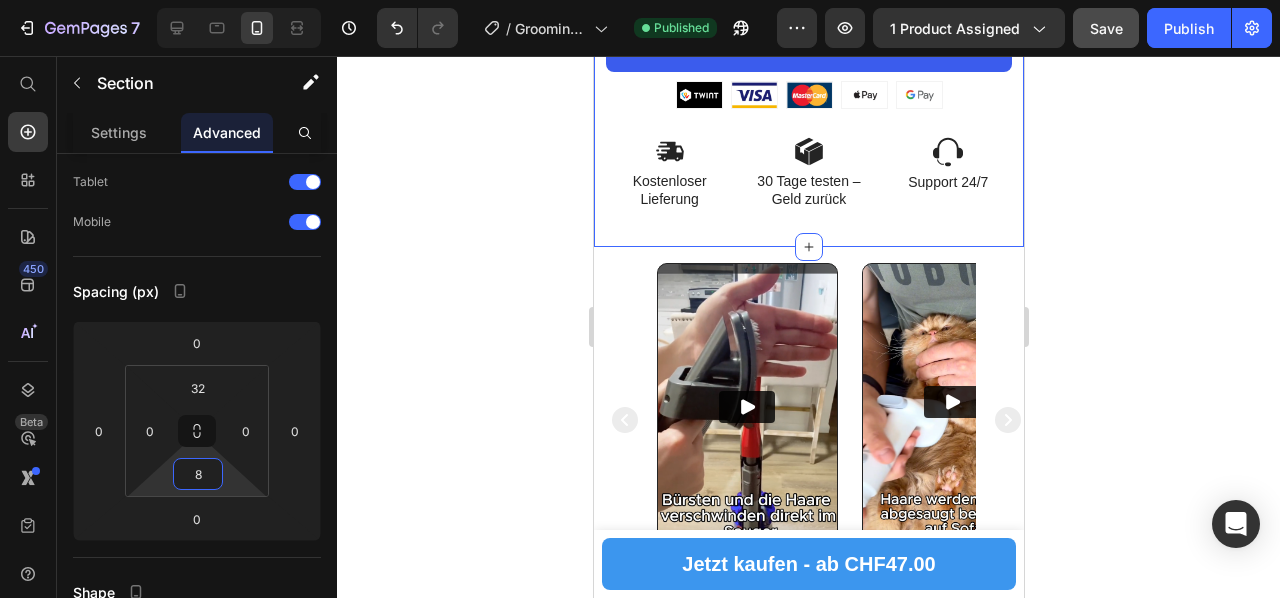 click 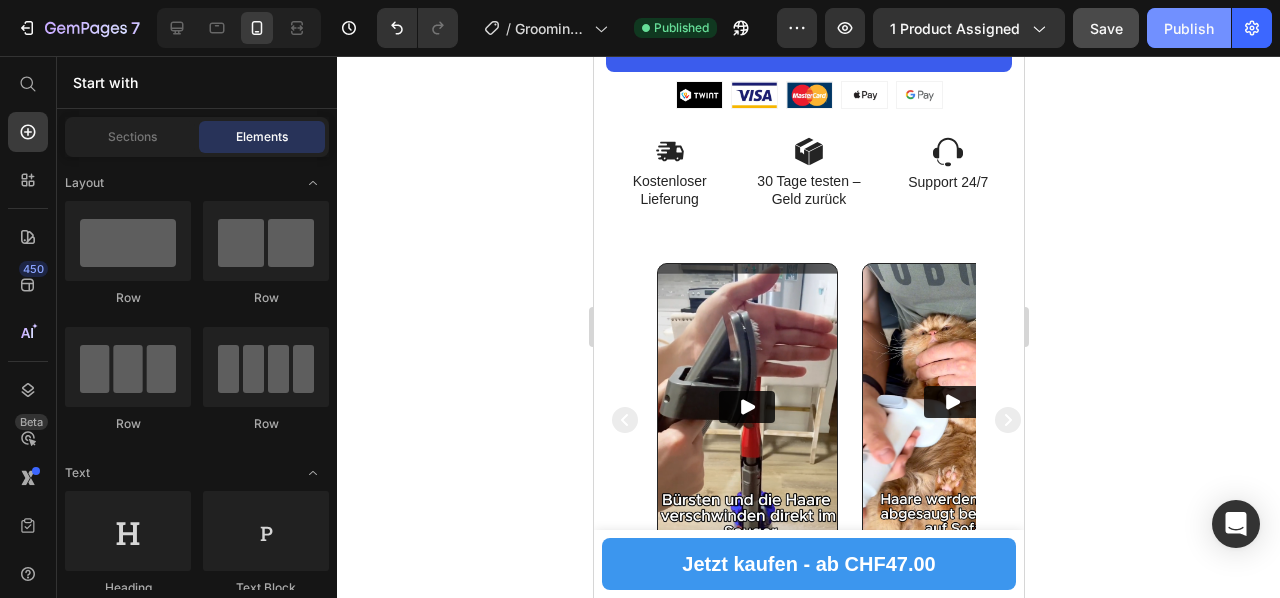 click on "Publish" 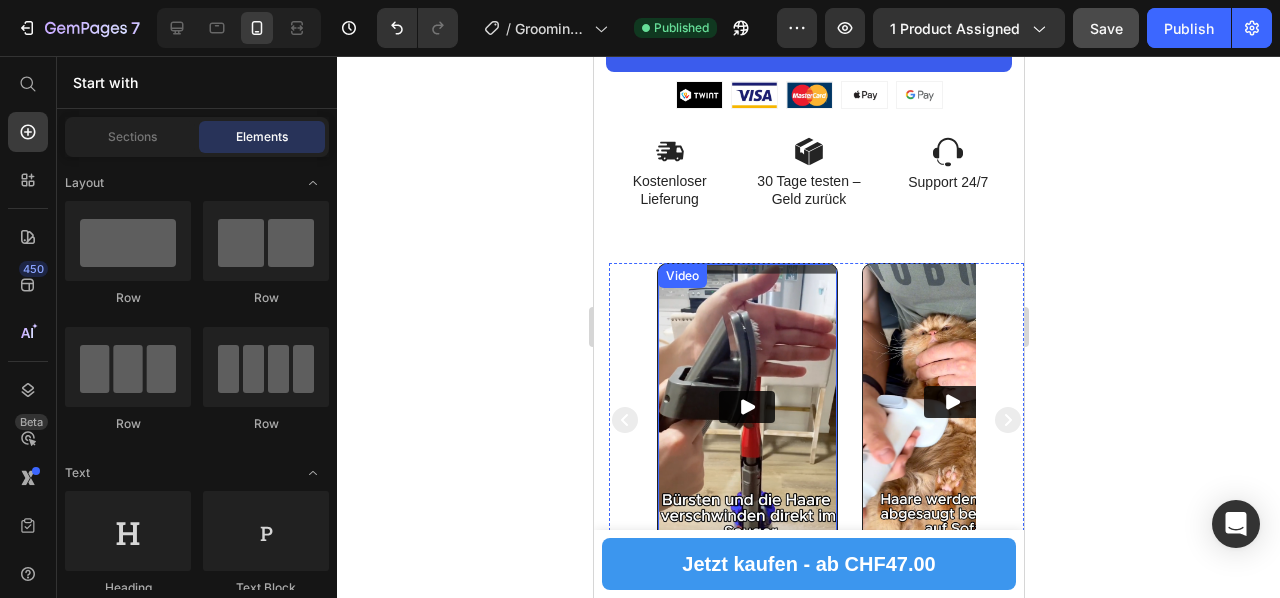 click at bounding box center (746, 407) 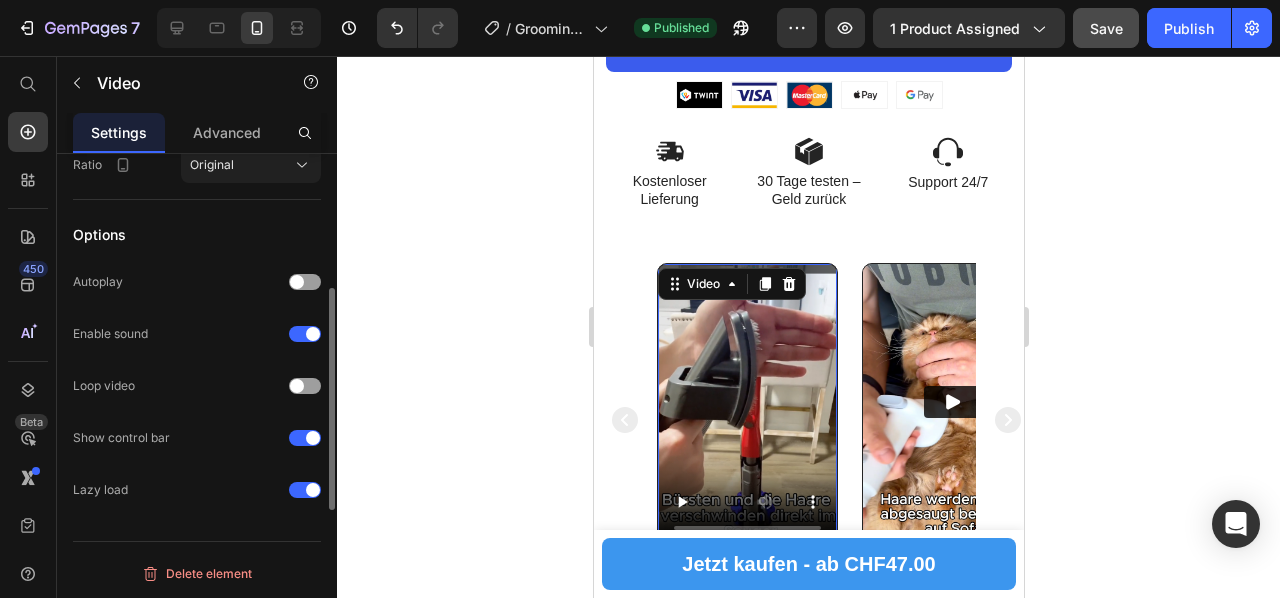 scroll, scrollTop: 0, scrollLeft: 0, axis: both 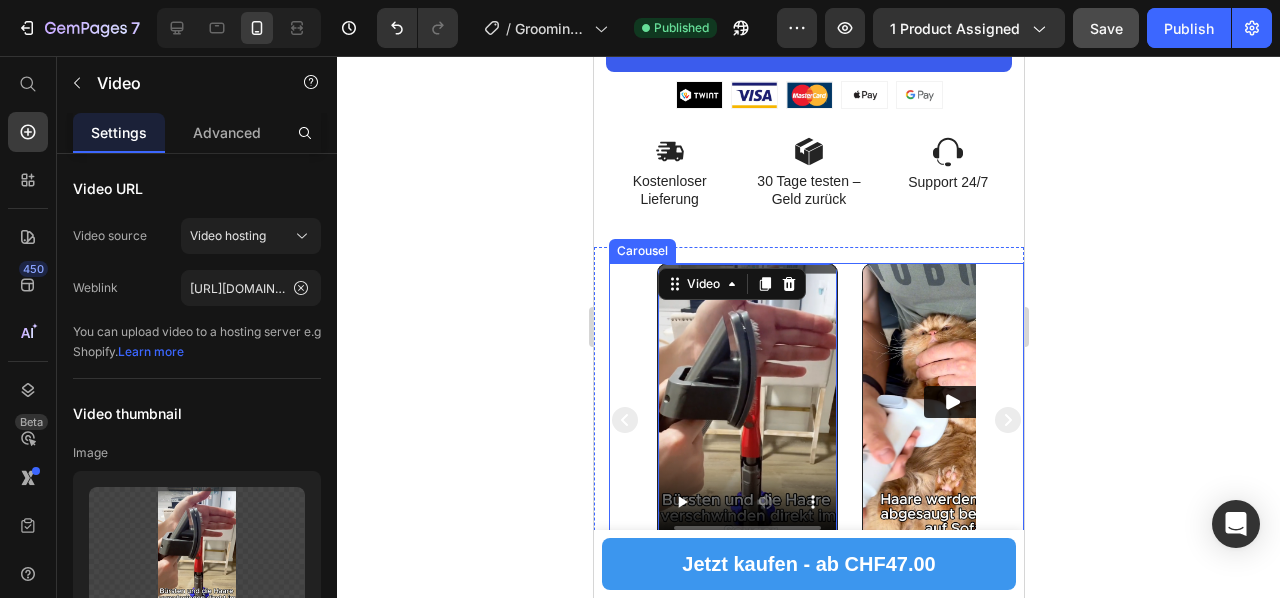 click on "Video   0 Video Video" at bounding box center (815, 420) 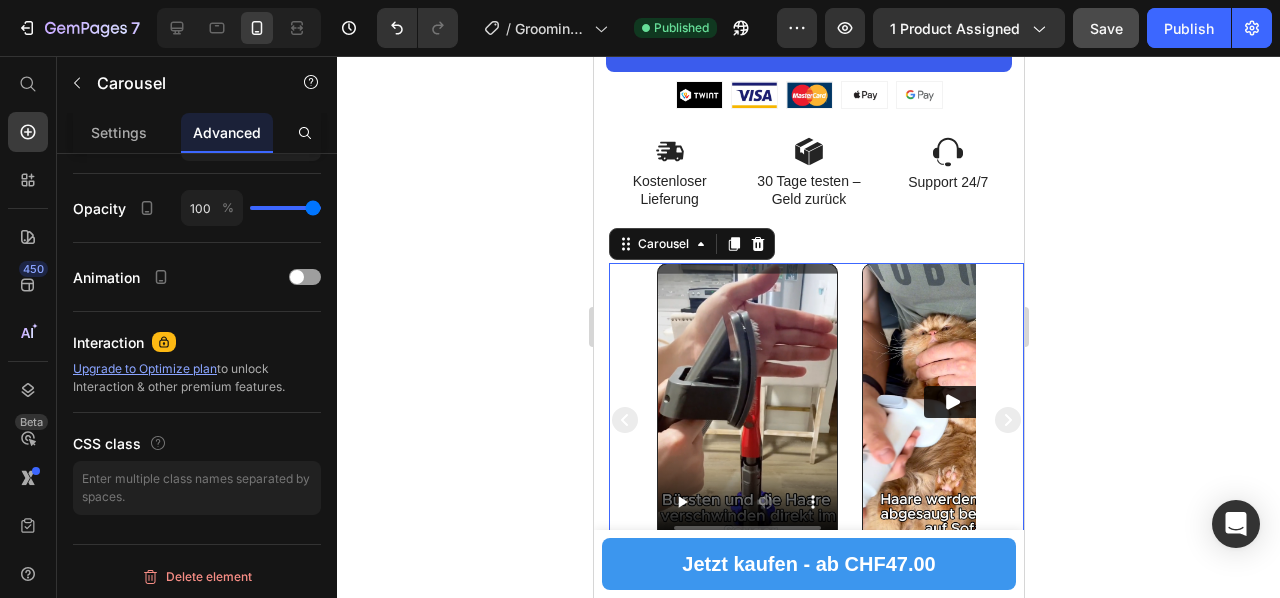 scroll, scrollTop: 164, scrollLeft: 0, axis: vertical 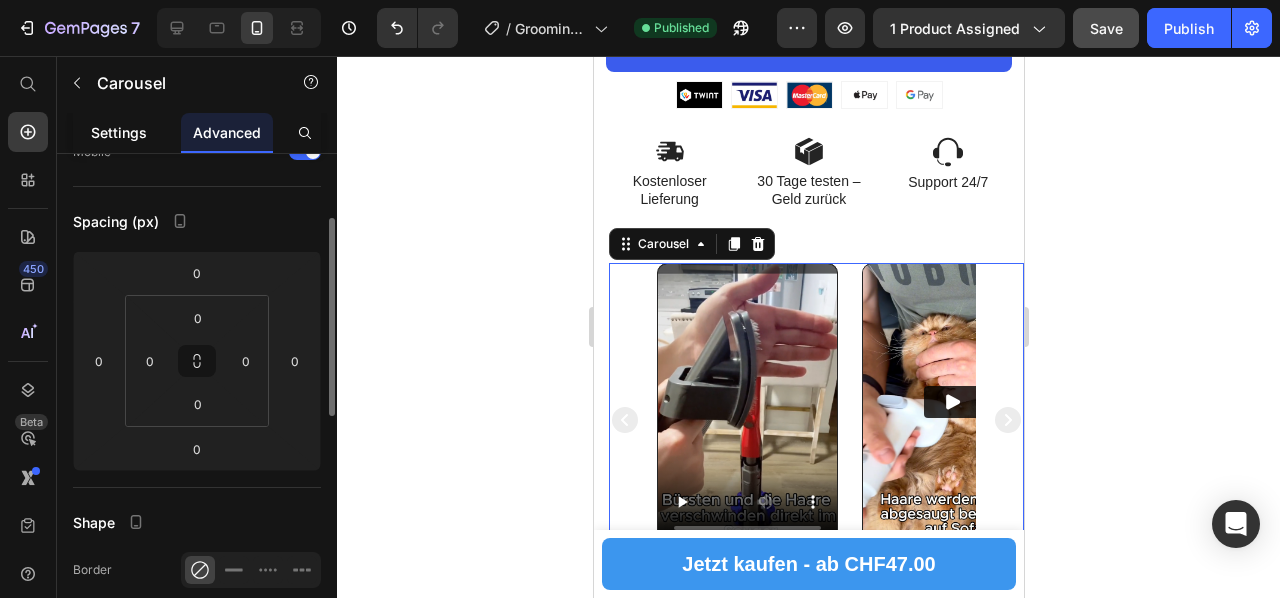 click on "Settings" 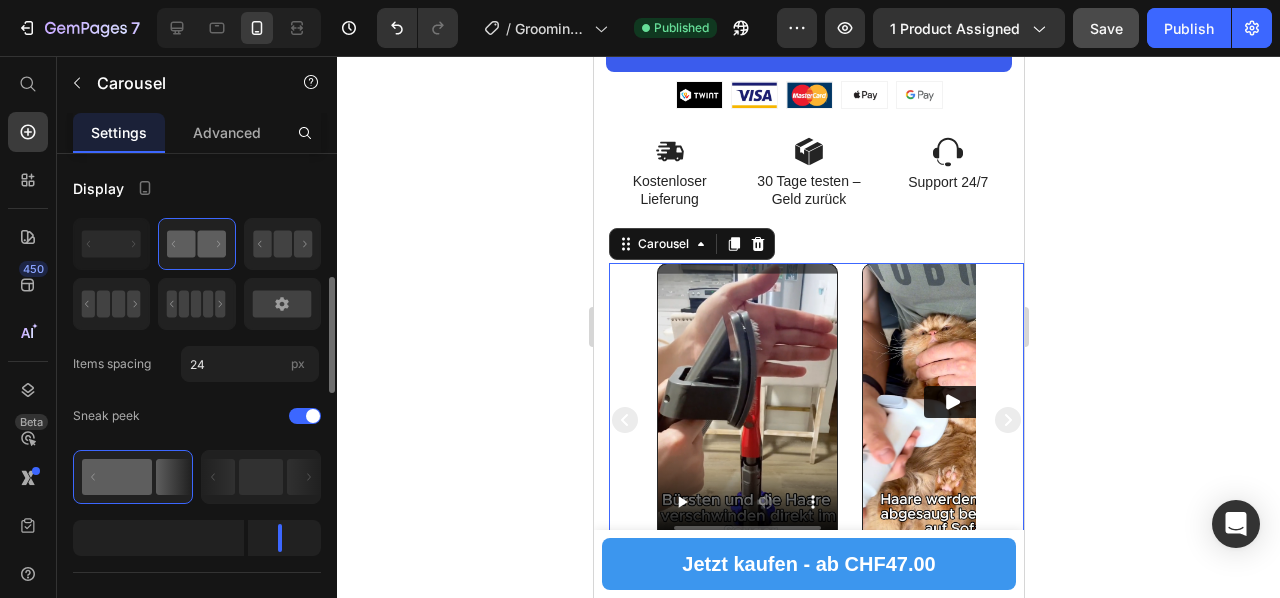 scroll, scrollTop: 100, scrollLeft: 0, axis: vertical 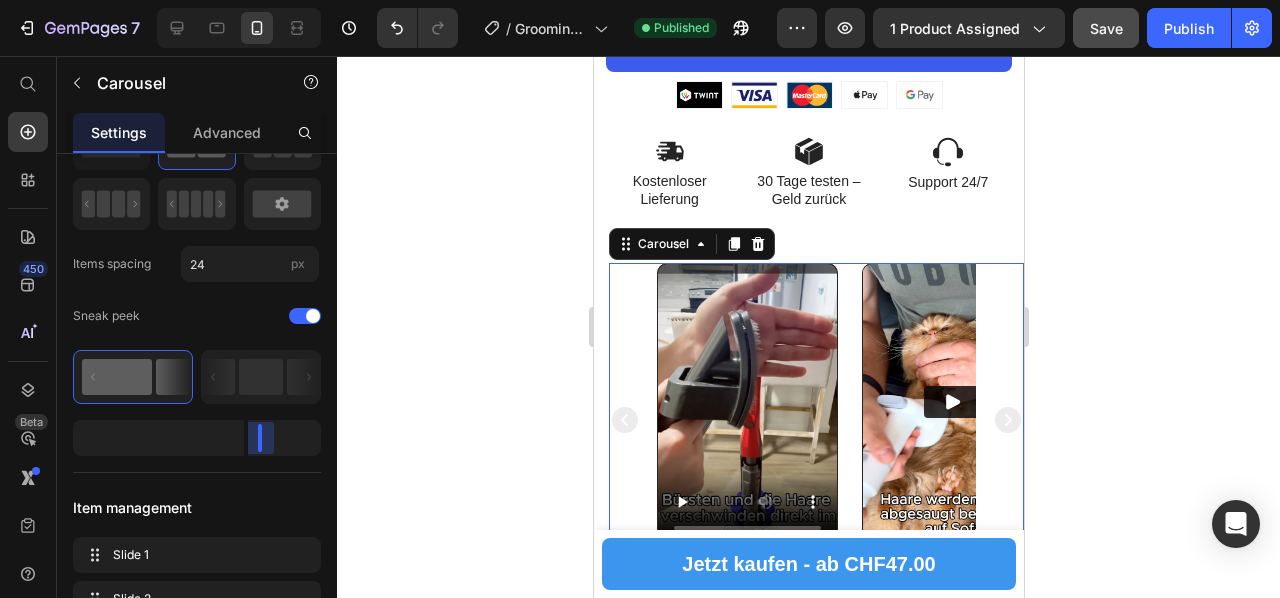 drag, startPoint x: 278, startPoint y: 429, endPoint x: 213, endPoint y: 426, distance: 65.06919 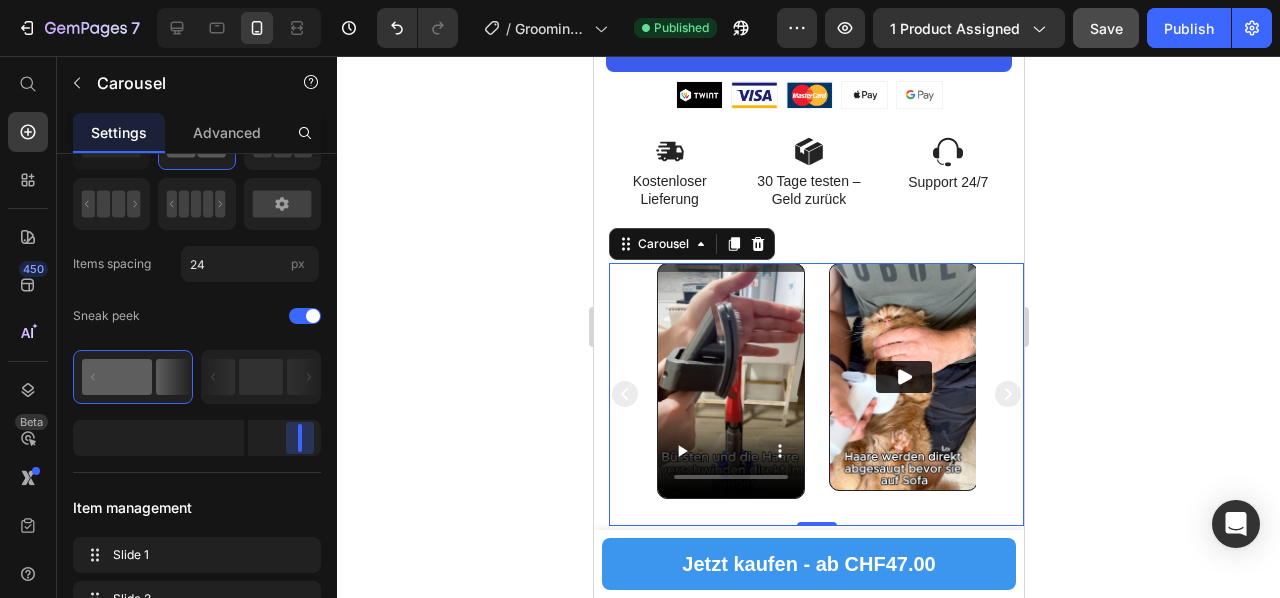 drag, startPoint x: 262, startPoint y: 433, endPoint x: 307, endPoint y: 450, distance: 48.104053 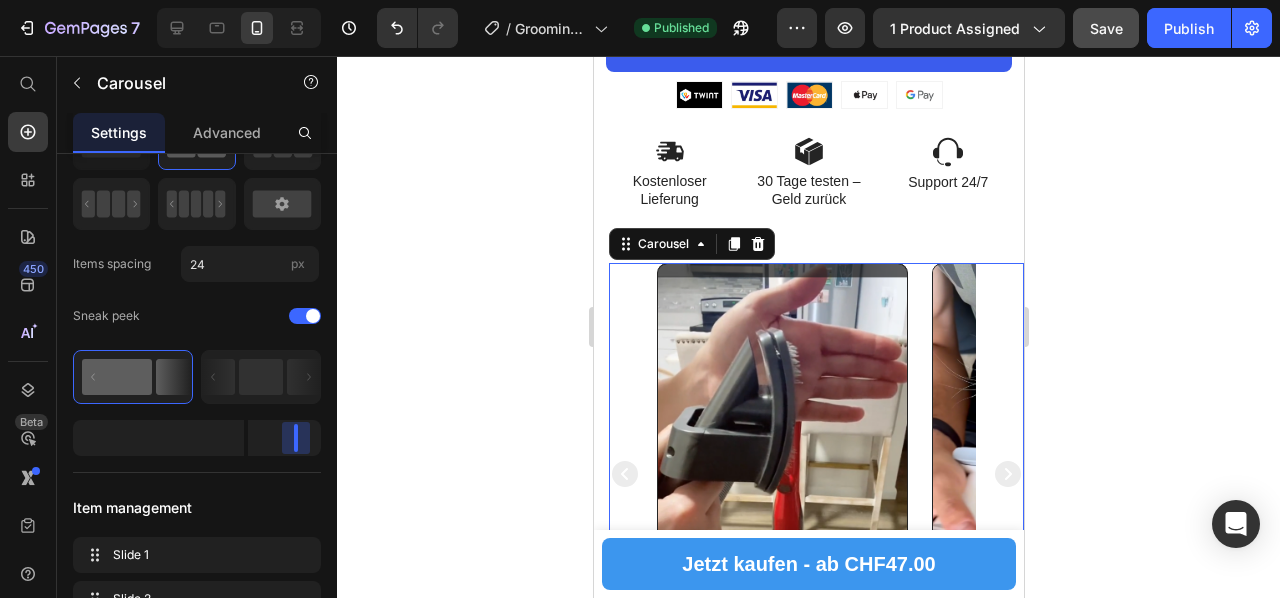 click on "7  Version history  /  Grooming Kit Published Preview 1 product assigned  Save   Publish  450 Beta Start with Sections Elements Hero Section Product Detail Brands Trusted Badges Guarantee Product Breakdown How to use Testimonials Compare Bundle FAQs Social Proof Brand Story Product List Collection Blog List Contact Sticky Add to Cart Custom Footer Browse Library 450 Layout
Row
Row
Row
Row Text
Heading
Text Block Button
Button
Button
Sticky Back to top Media
Image Image" at bounding box center (640, 0) 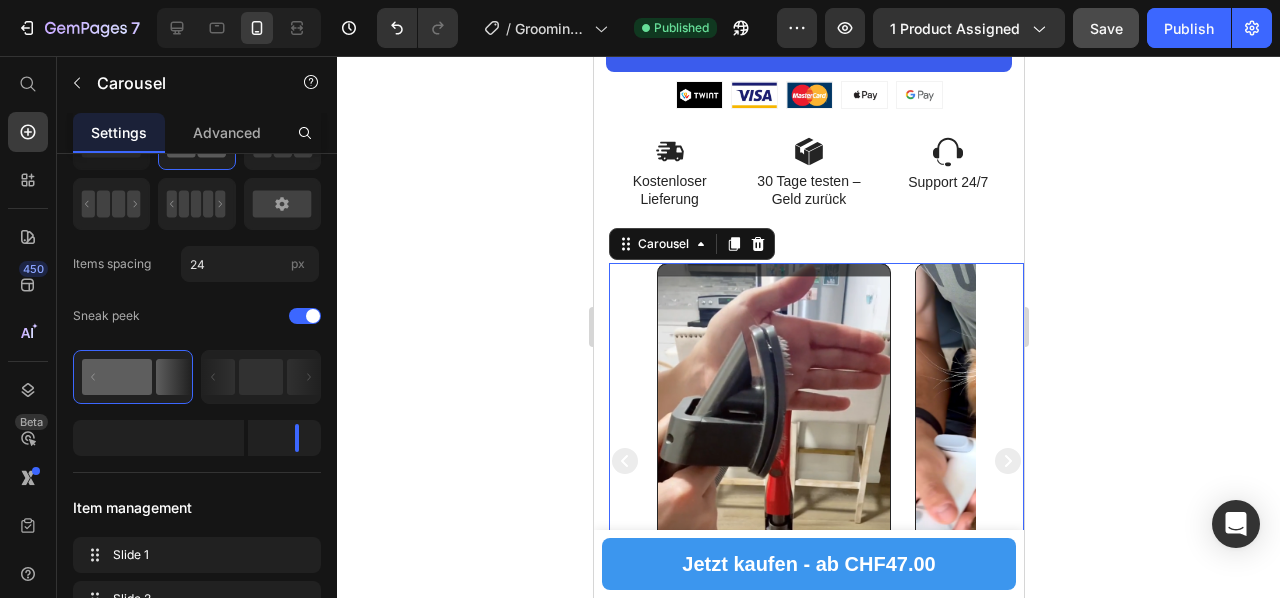 click 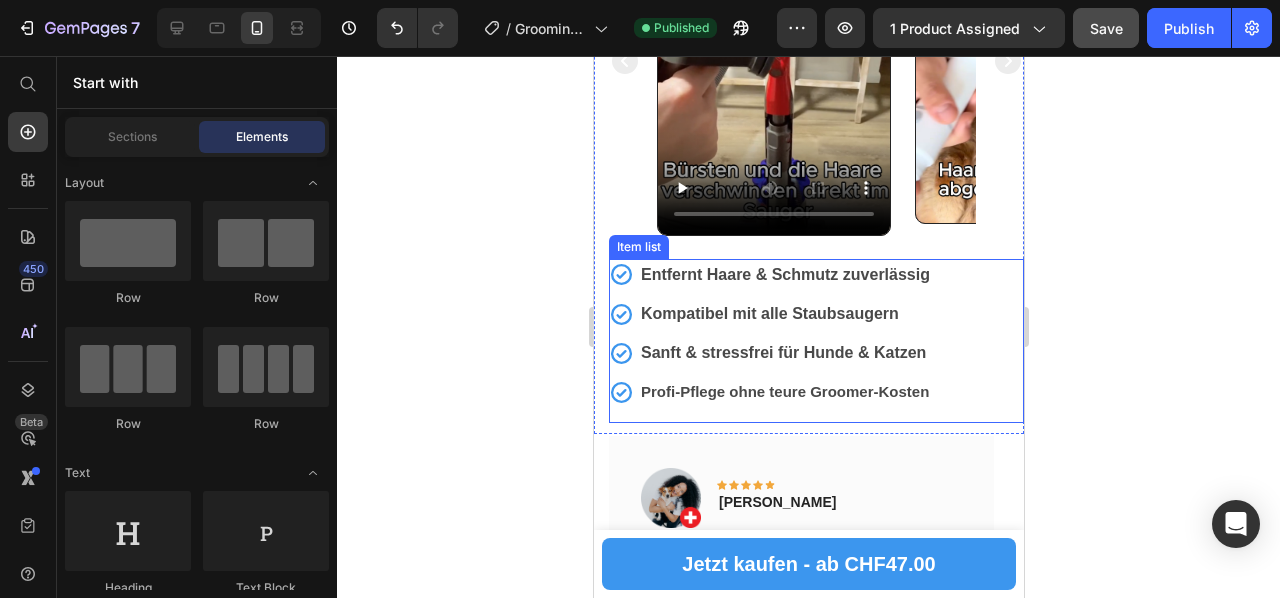 scroll, scrollTop: 1200, scrollLeft: 0, axis: vertical 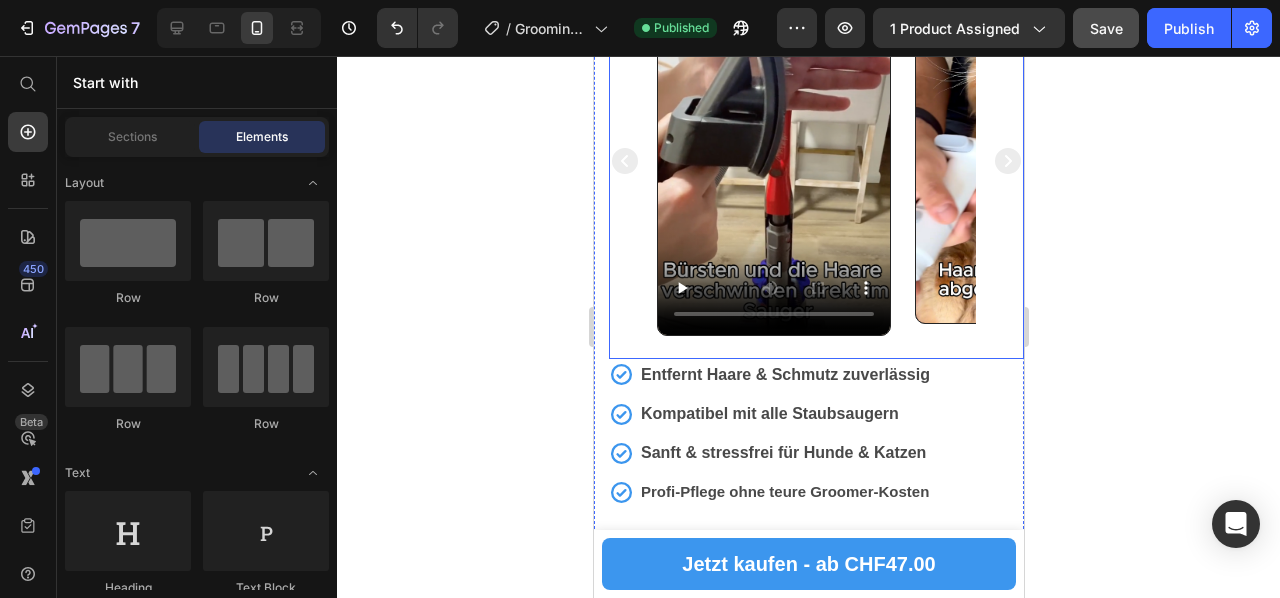 click on "Video" at bounding box center (1031, 161) 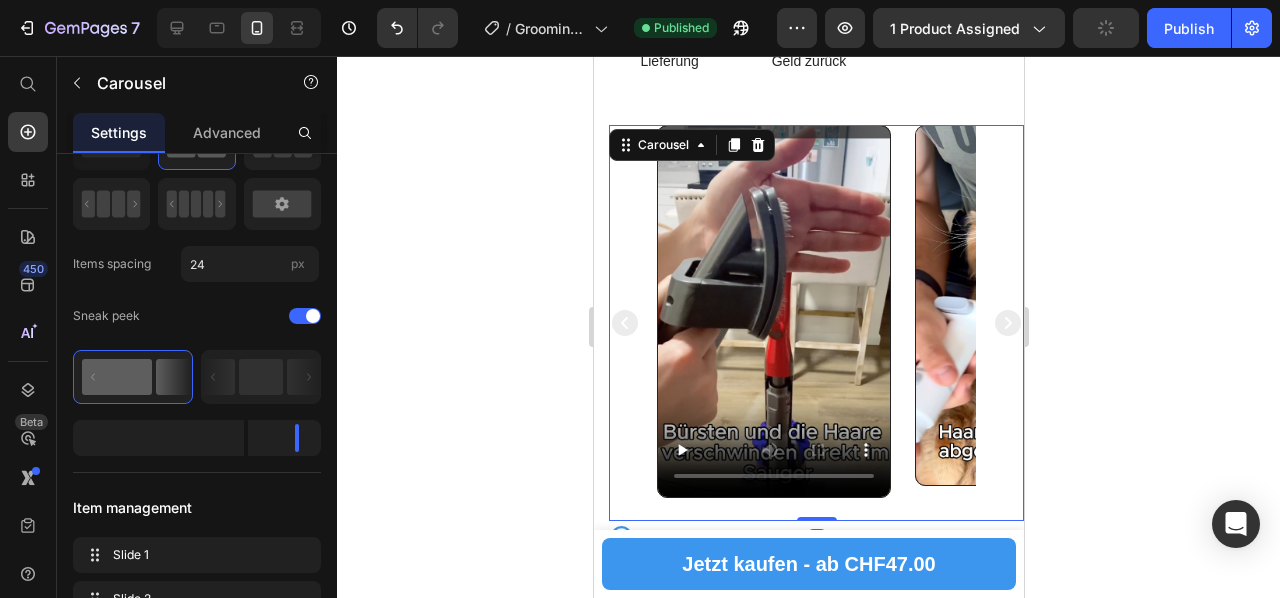 scroll, scrollTop: 1000, scrollLeft: 0, axis: vertical 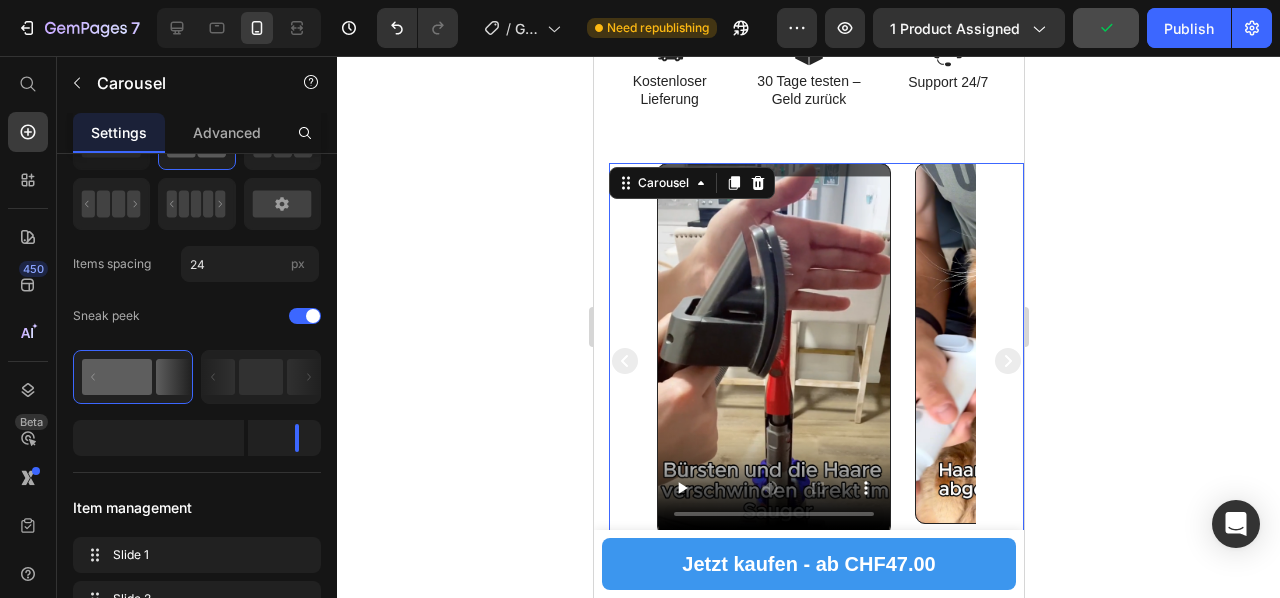 click 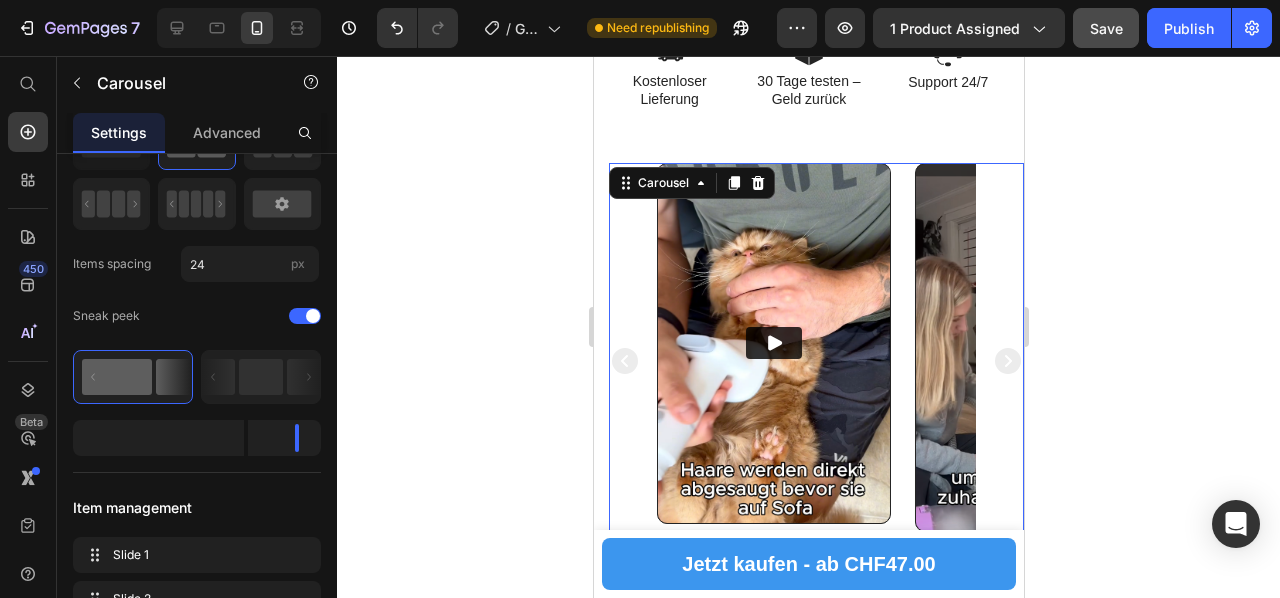 click 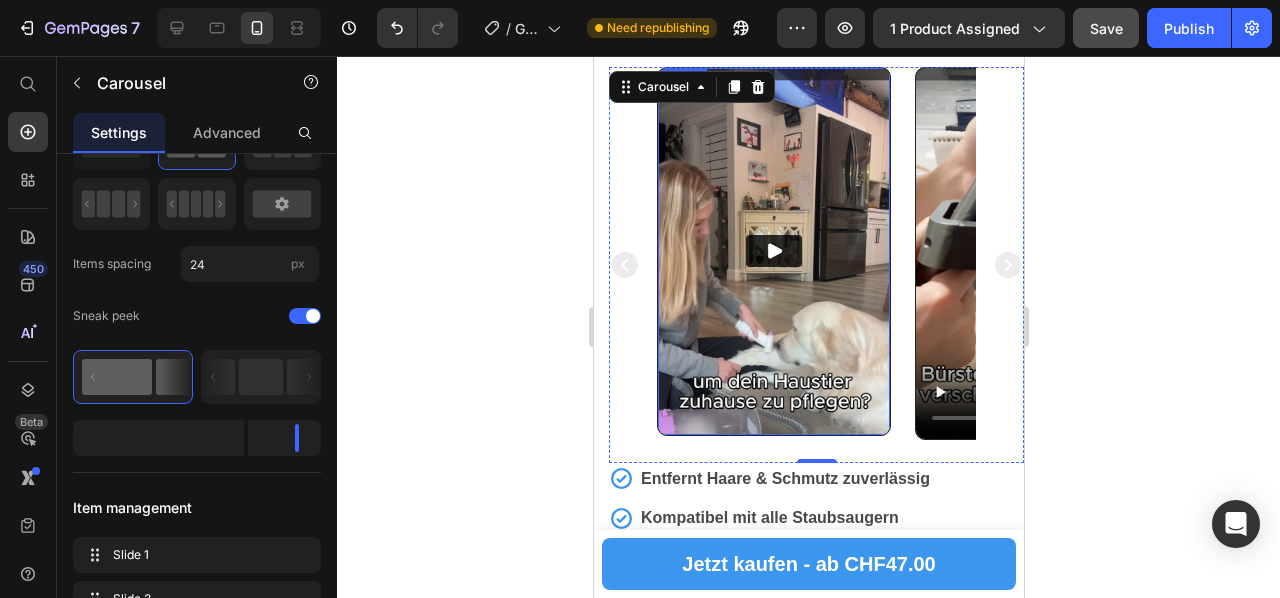 scroll, scrollTop: 1200, scrollLeft: 0, axis: vertical 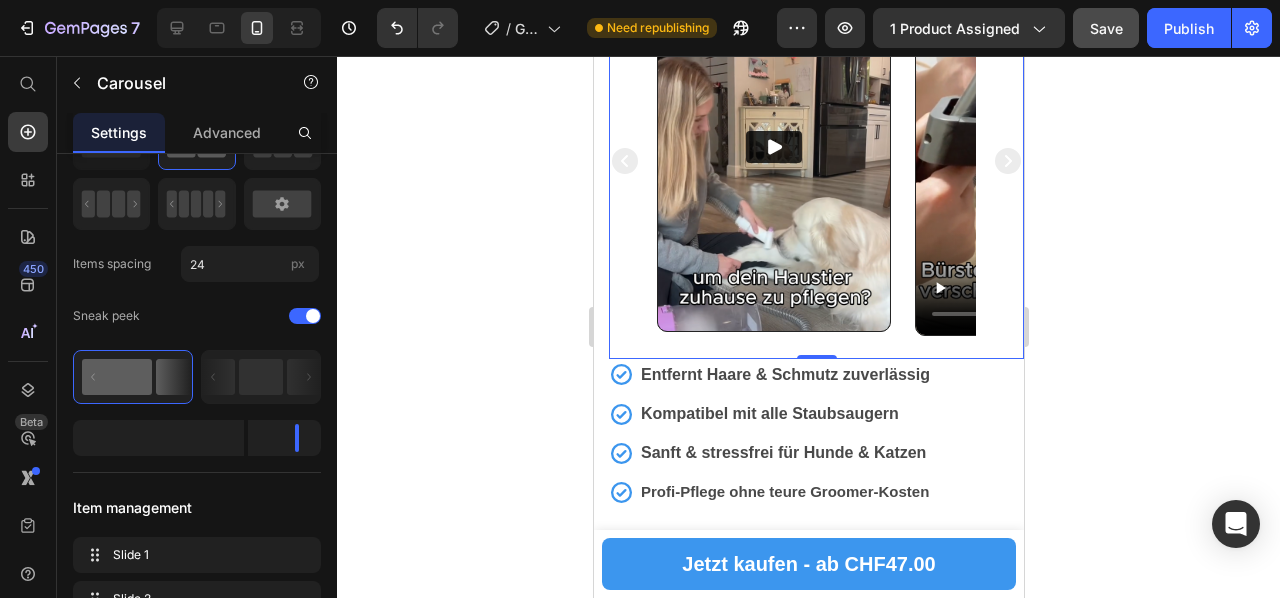 click on "Video" at bounding box center (773, 161) 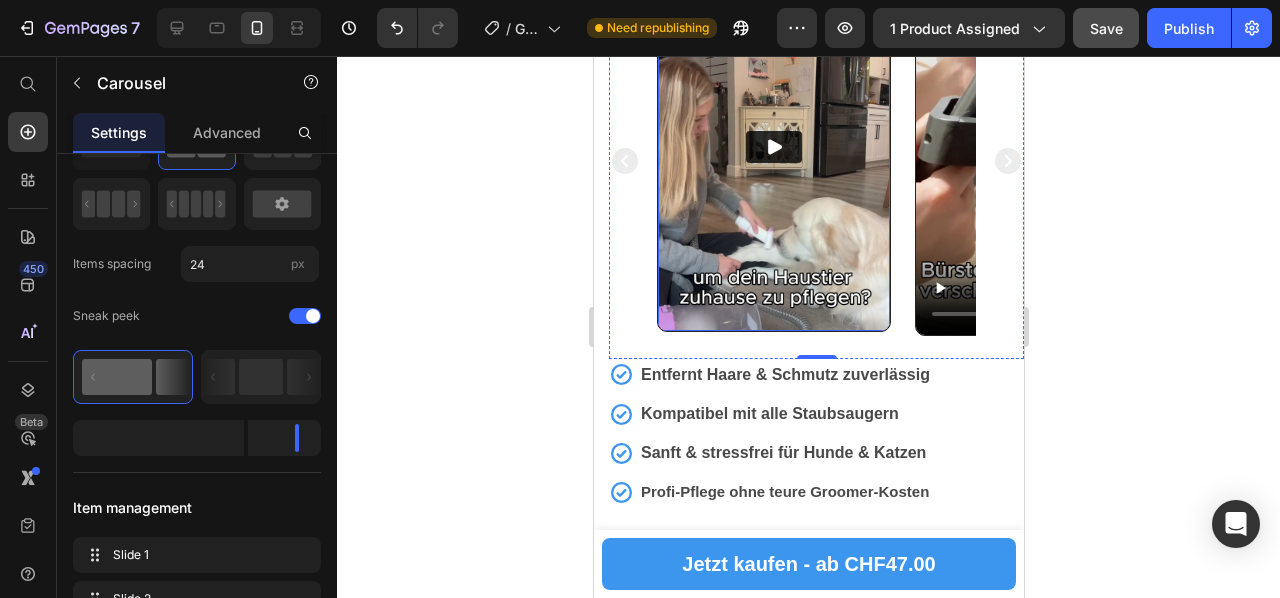 click at bounding box center [773, 148] 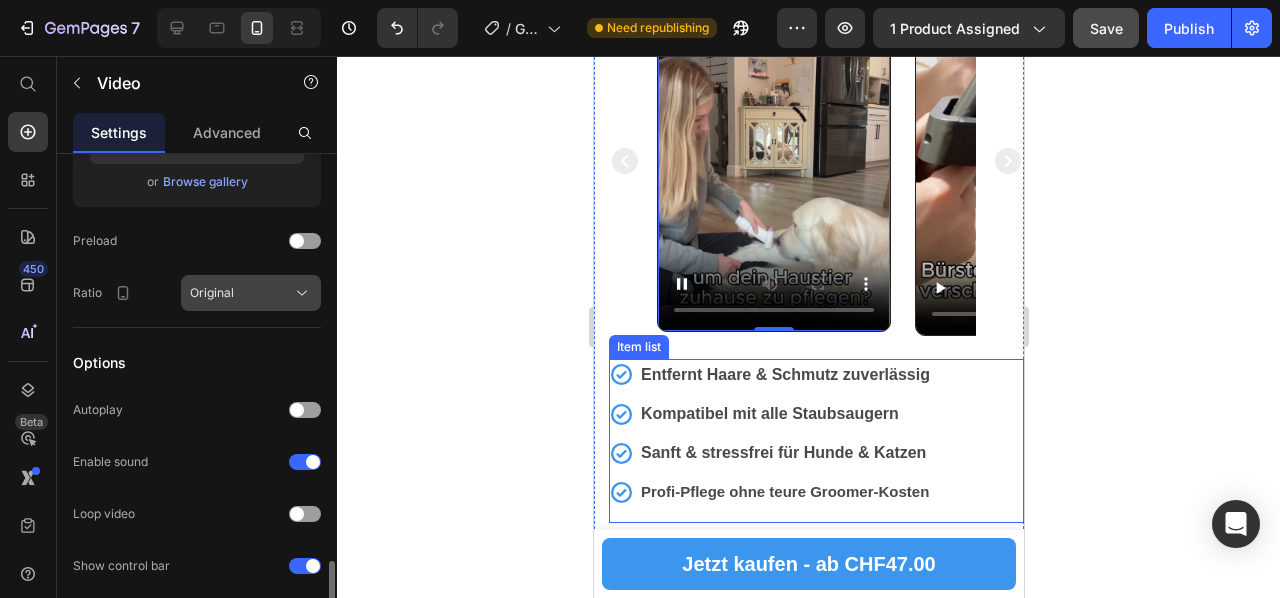 scroll, scrollTop: 628, scrollLeft: 0, axis: vertical 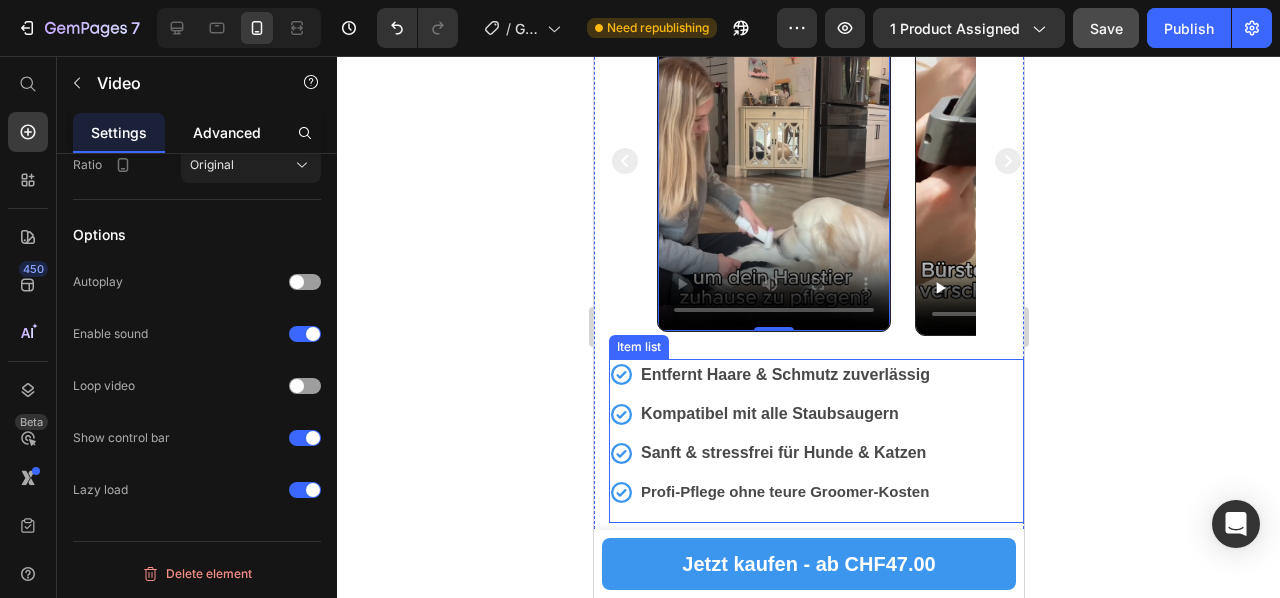 click on "Advanced" at bounding box center [227, 132] 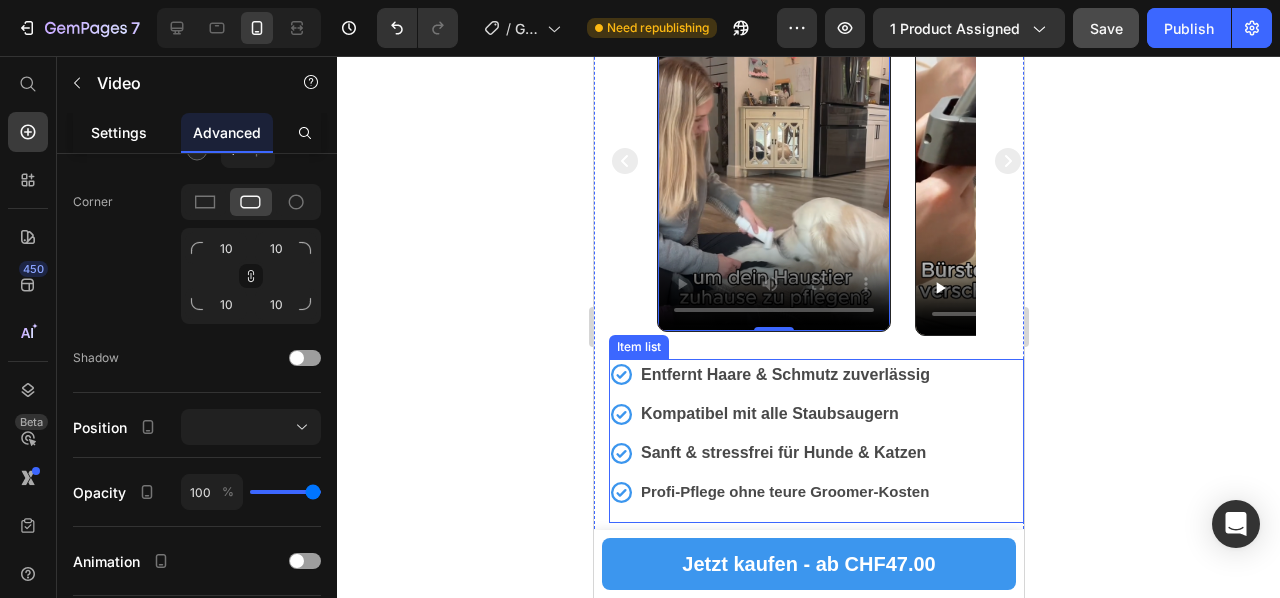 scroll, scrollTop: 0, scrollLeft: 0, axis: both 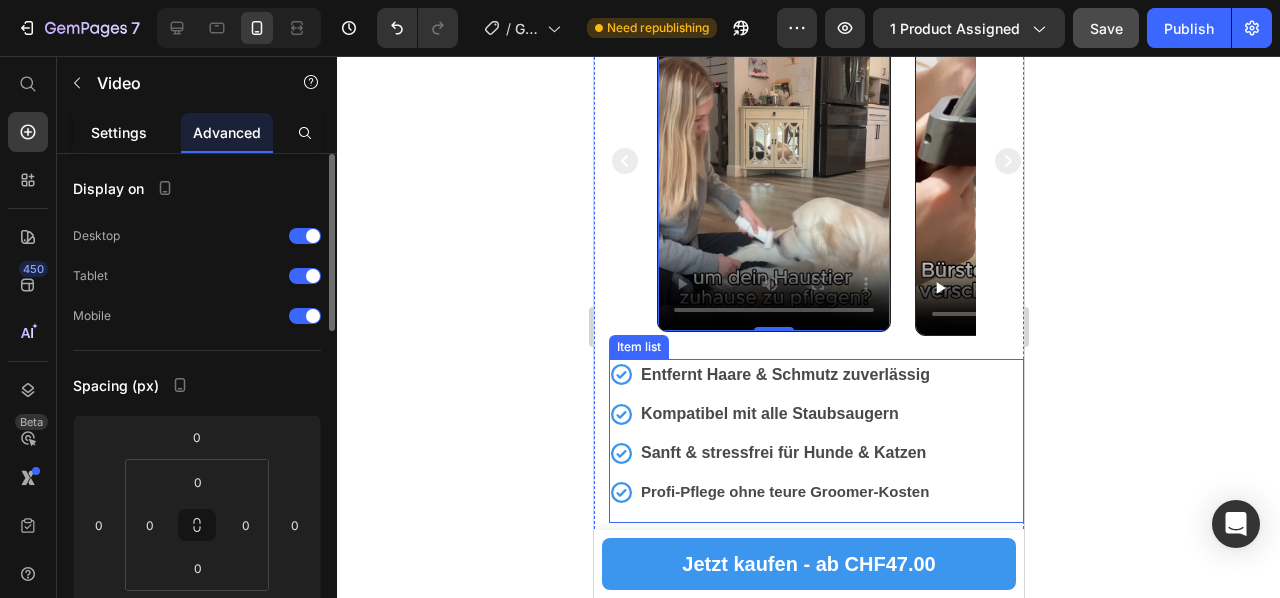 click on "Settings" at bounding box center (119, 132) 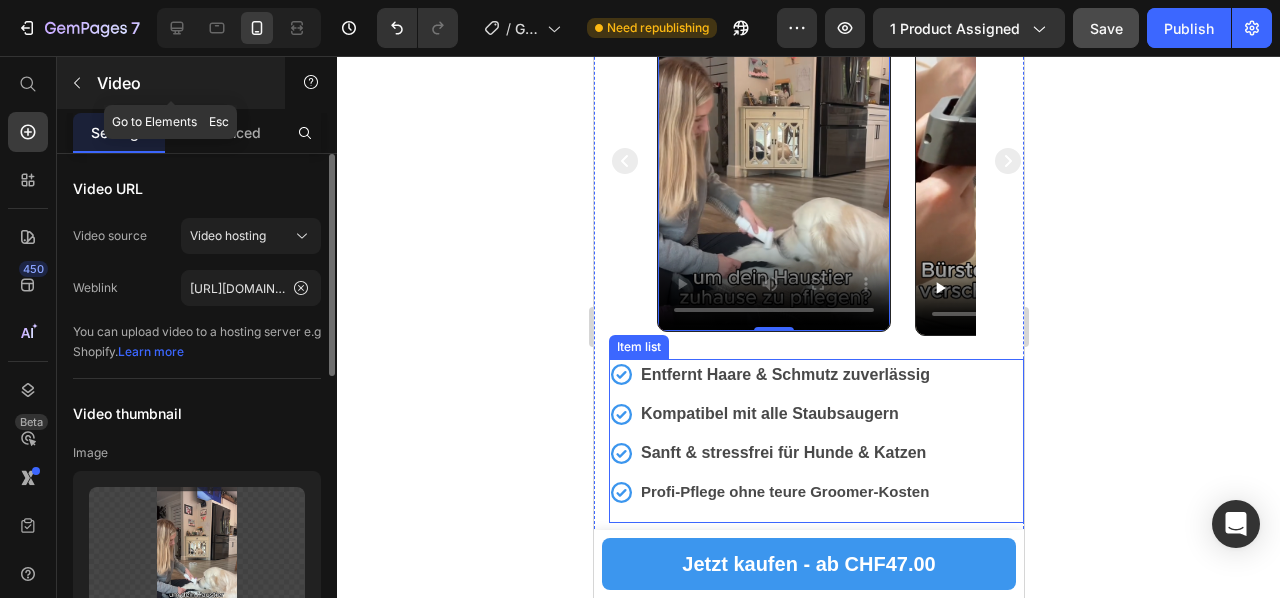 click on "Video" at bounding box center [171, 83] 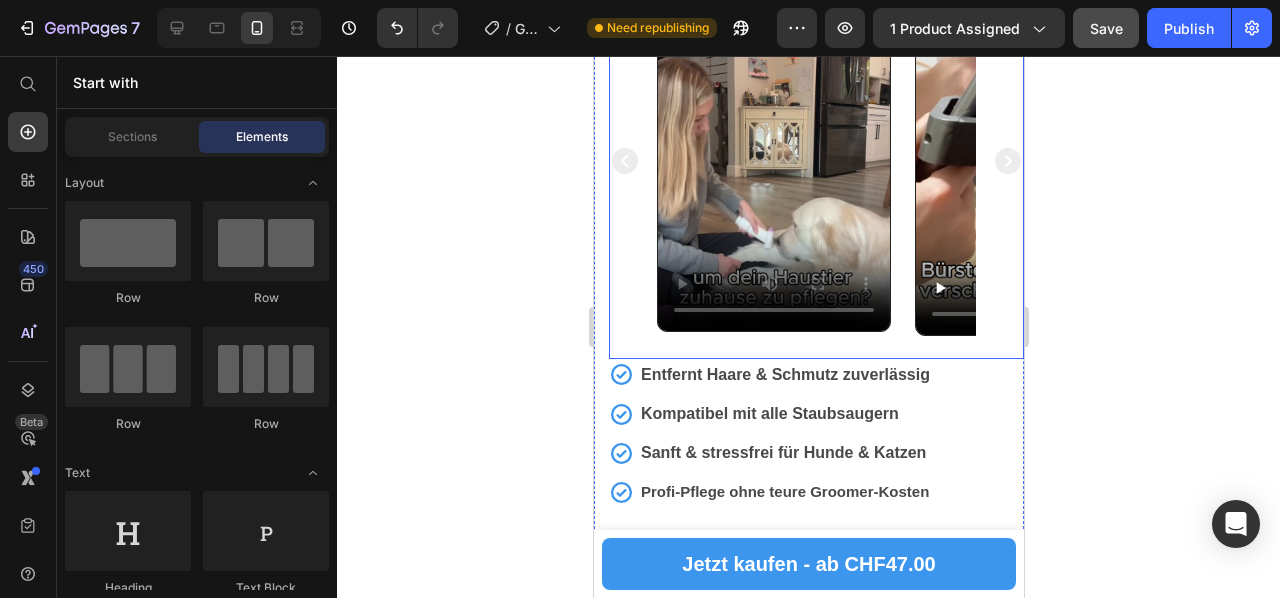 click 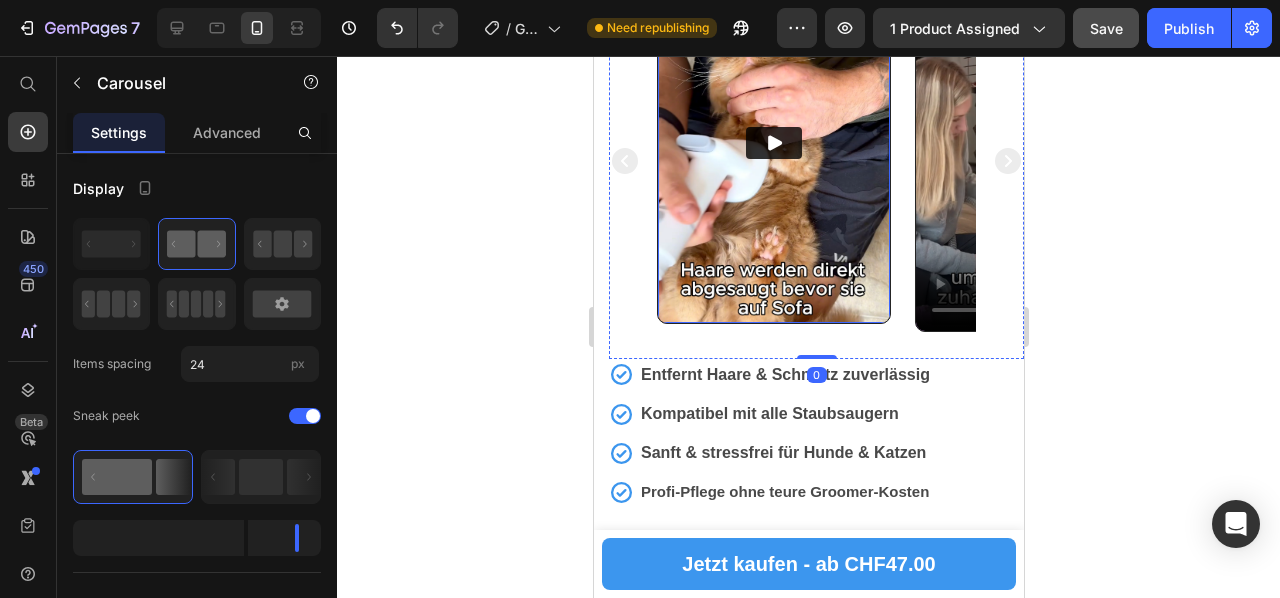 click at bounding box center (773, 143) 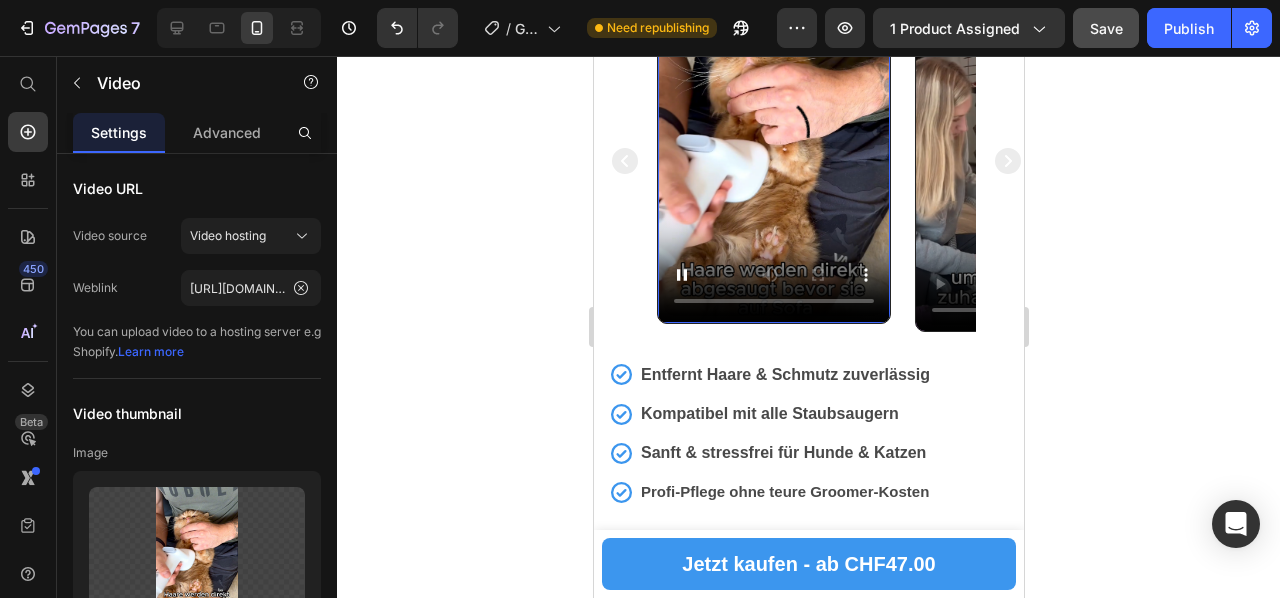 scroll, scrollTop: 1217, scrollLeft: 0, axis: vertical 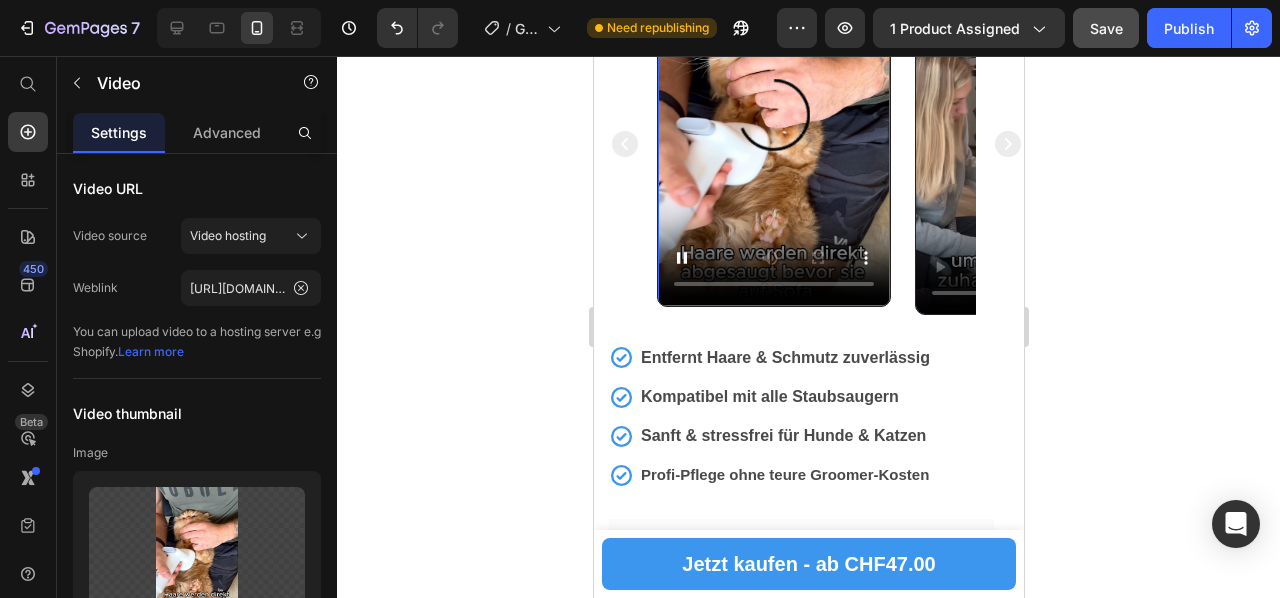 click 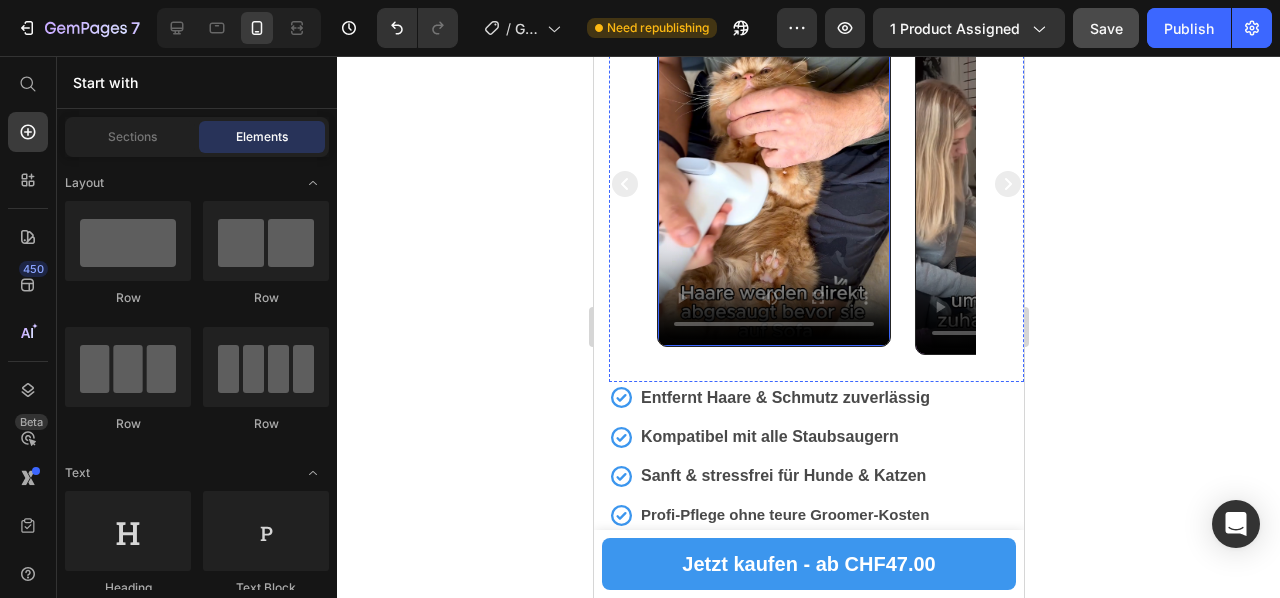 scroll, scrollTop: 1217, scrollLeft: 0, axis: vertical 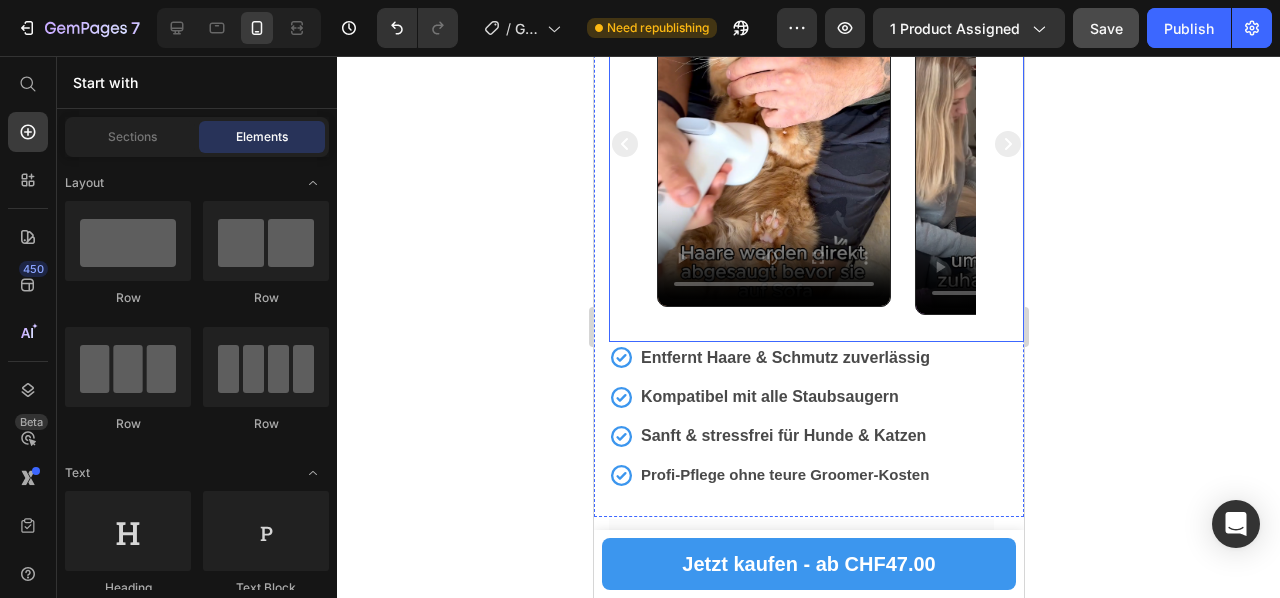 click 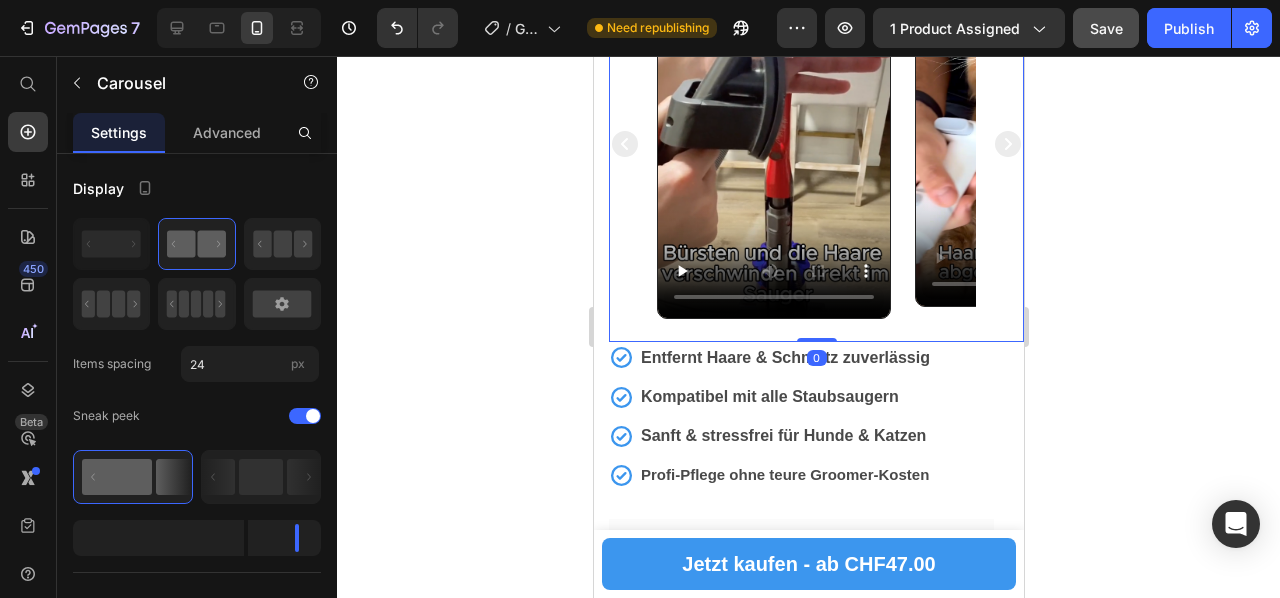 click 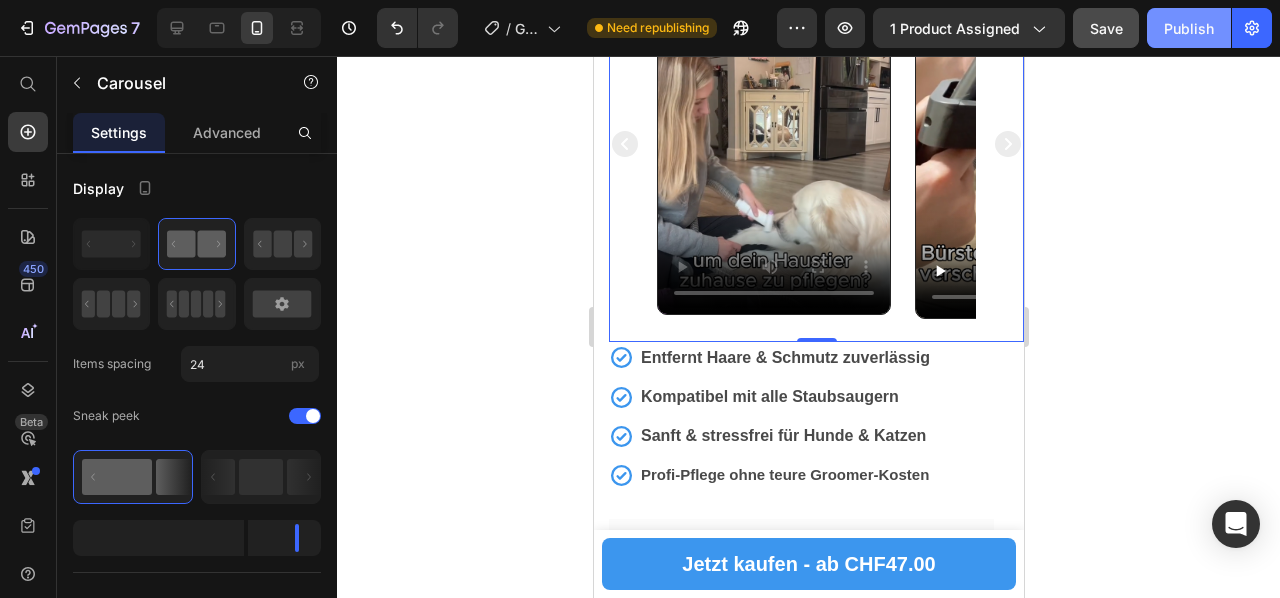 click on "Publish" at bounding box center [1189, 28] 